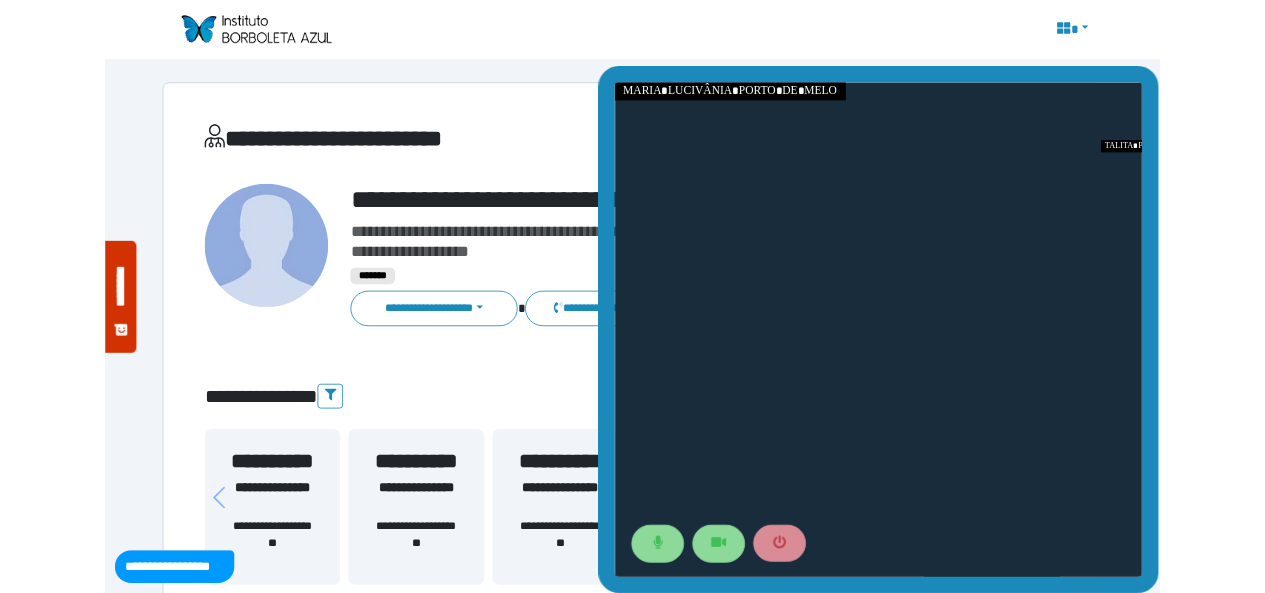 scroll, scrollTop: 0, scrollLeft: 0, axis: both 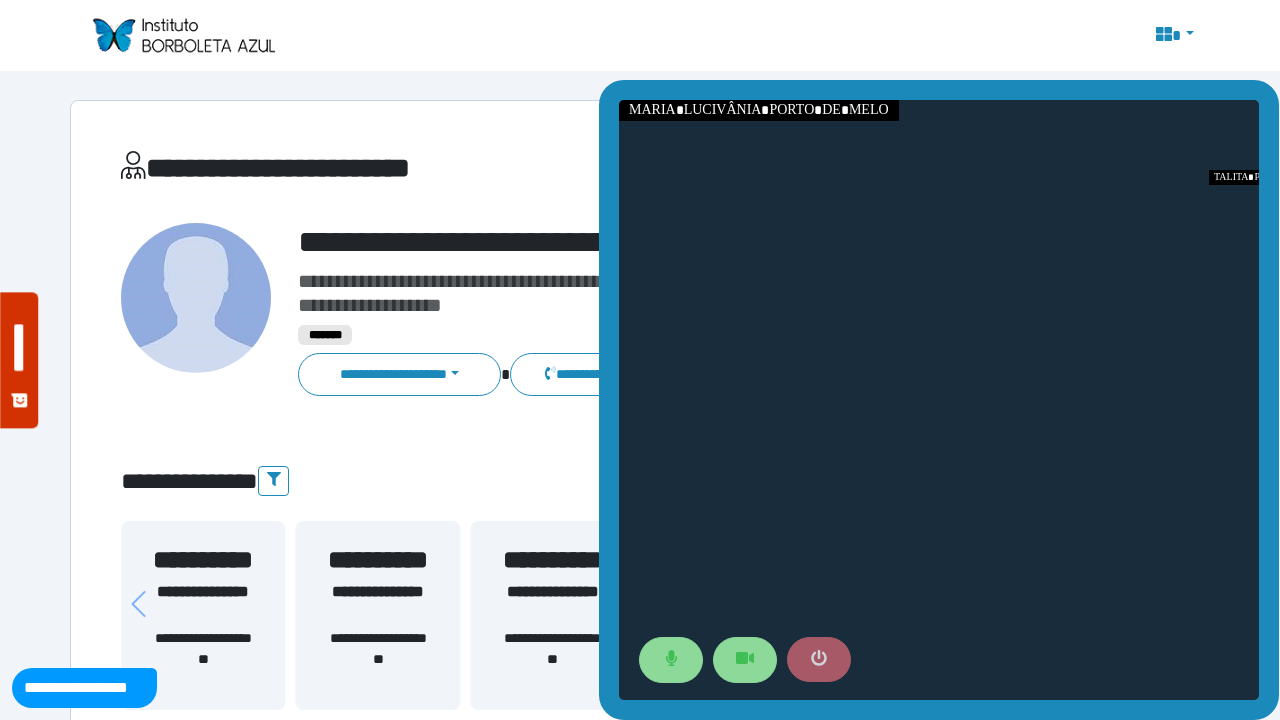 click 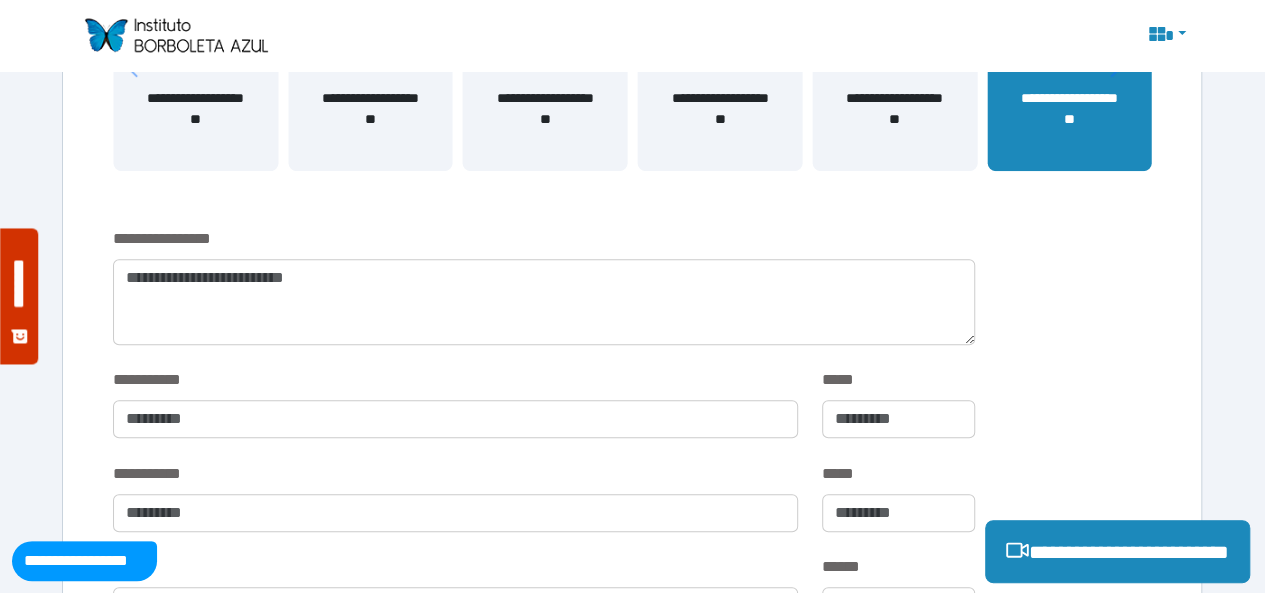 scroll, scrollTop: 530, scrollLeft: 0, axis: vertical 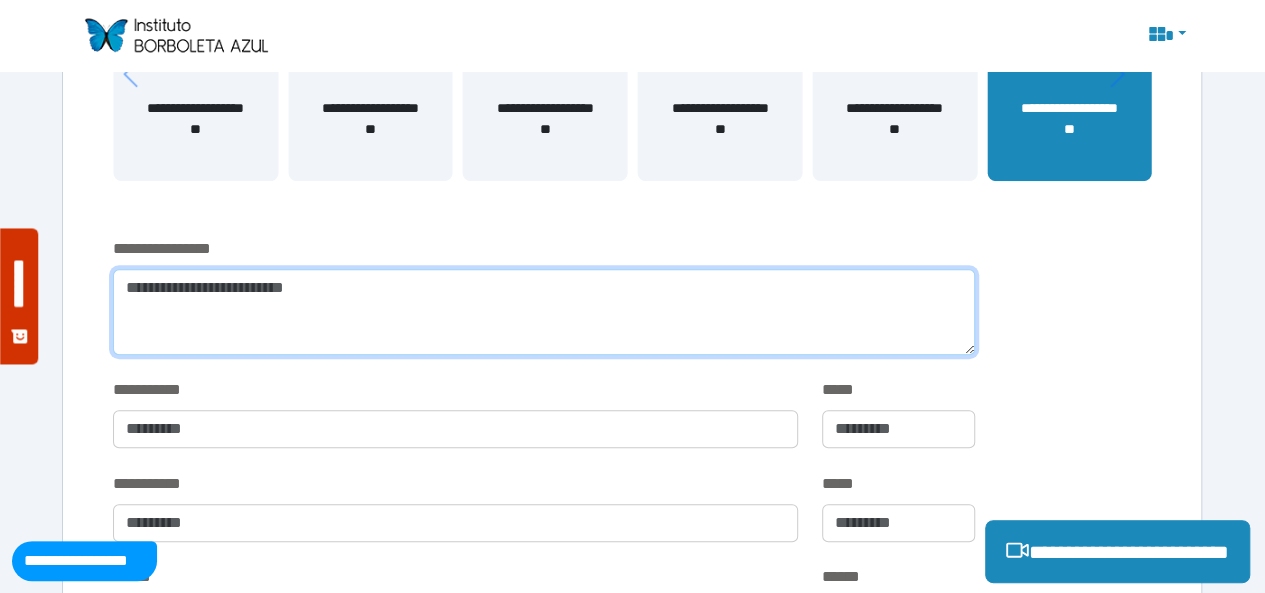 click at bounding box center [544, 312] 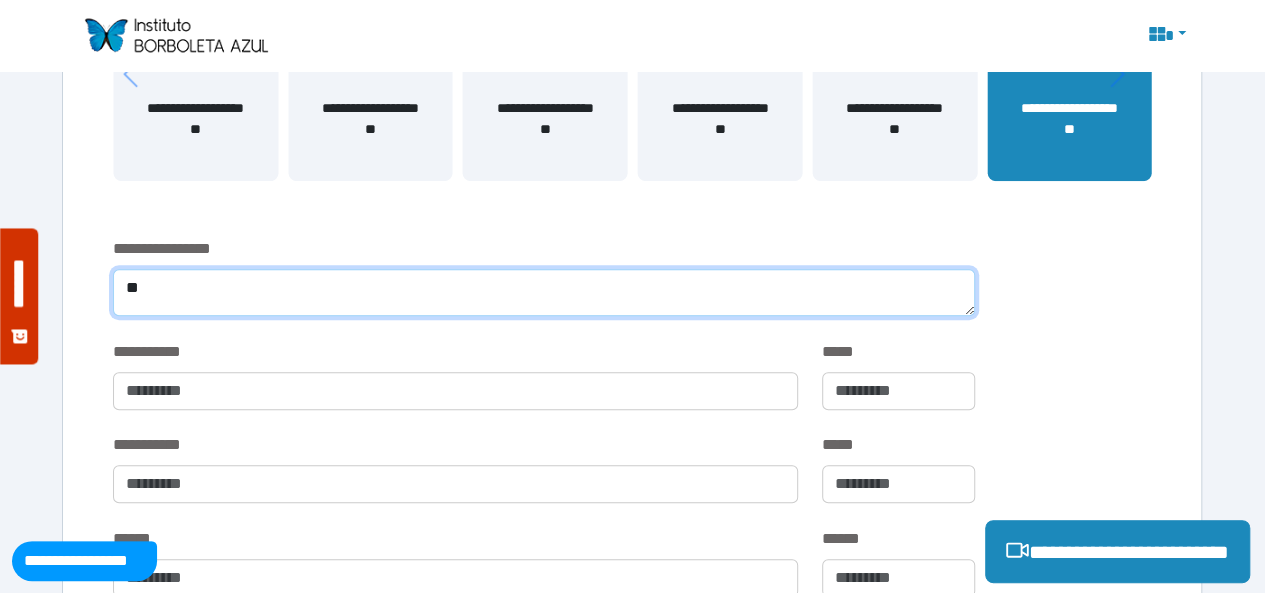 type on "*" 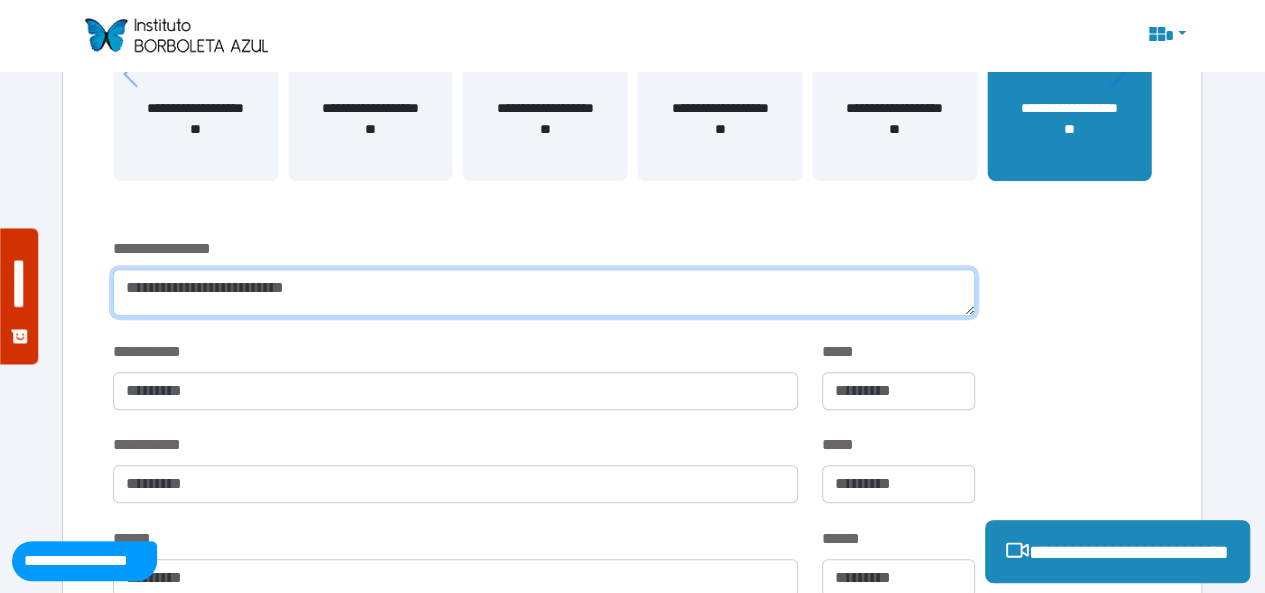 type on "*" 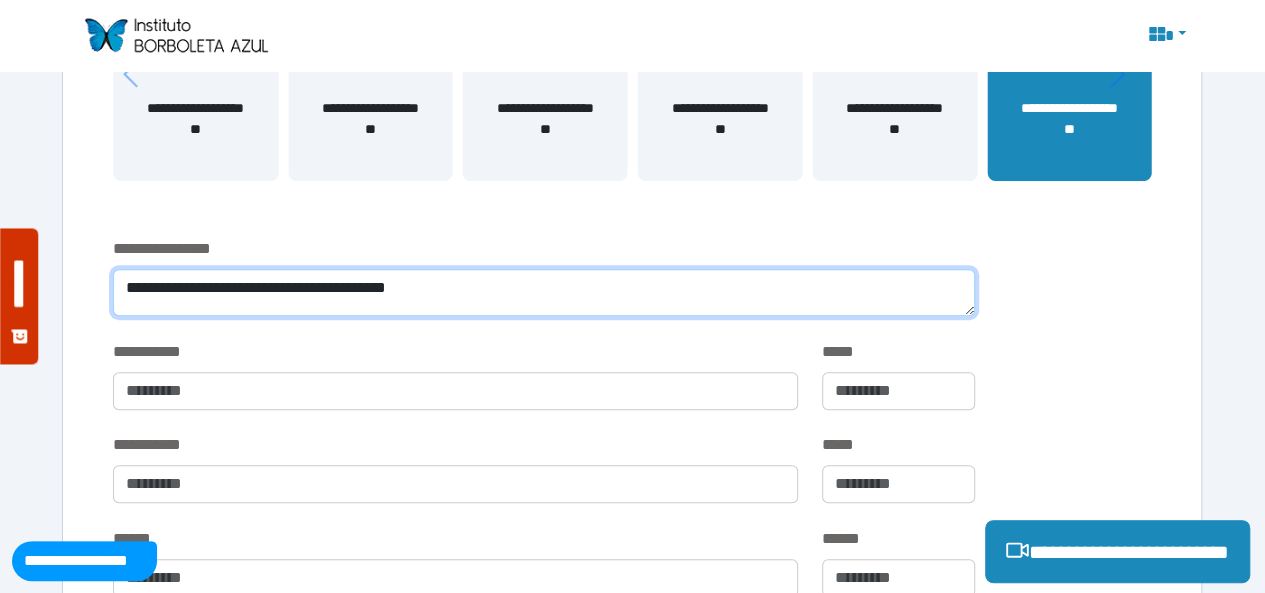 click on "**********" at bounding box center [544, 292] 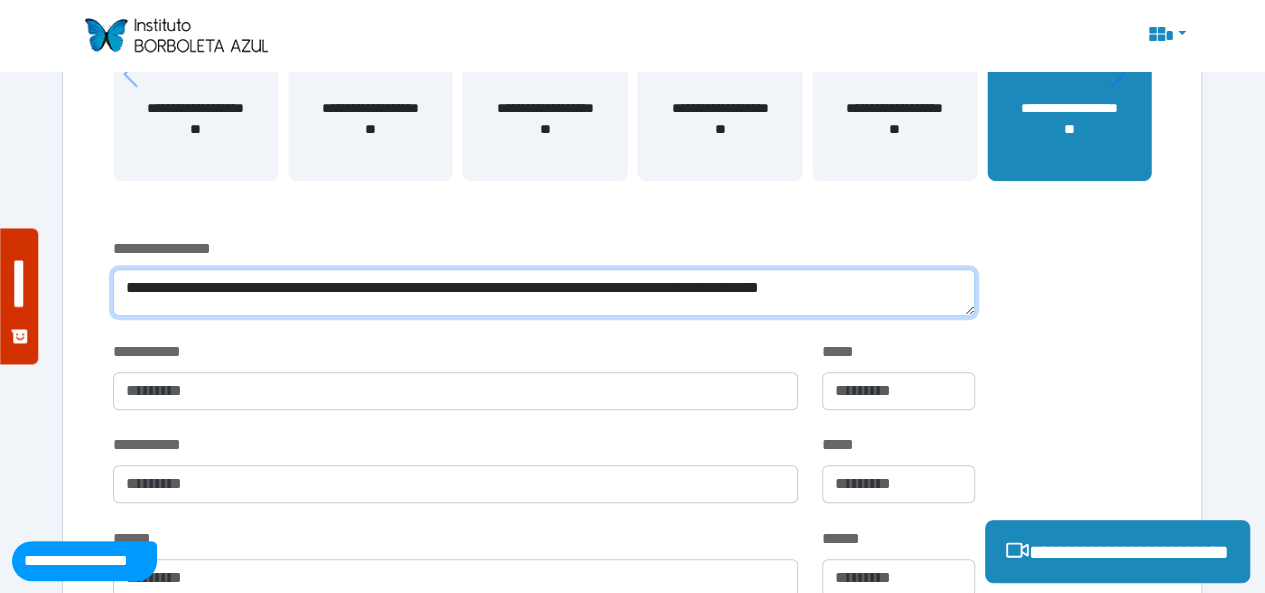 click on "**********" at bounding box center (544, 292) 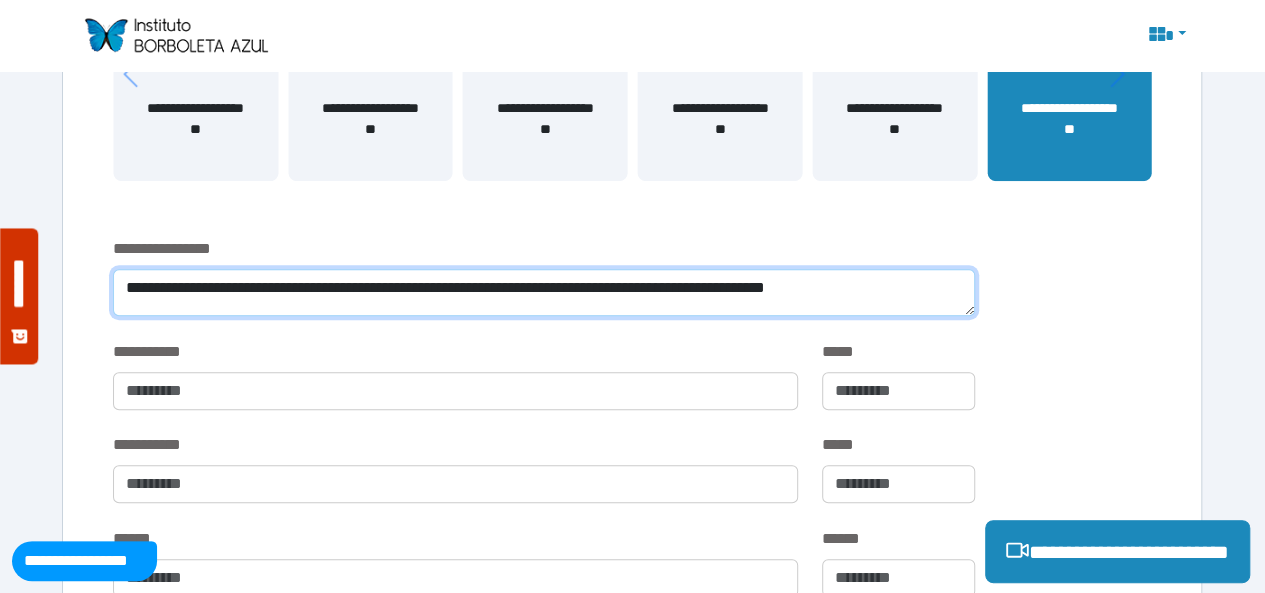 click on "**********" at bounding box center (544, 292) 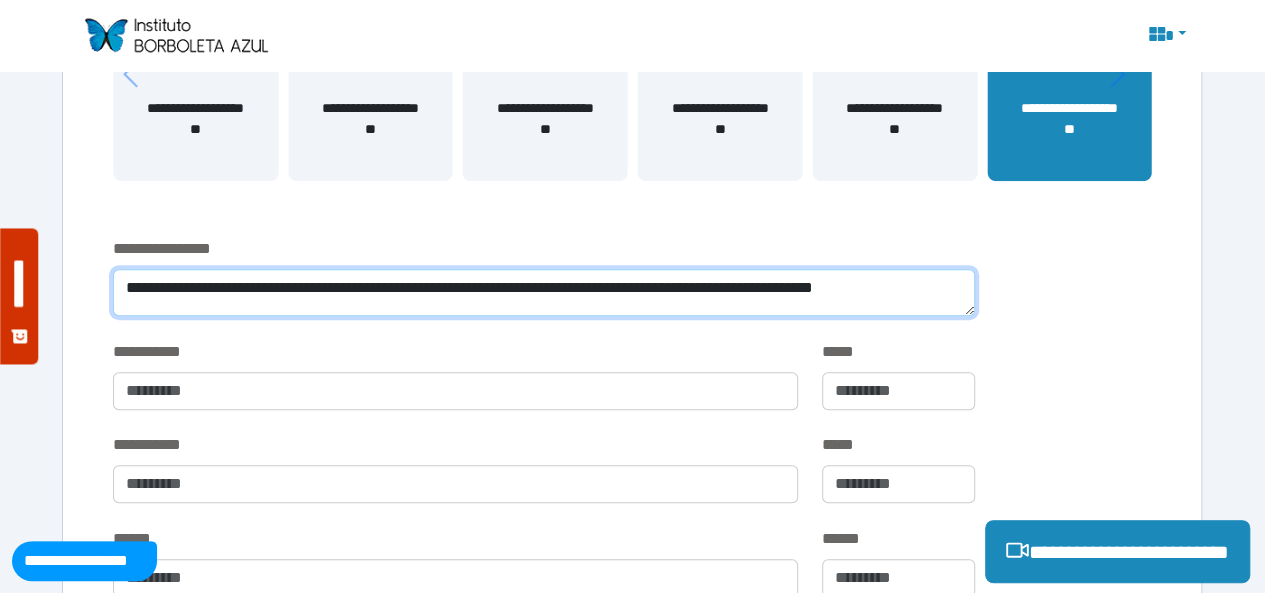 scroll, scrollTop: 0, scrollLeft: 0, axis: both 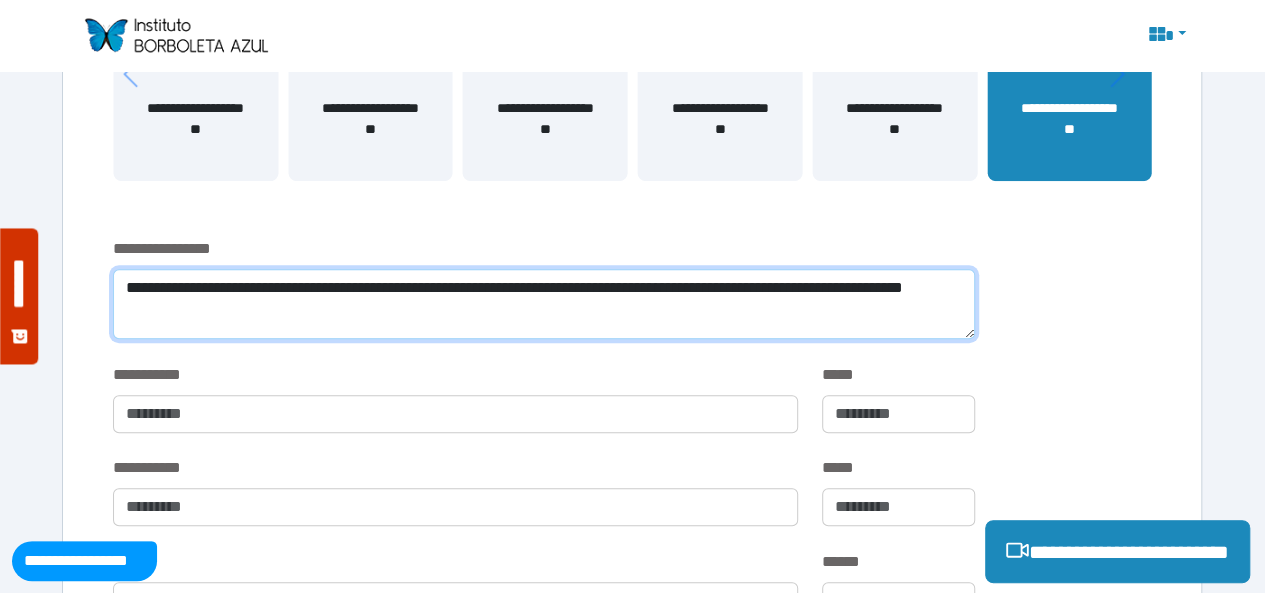 click on "**********" at bounding box center [544, 304] 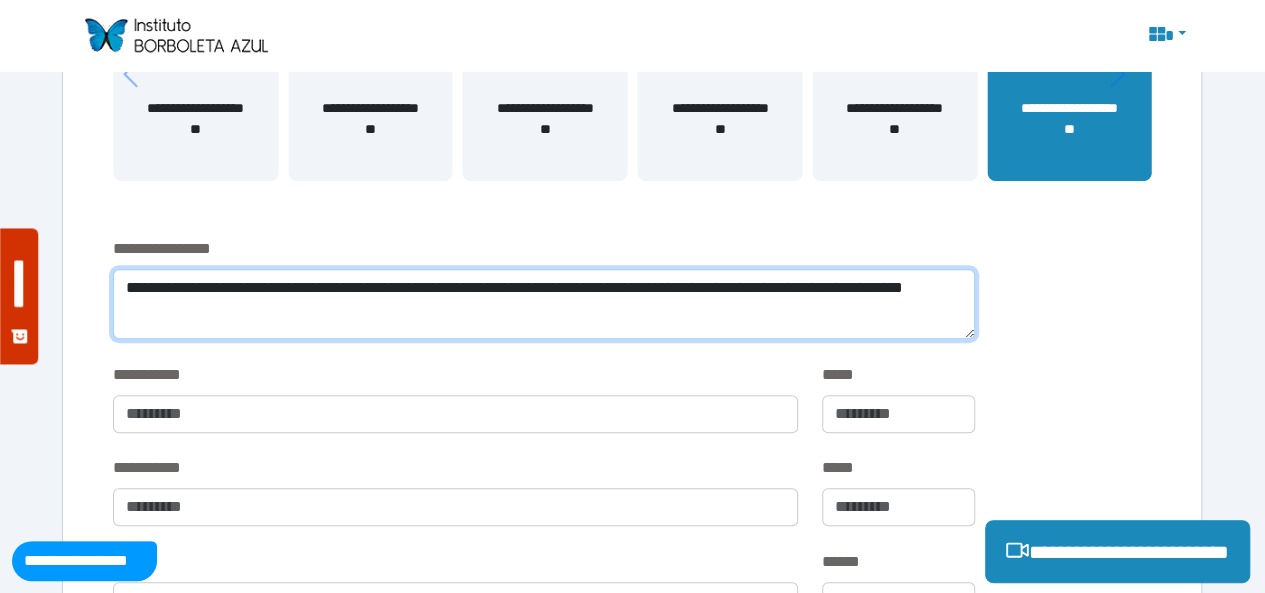 drag, startPoint x: 294, startPoint y: 312, endPoint x: 20, endPoint y: 266, distance: 277.83447 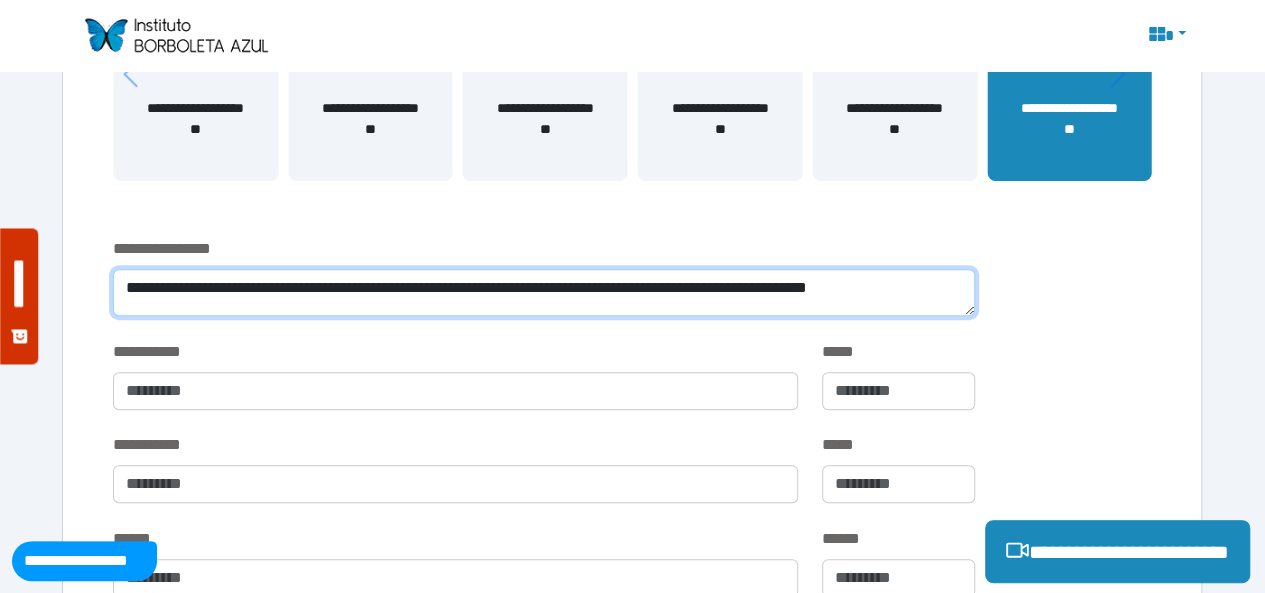 scroll, scrollTop: 0, scrollLeft: 0, axis: both 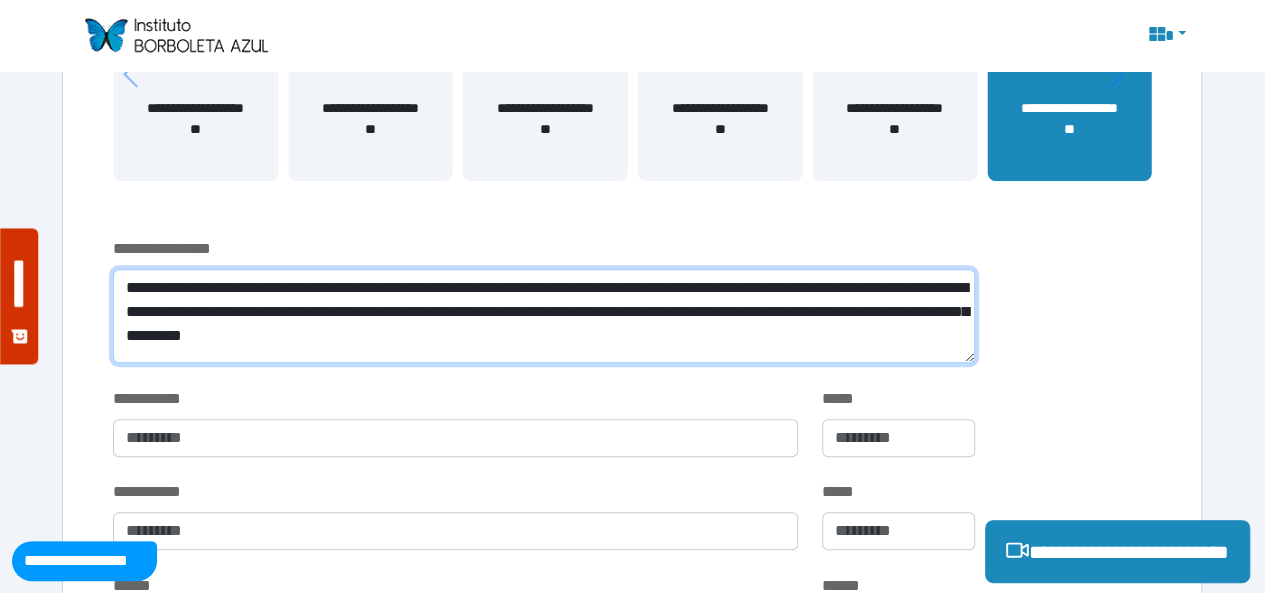 click on "**********" at bounding box center (544, 316) 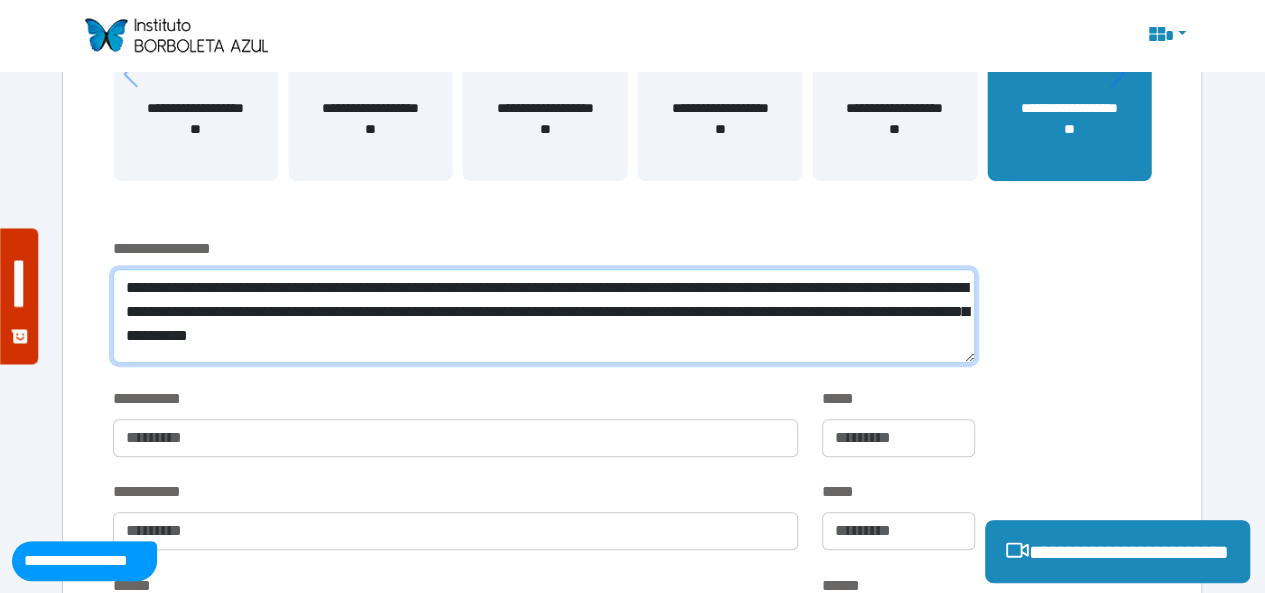 click on "**********" at bounding box center (544, 316) 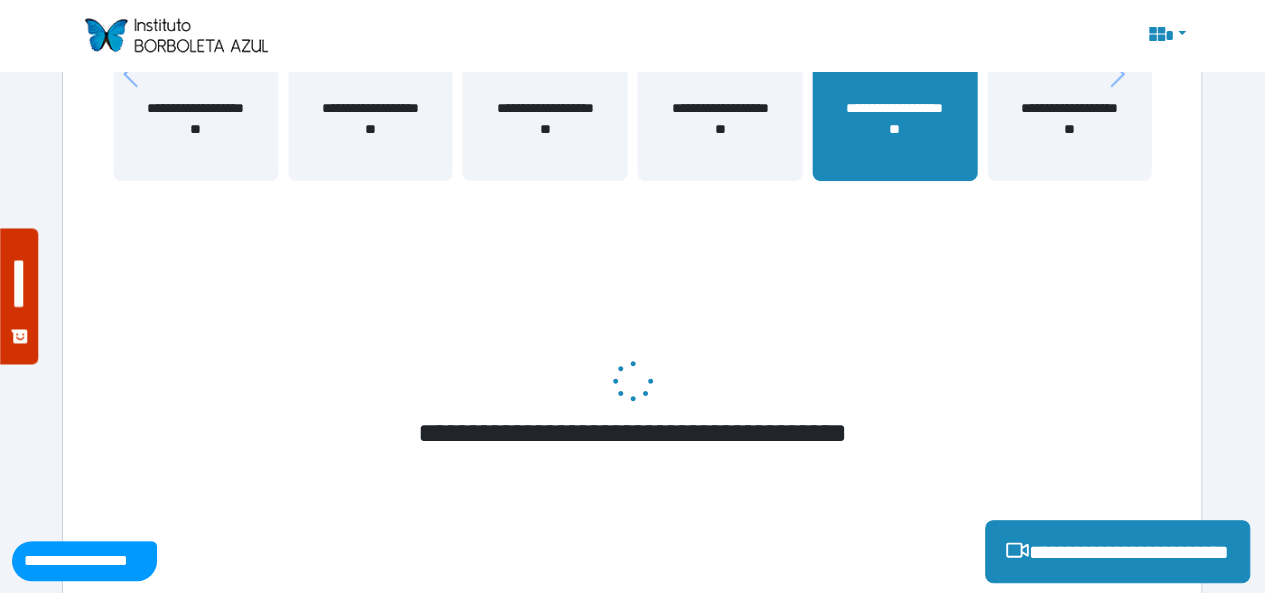 click on "**********" at bounding box center (1069, 129) 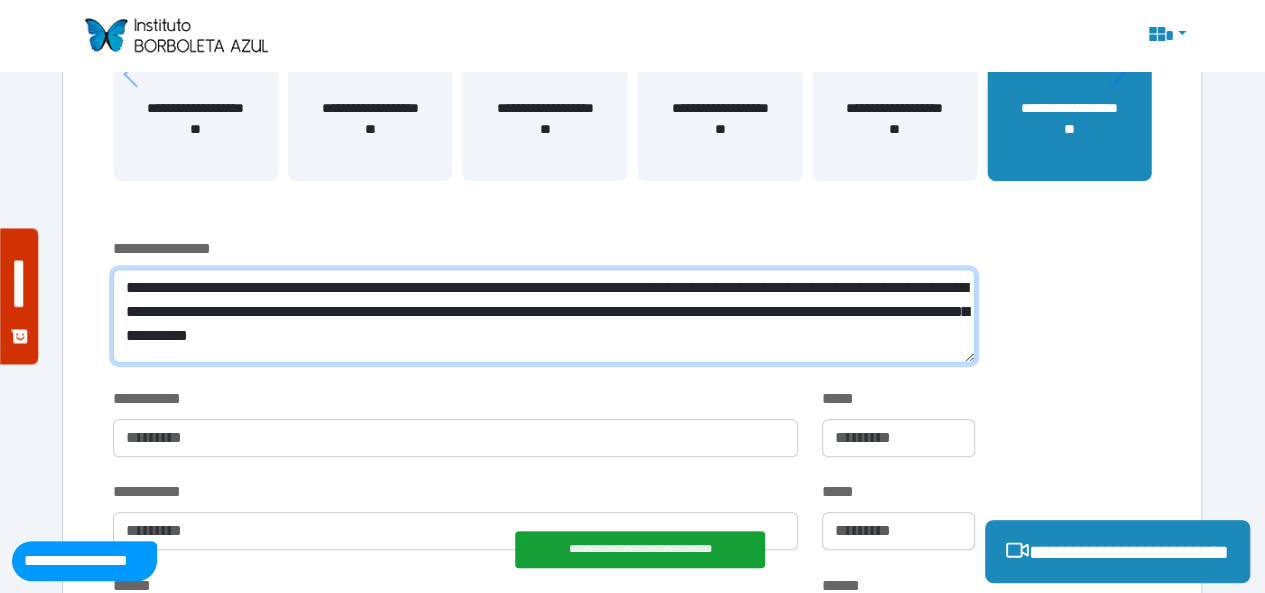 click on "**********" at bounding box center (544, 316) 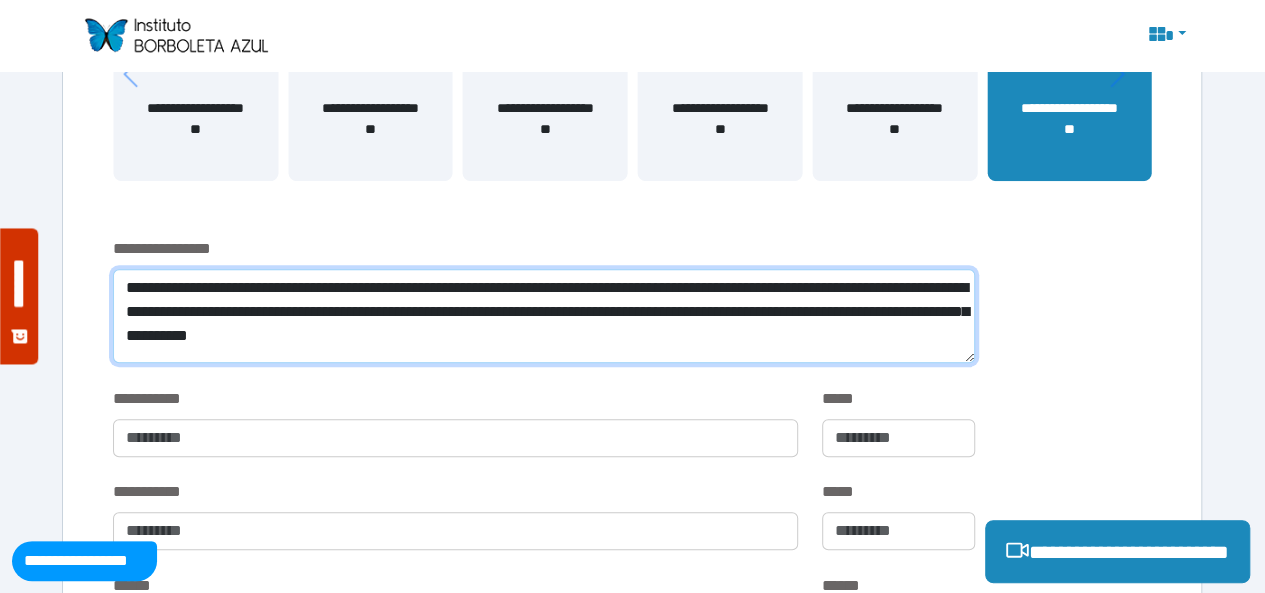drag, startPoint x: 662, startPoint y: 340, endPoint x: 119, endPoint y: 282, distance: 546.0888 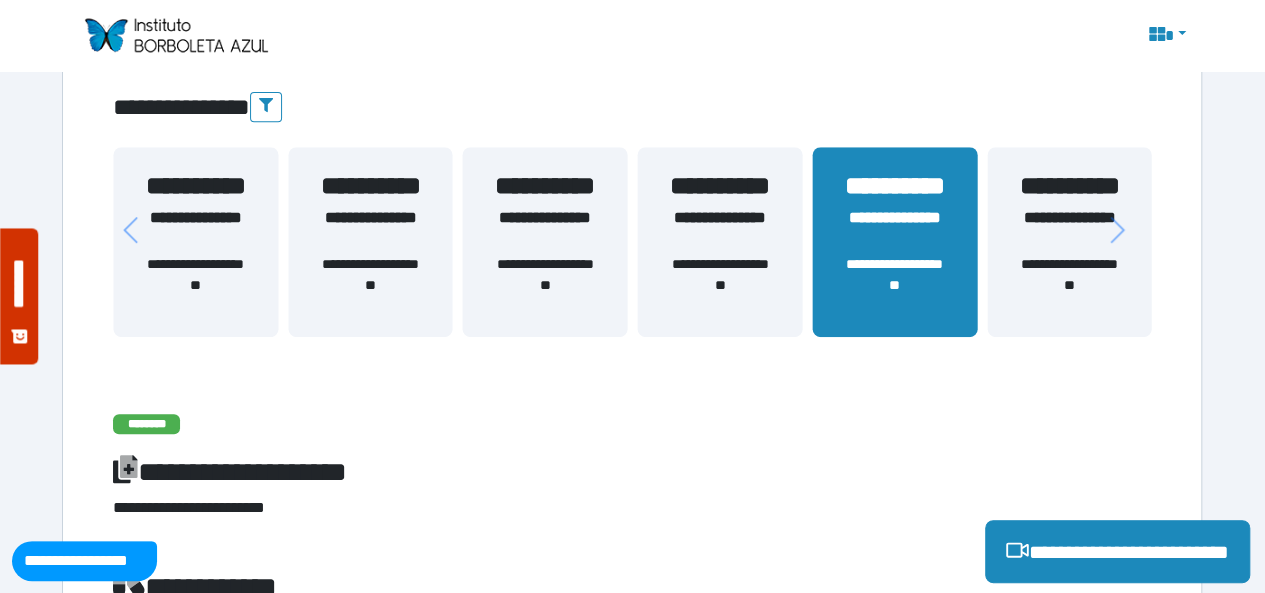 scroll, scrollTop: 348, scrollLeft: 0, axis: vertical 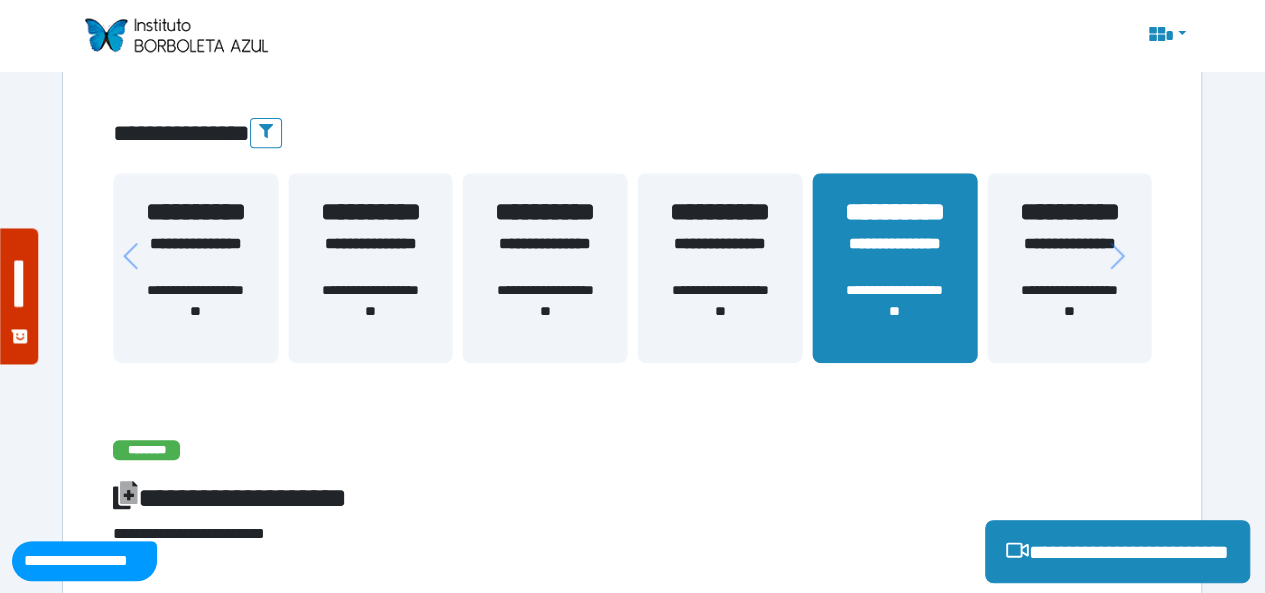 click on "**********" at bounding box center (1069, 256) 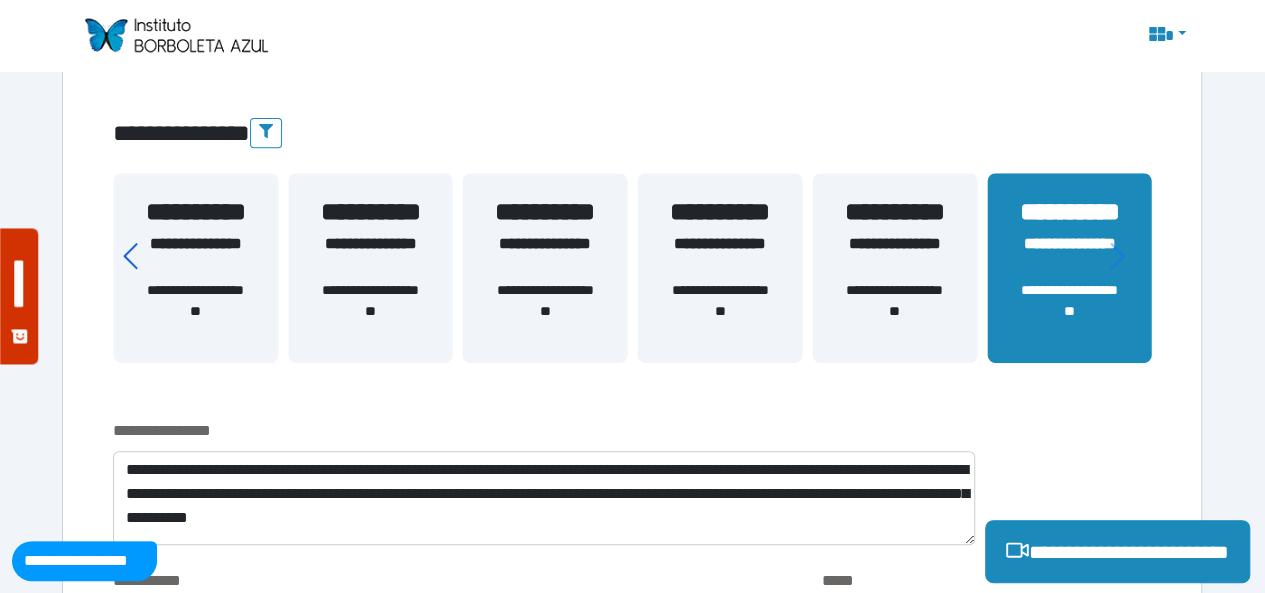 click 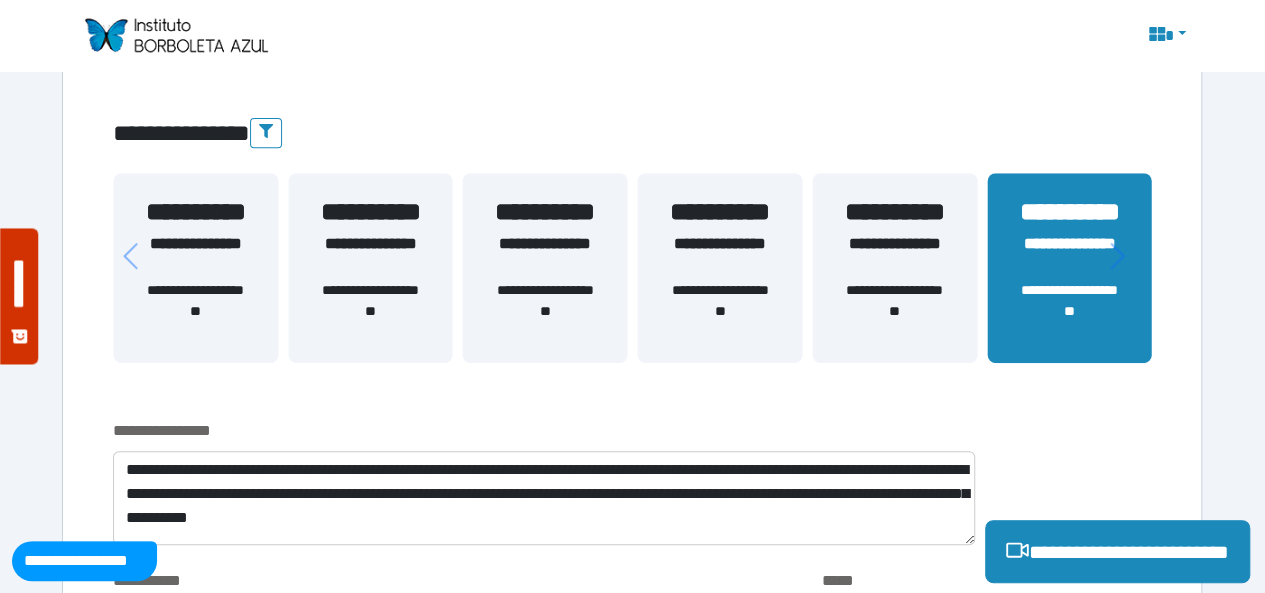 click on "**********" at bounding box center [195, 311] 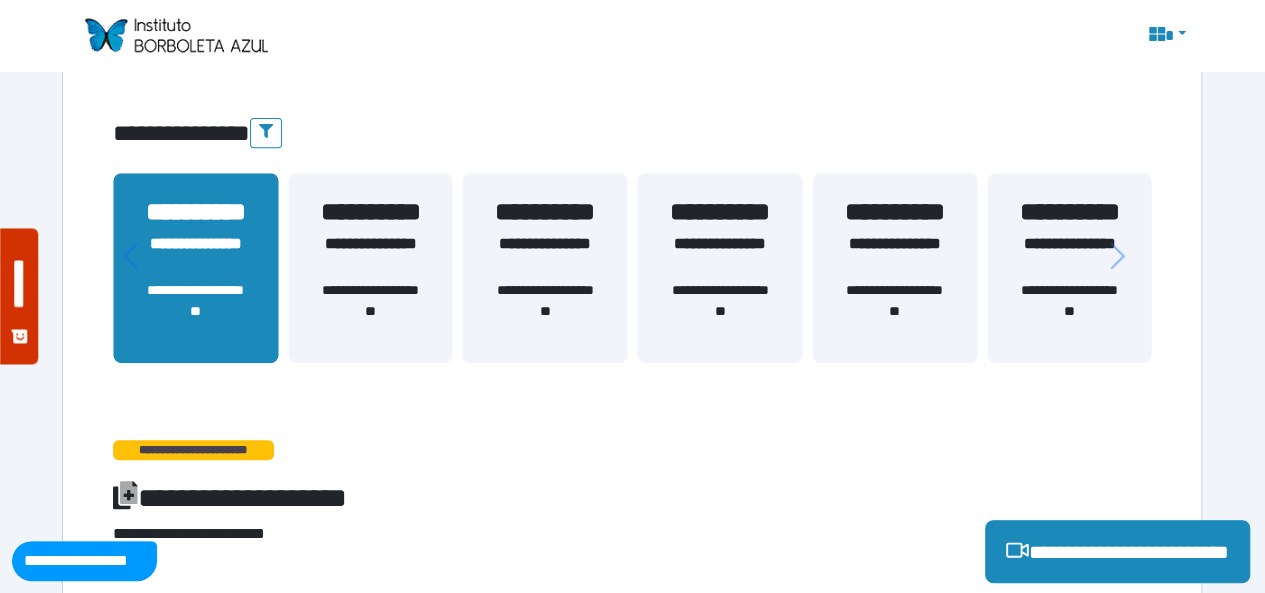 click on "**********" at bounding box center (1069, 256) 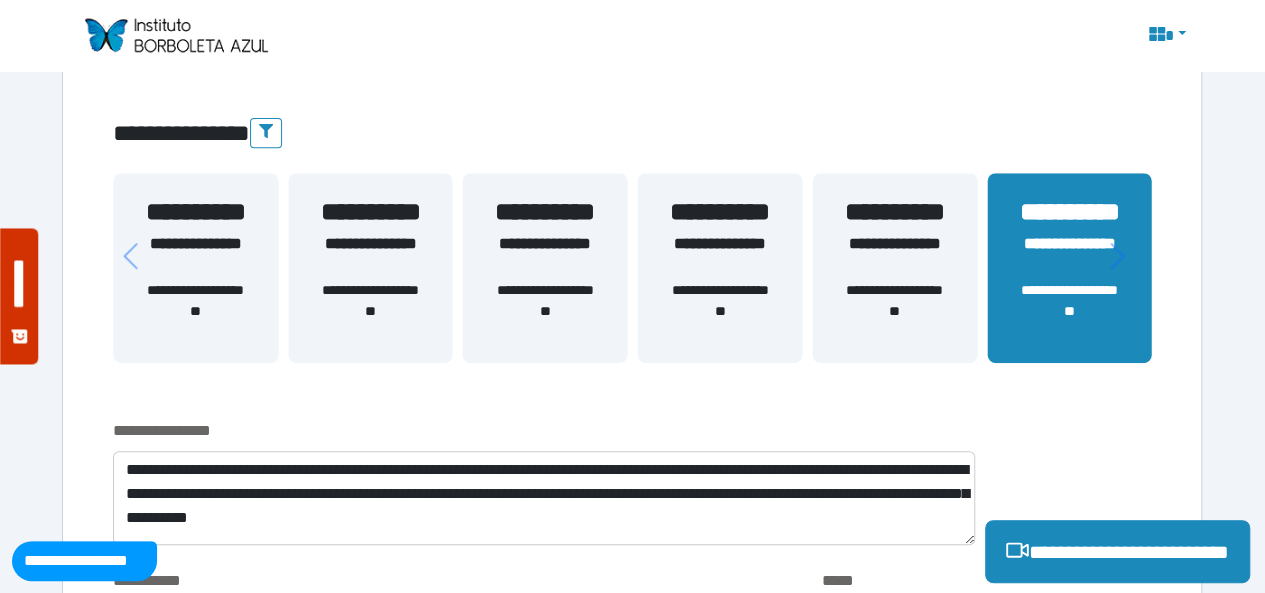 click on "**********" at bounding box center [632, 252] 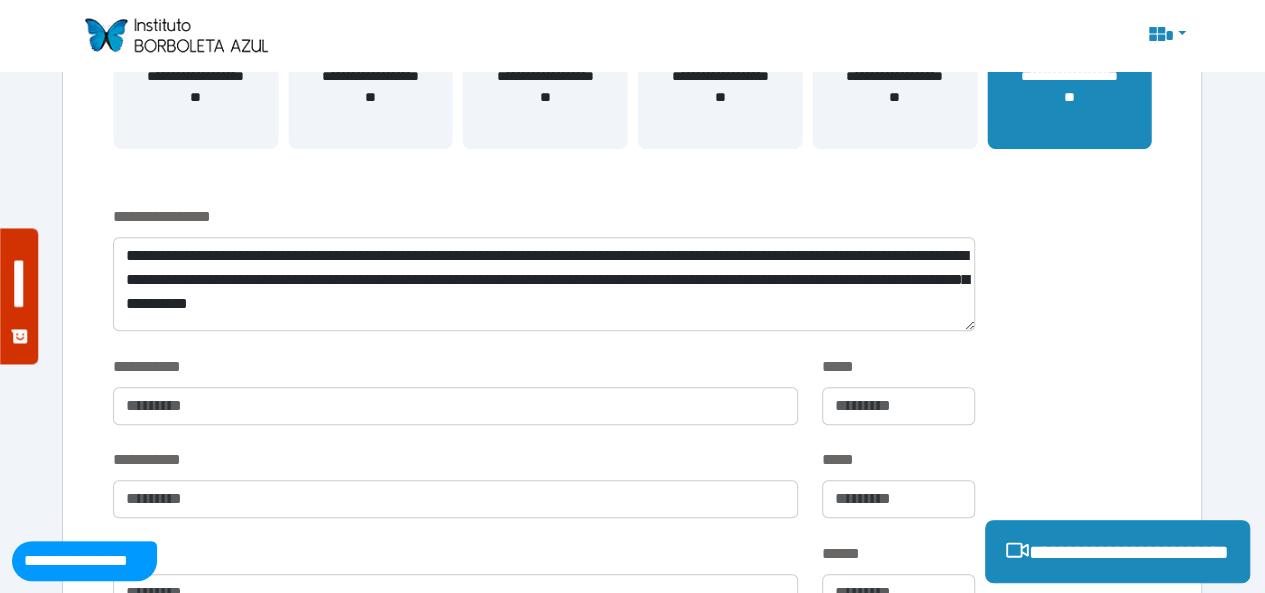 scroll, scrollTop: 615, scrollLeft: 0, axis: vertical 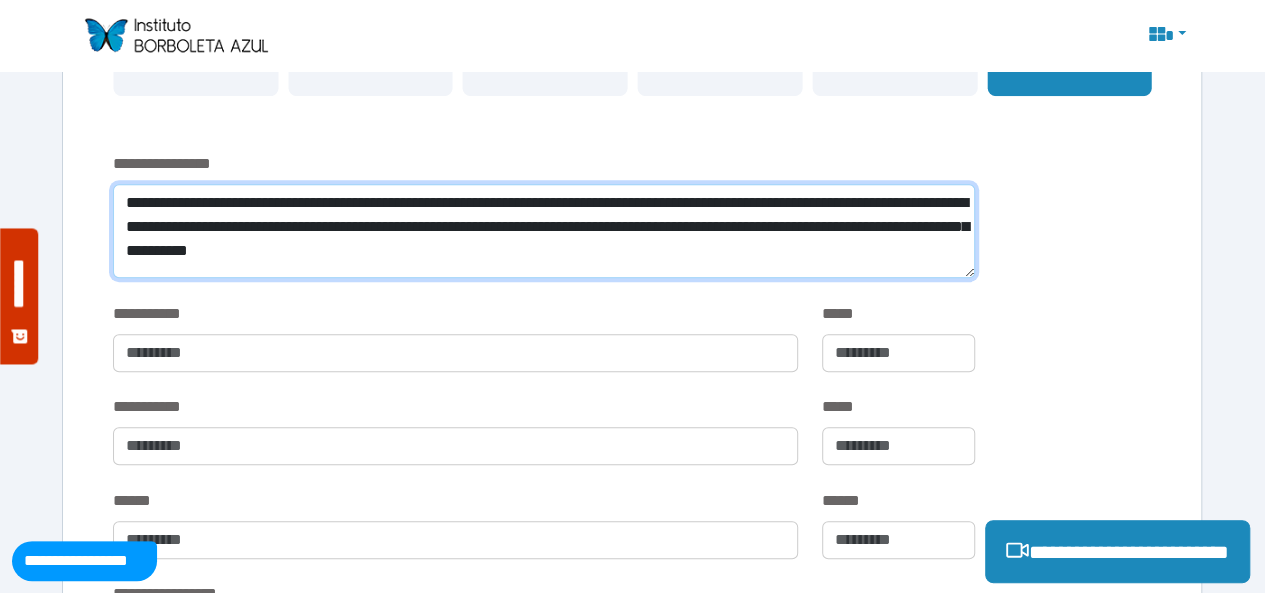 click on "**********" at bounding box center [544, 231] 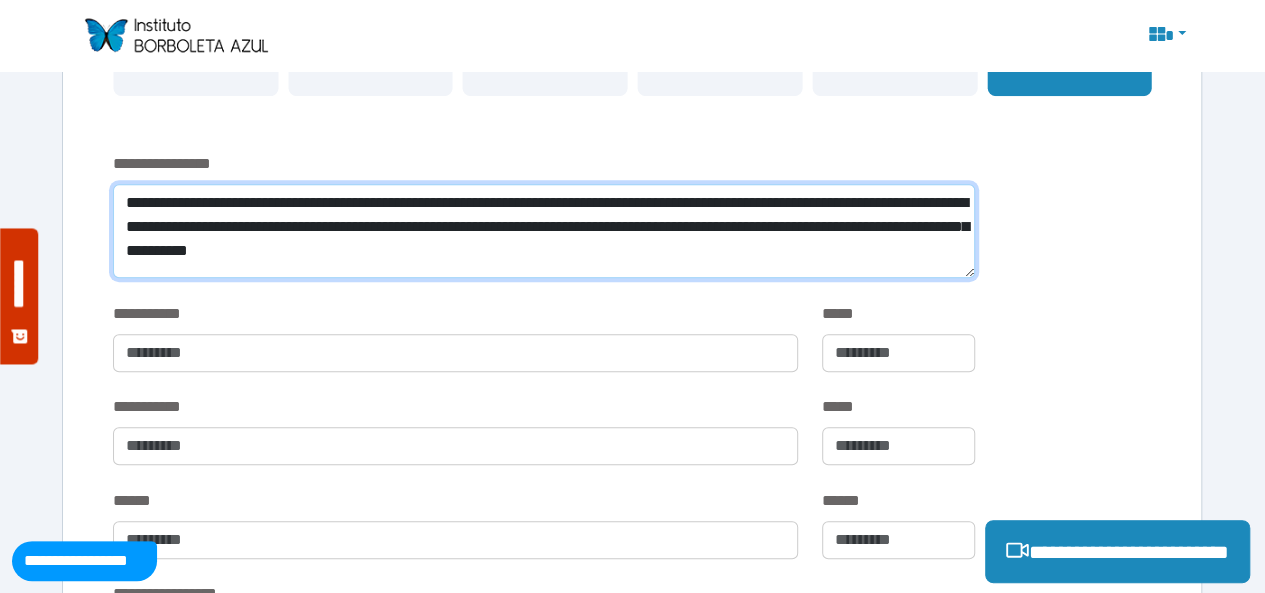 drag, startPoint x: 632, startPoint y: 229, endPoint x: 509, endPoint y: 224, distance: 123.101585 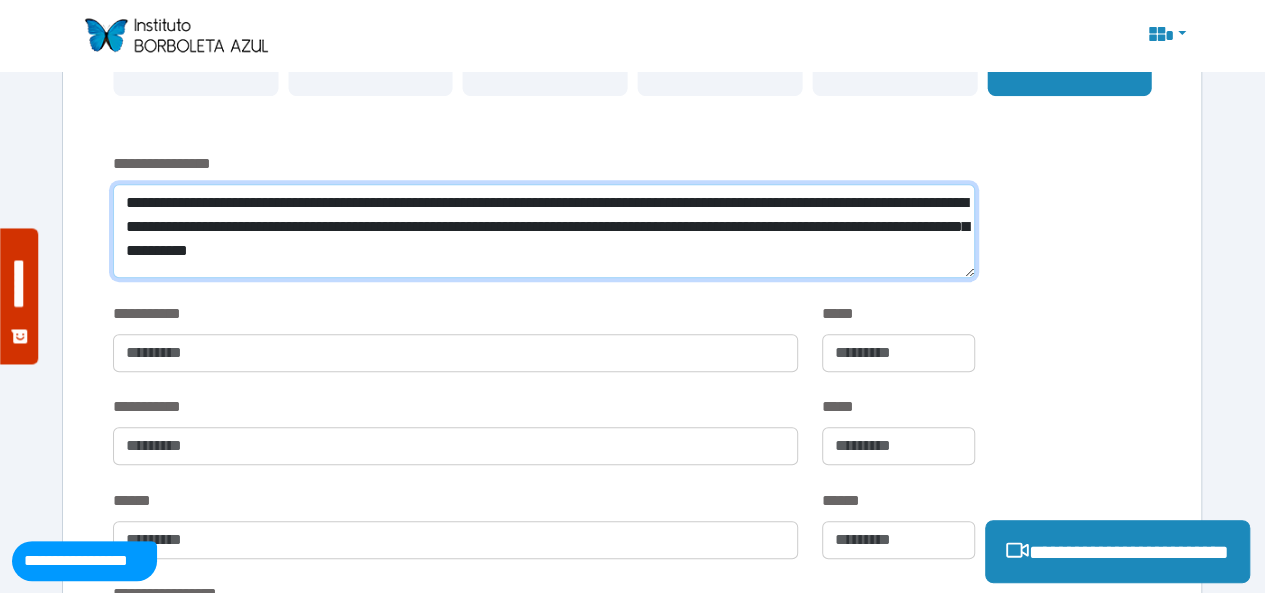 click on "**********" at bounding box center [544, 231] 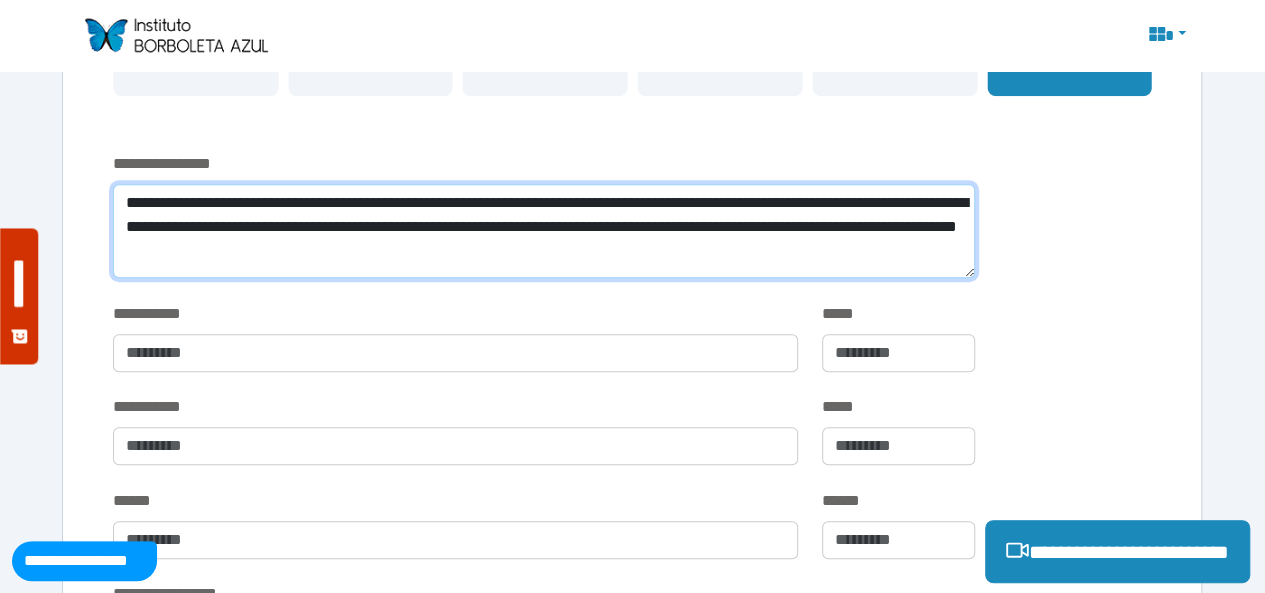 click on "**********" at bounding box center (544, 231) 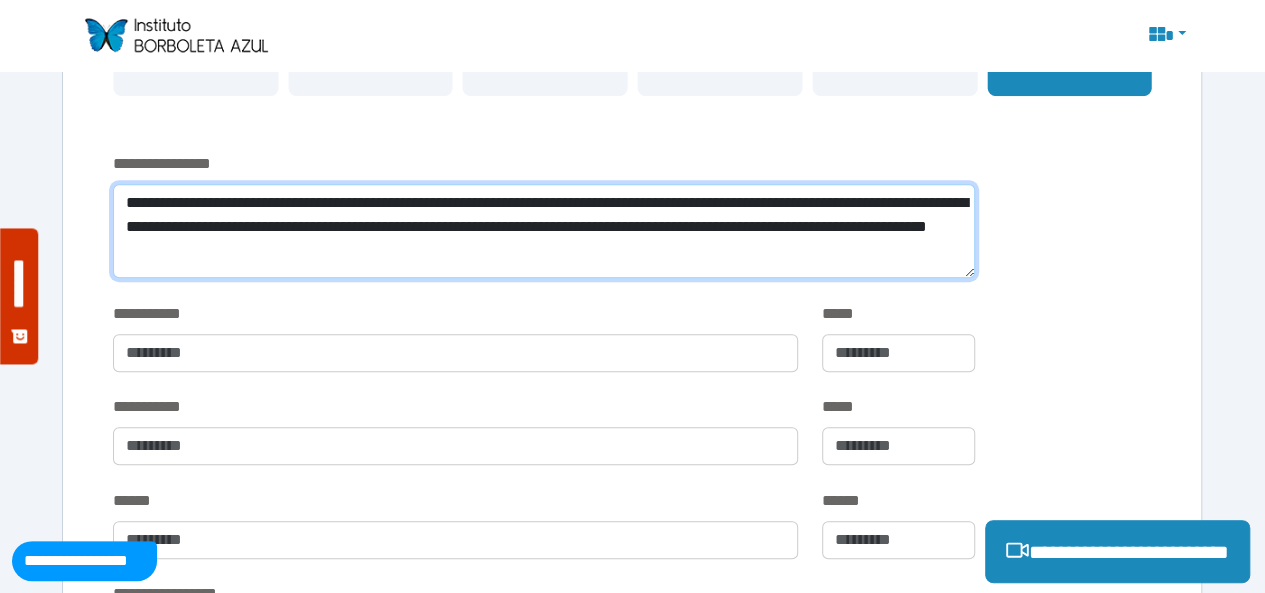 click on "**********" at bounding box center [544, 231] 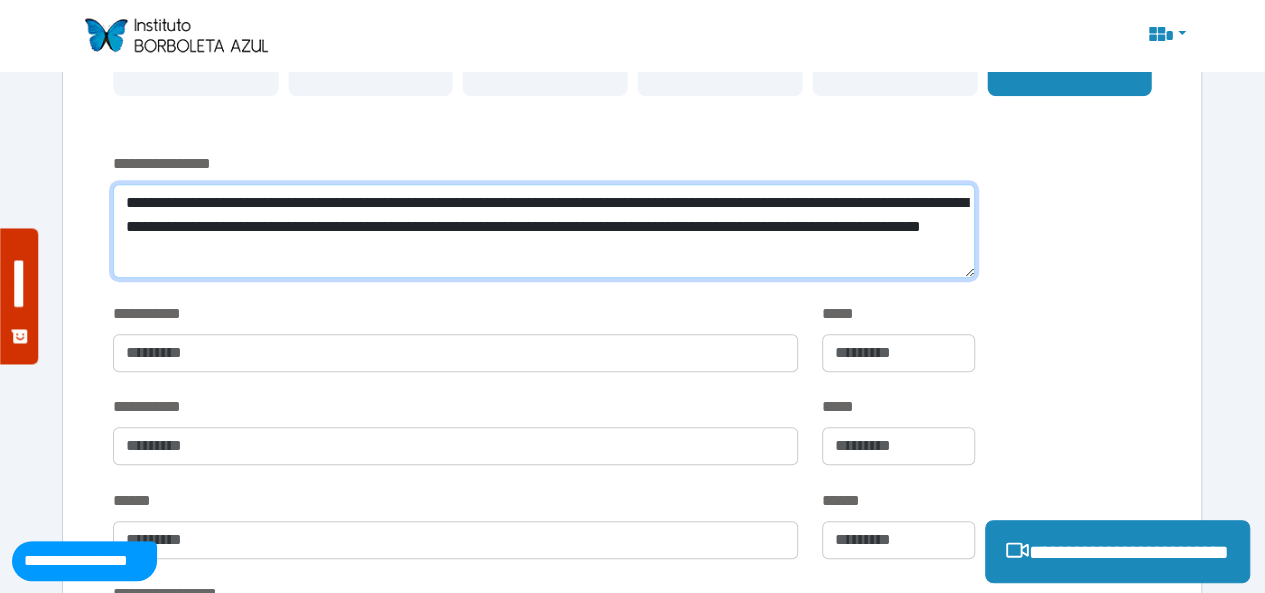 click on "**********" at bounding box center (544, 231) 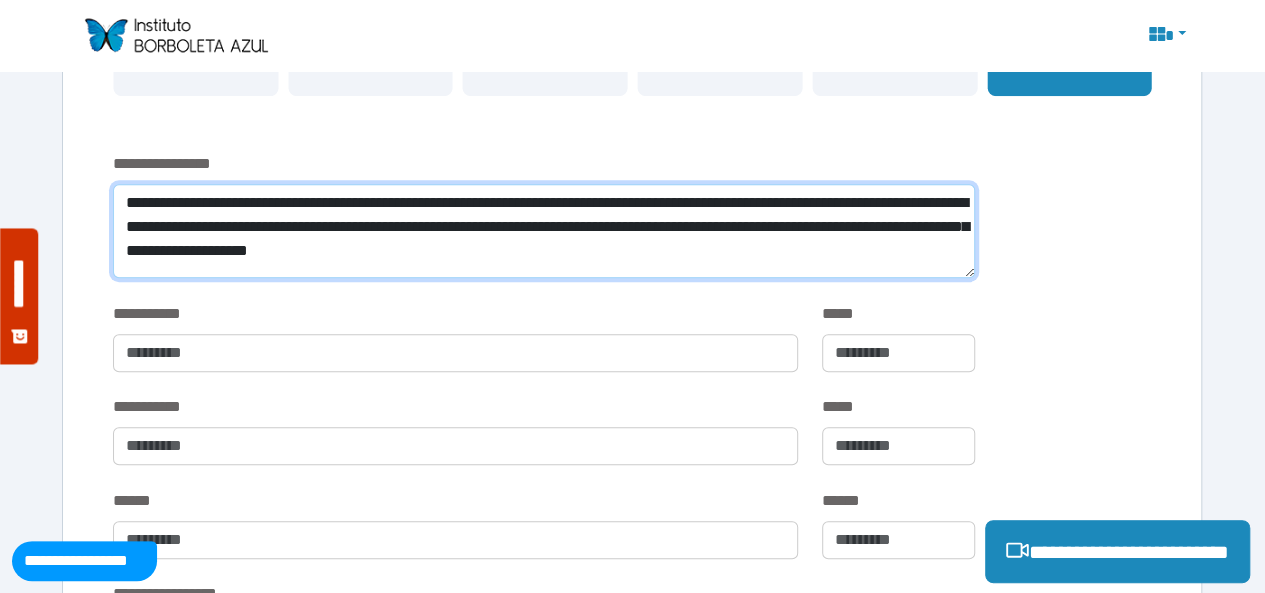 click on "**********" at bounding box center [544, 231] 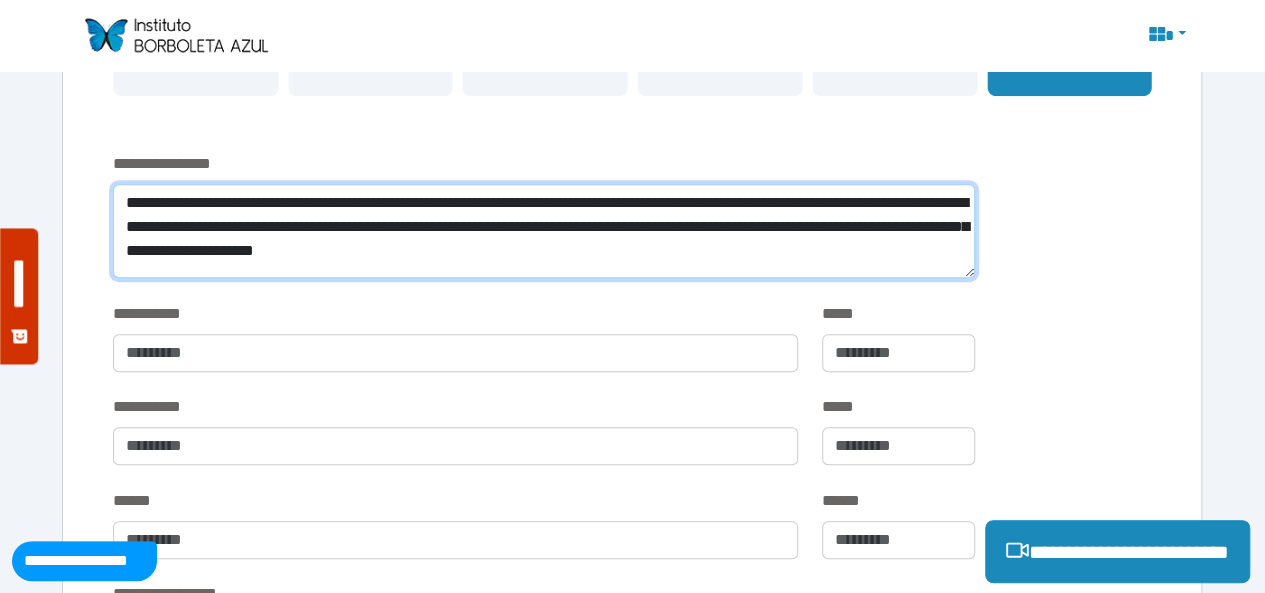 click on "**********" at bounding box center (544, 231) 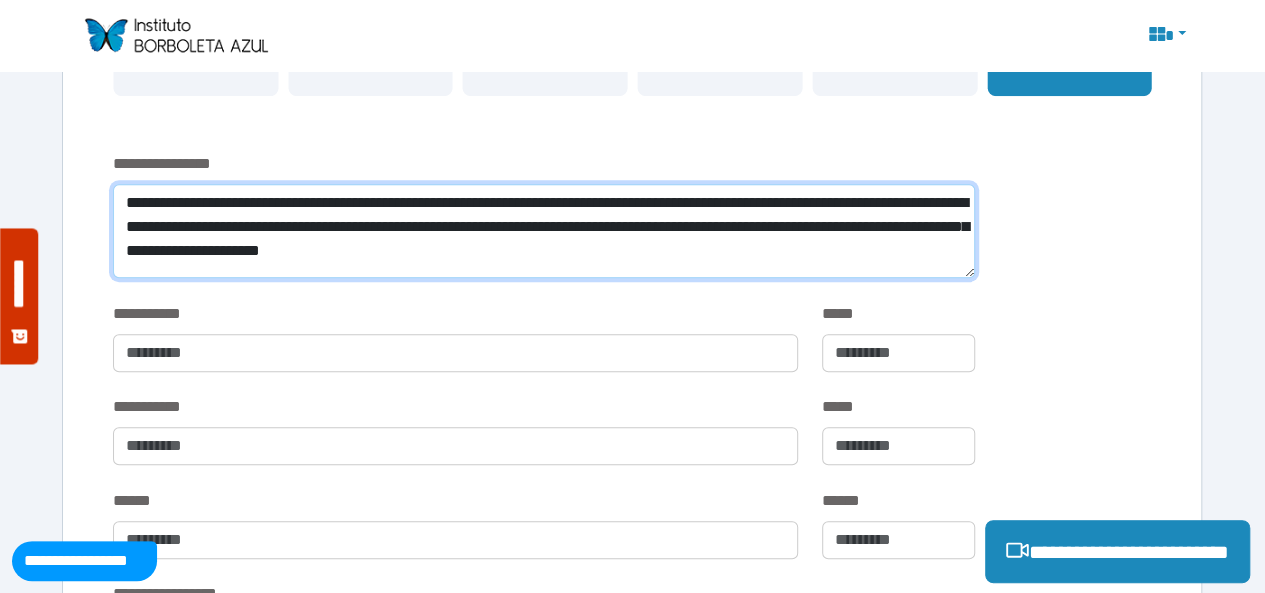 click on "**********" at bounding box center [544, 231] 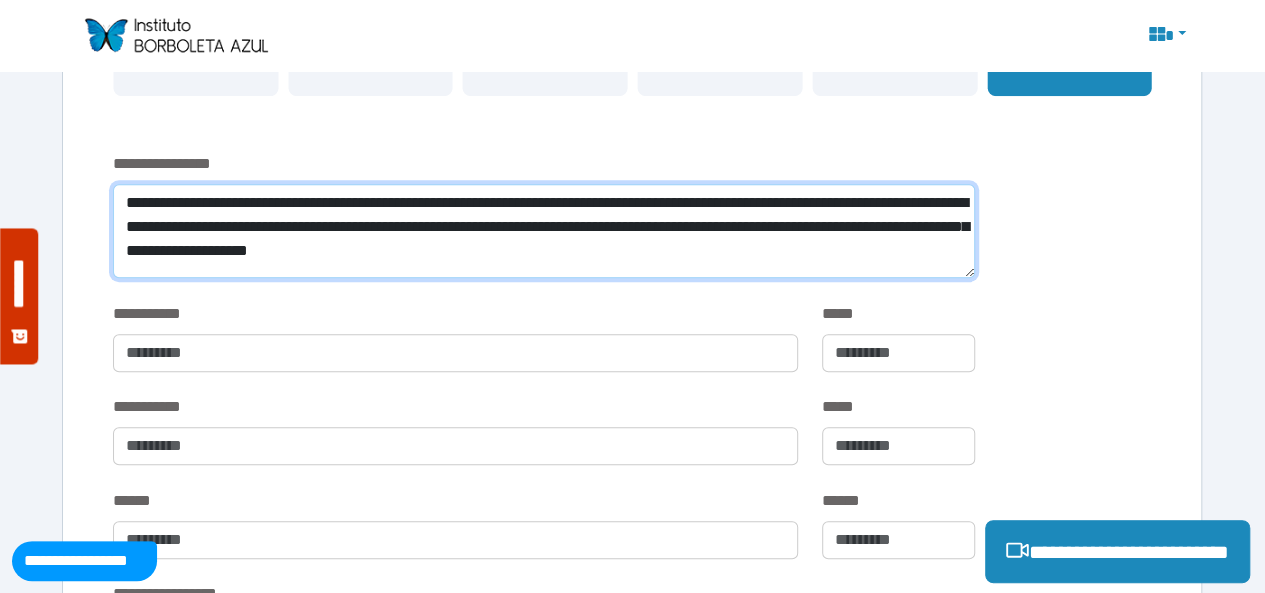 click on "**********" at bounding box center [544, 231] 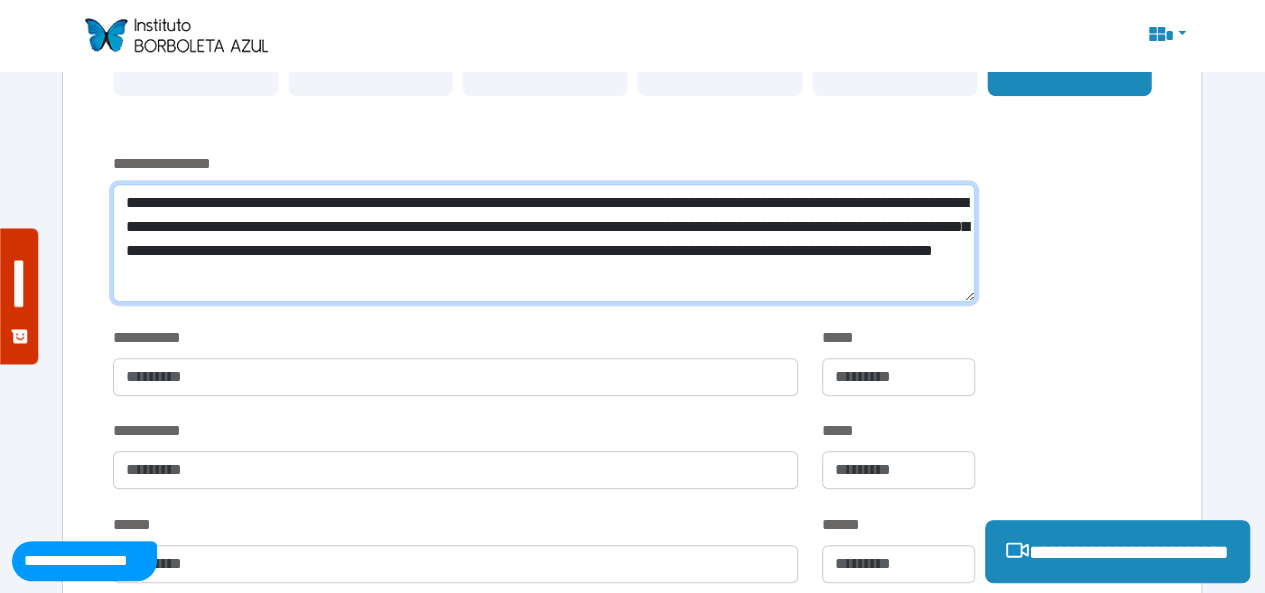 click on "**********" at bounding box center [544, 243] 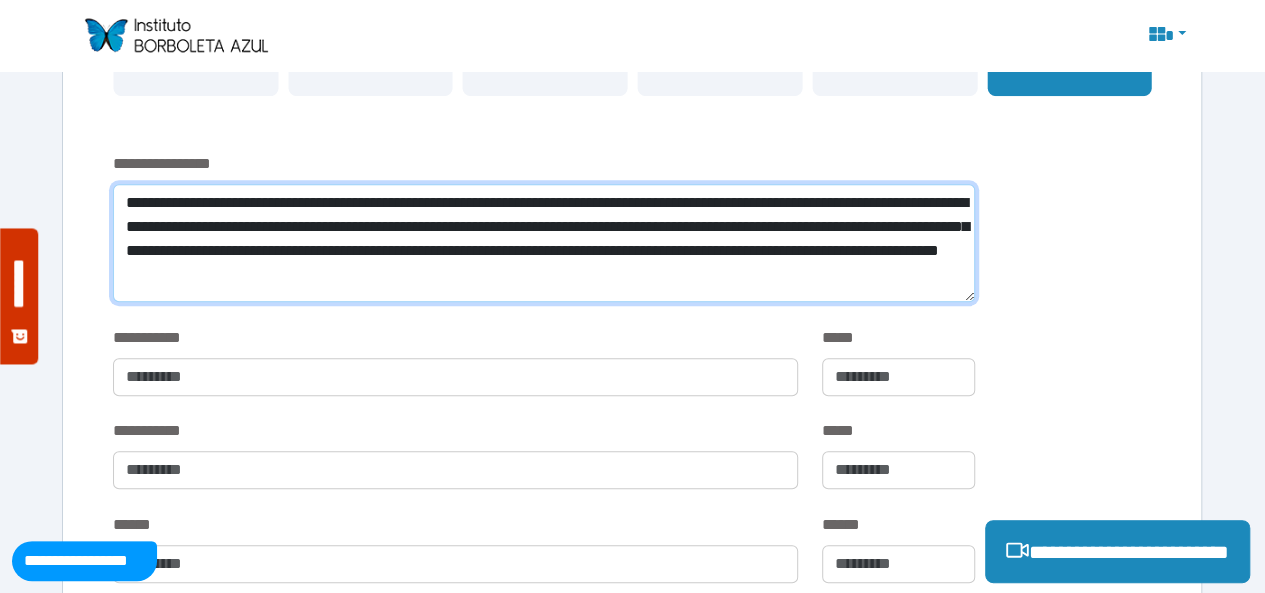 click on "**********" at bounding box center (544, 243) 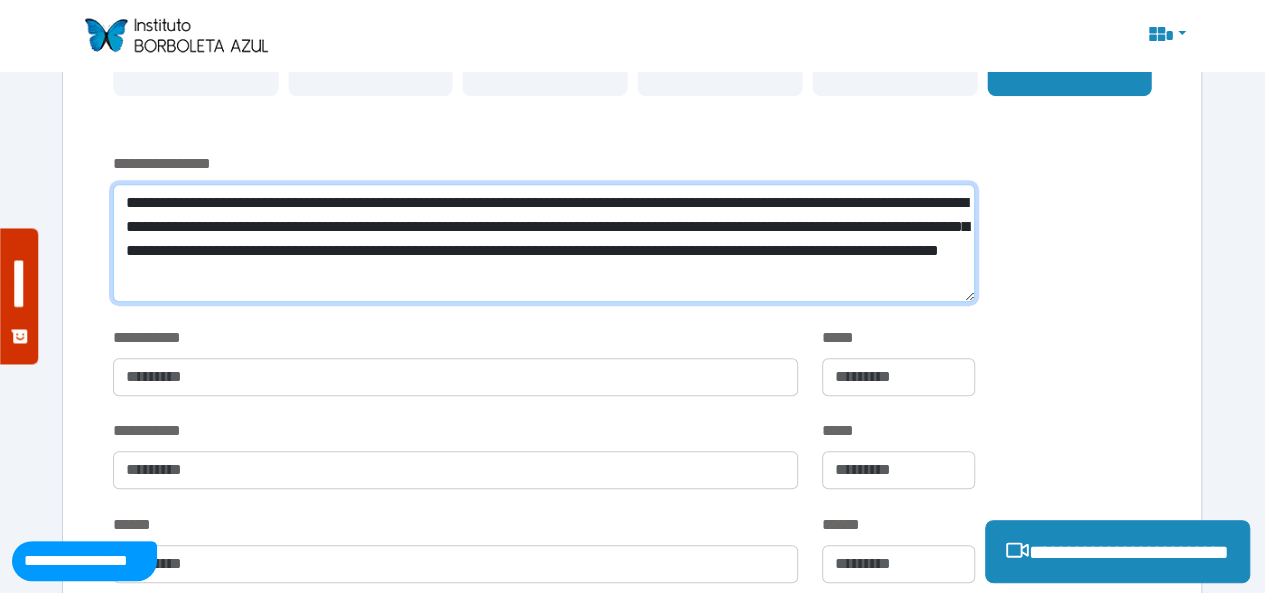 drag, startPoint x: 728, startPoint y: 287, endPoint x: 567, endPoint y: 280, distance: 161.1521 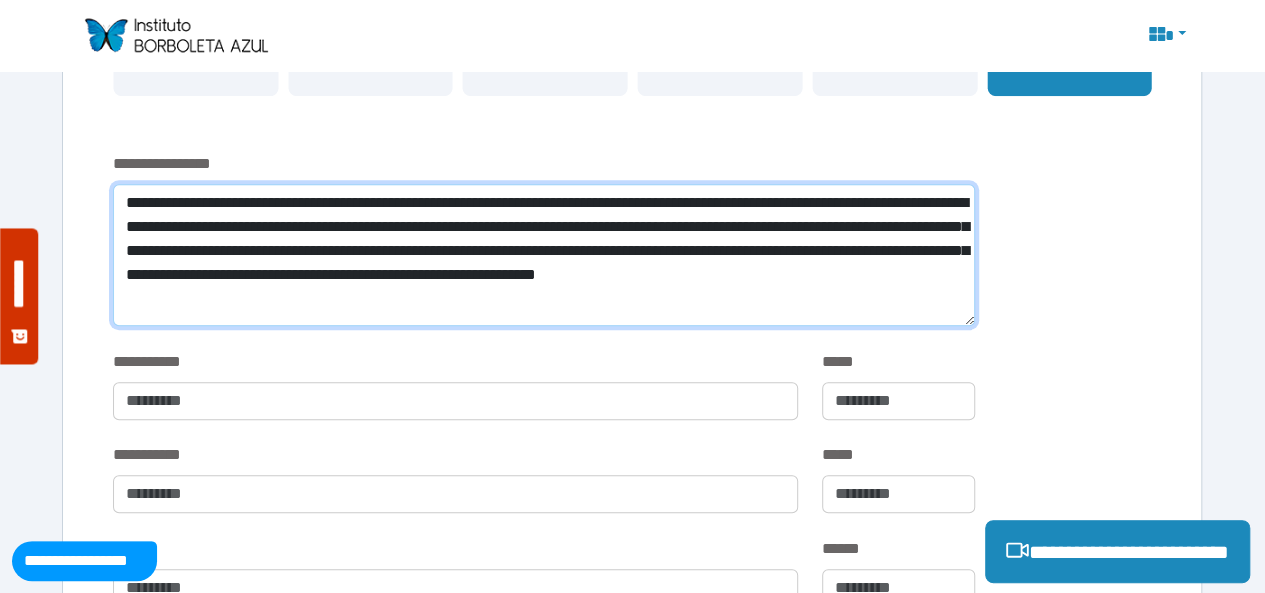 click on "**********" at bounding box center (544, 255) 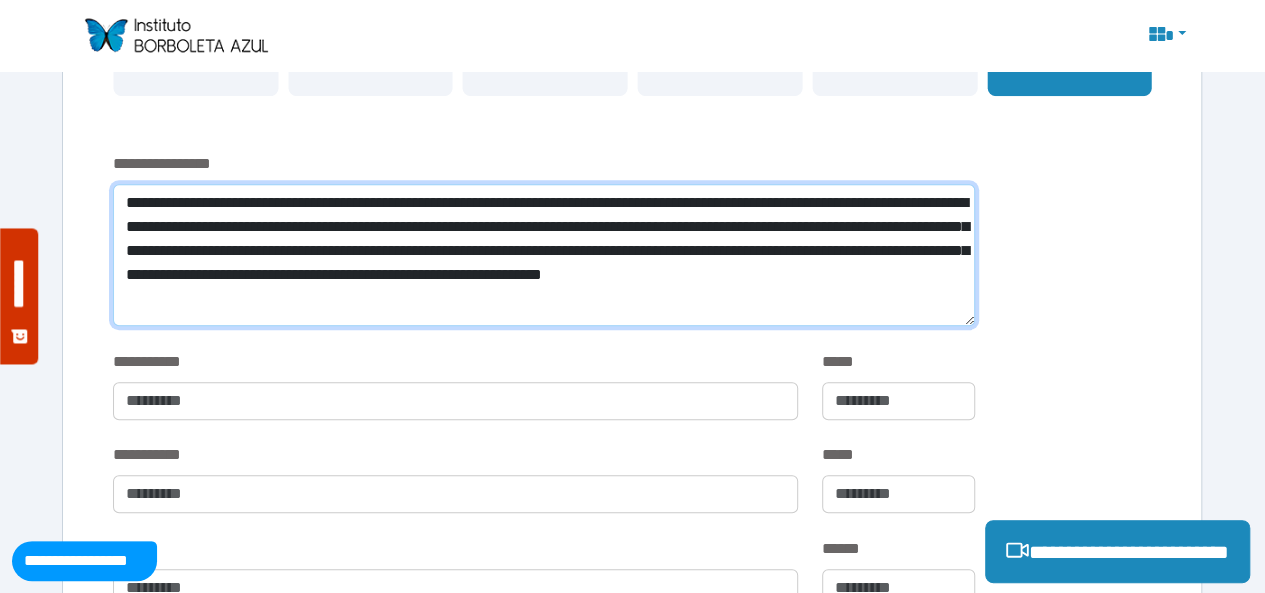 click on "**********" at bounding box center (544, 255) 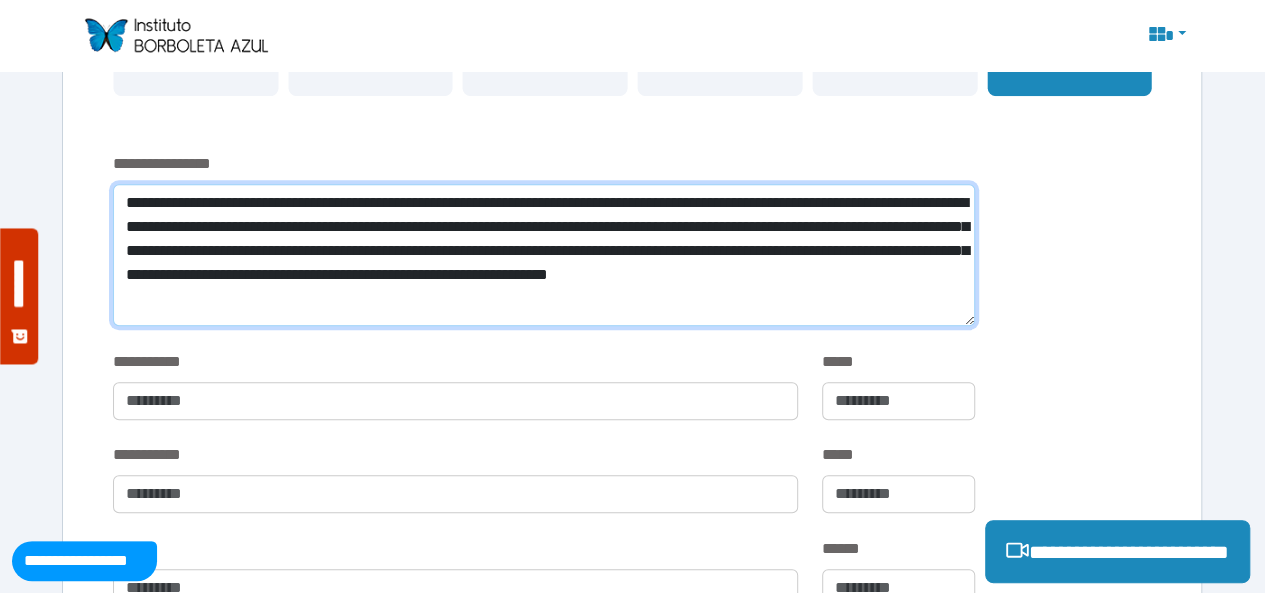 click on "**********" at bounding box center (544, 255) 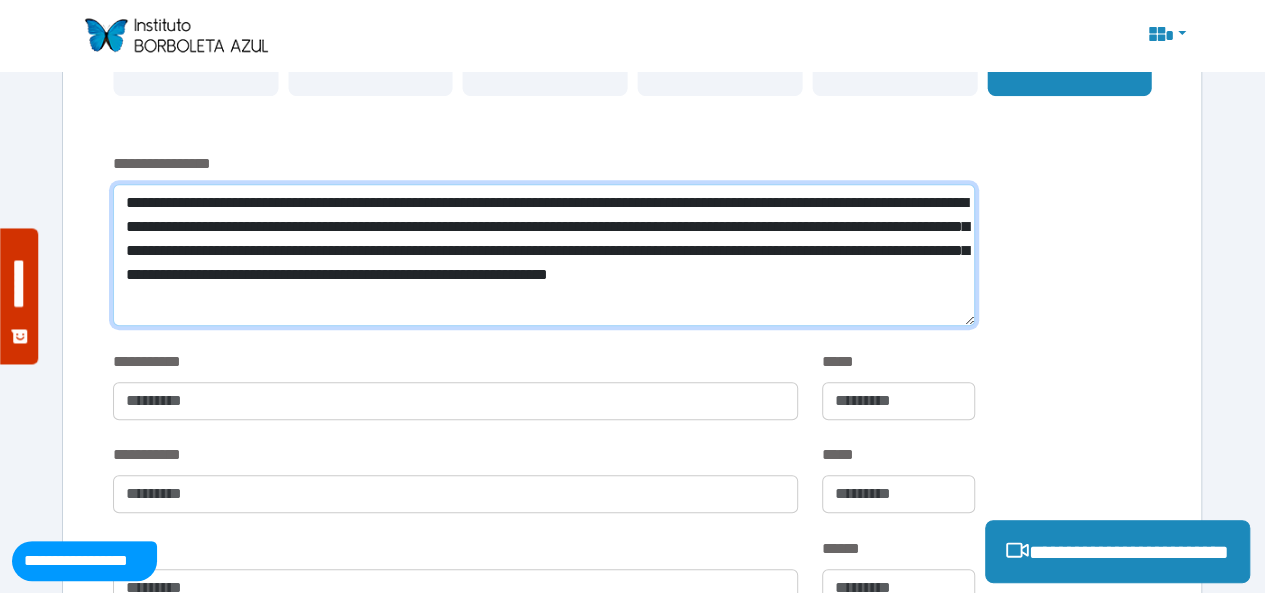 drag, startPoint x: 795, startPoint y: 271, endPoint x: 784, endPoint y: 269, distance: 11.18034 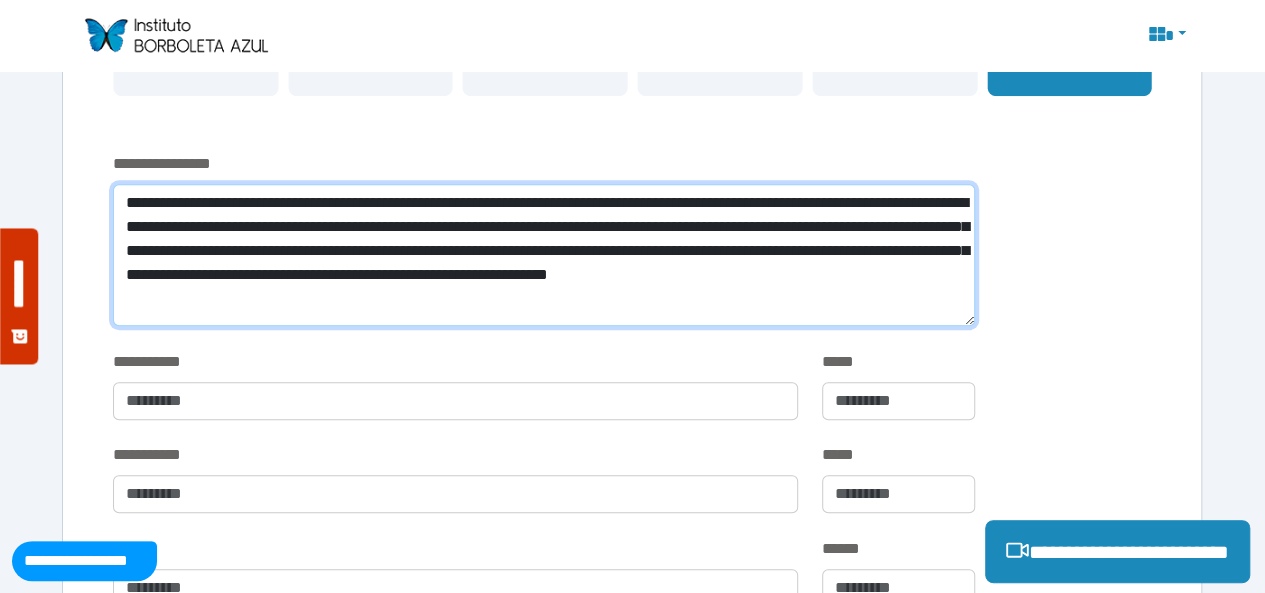 click on "**********" at bounding box center (544, 255) 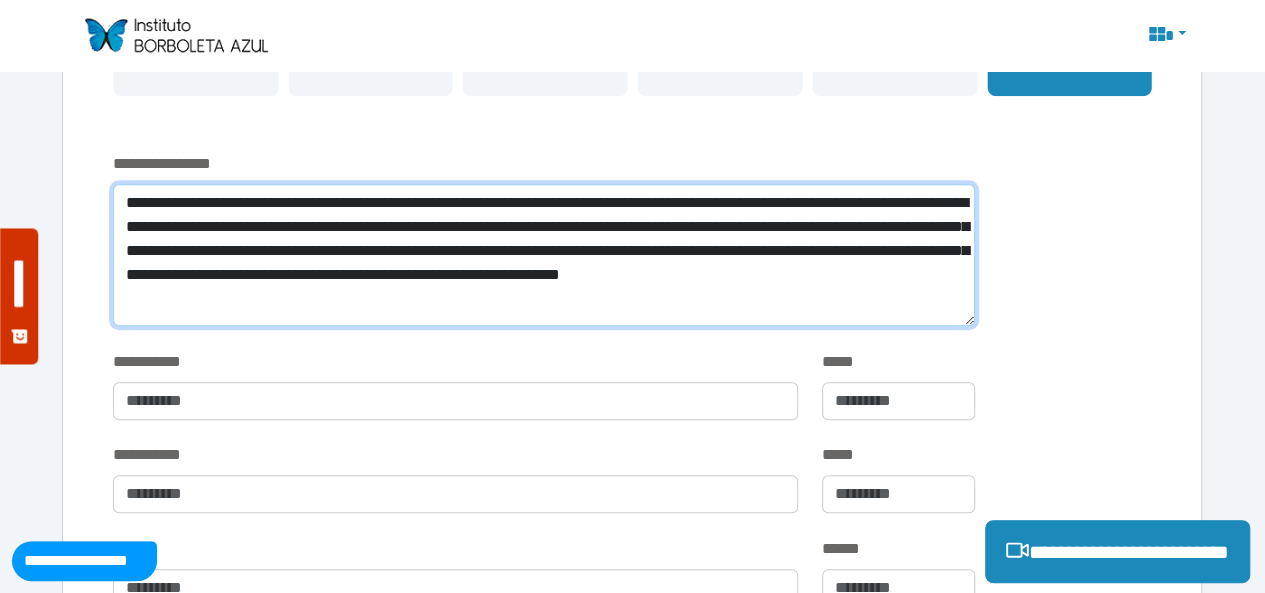 click on "**********" at bounding box center (544, 255) 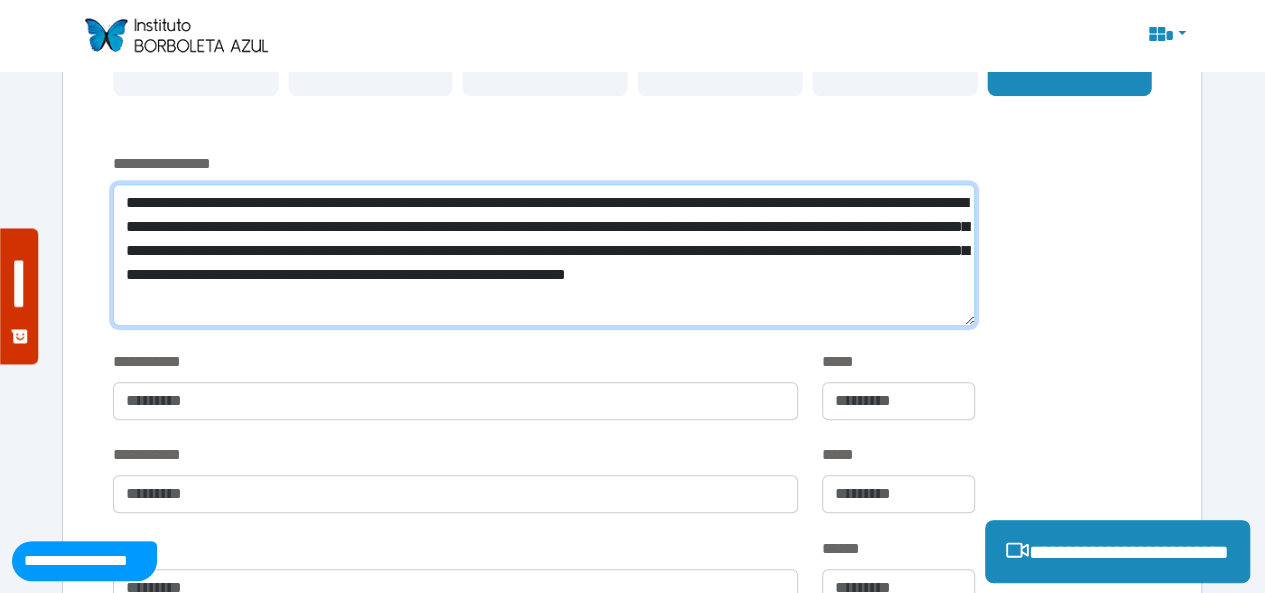 click on "**********" at bounding box center [544, 255] 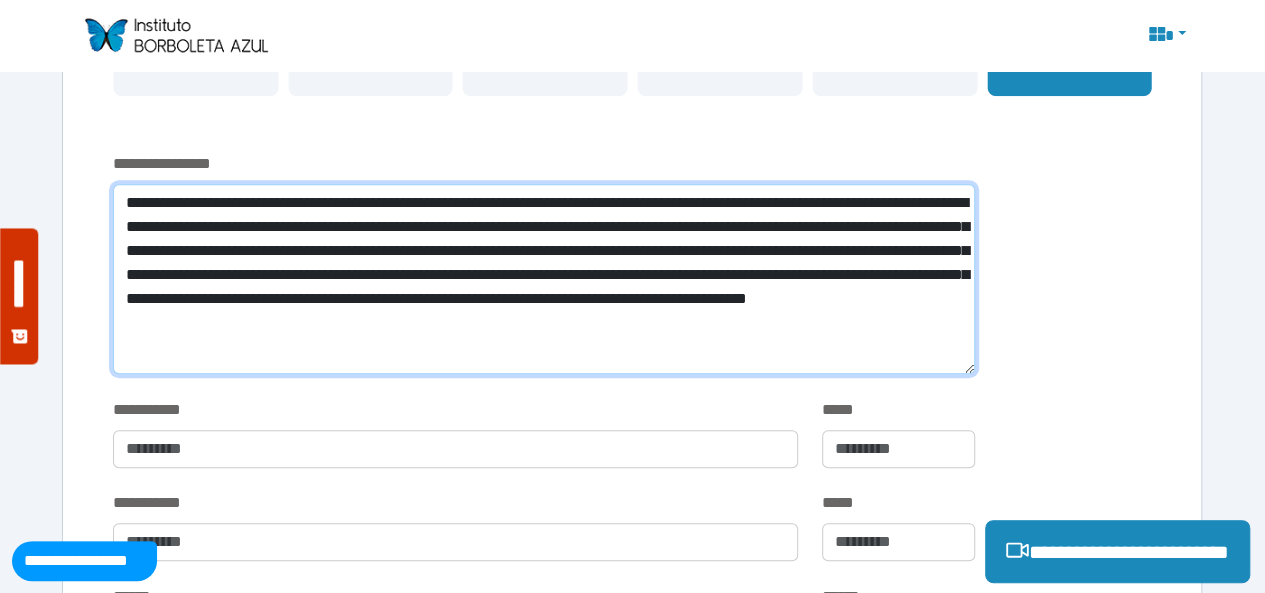 click on "**********" at bounding box center (544, 279) 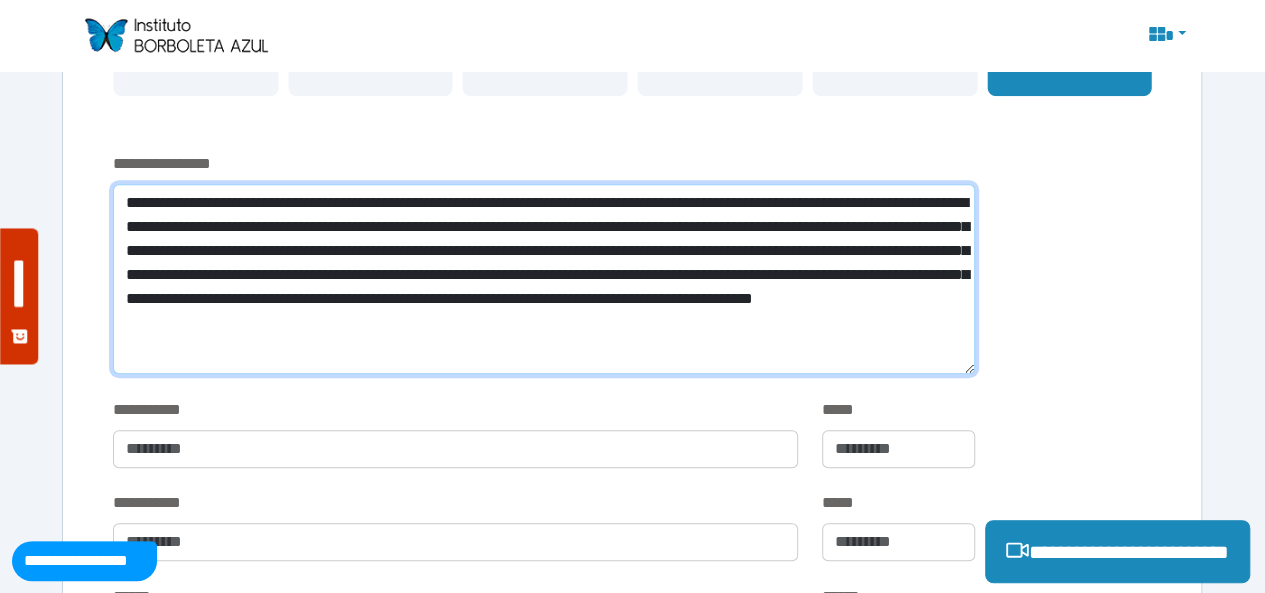 click on "**********" at bounding box center (544, 279) 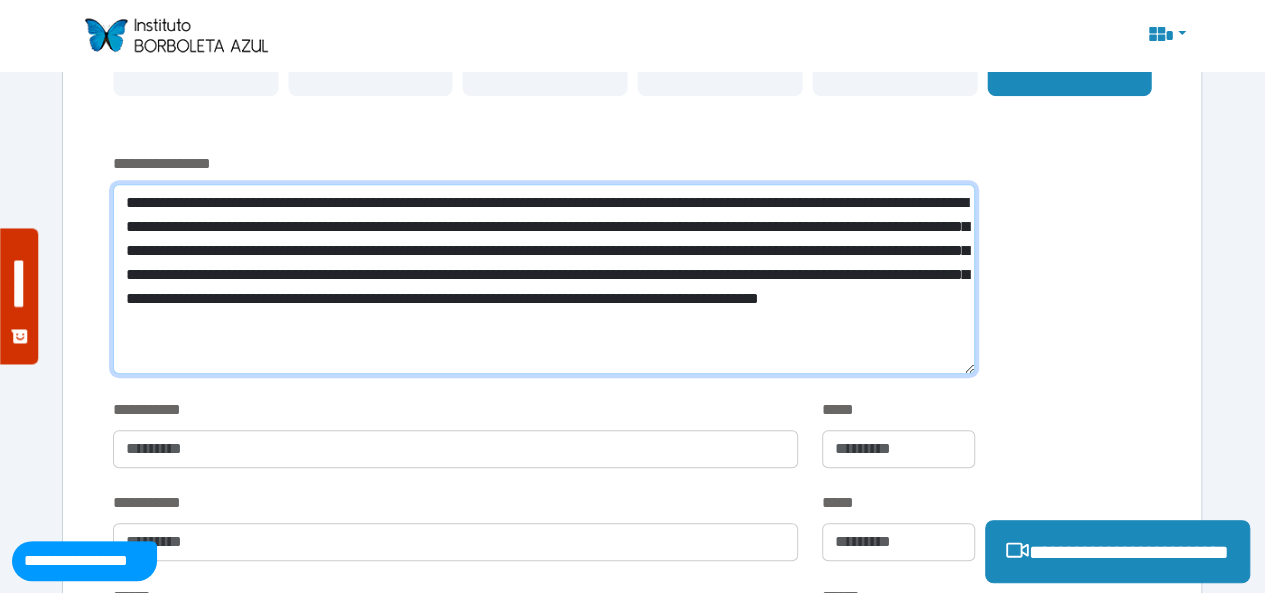 click on "**********" at bounding box center [544, 279] 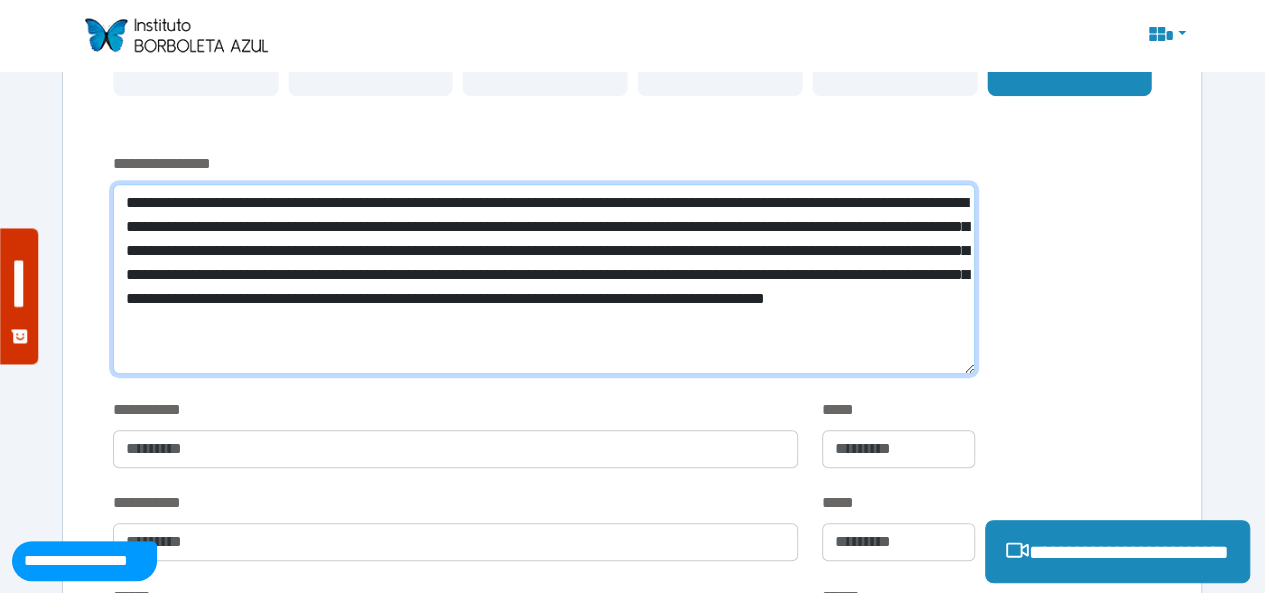 click on "**********" at bounding box center (544, 279) 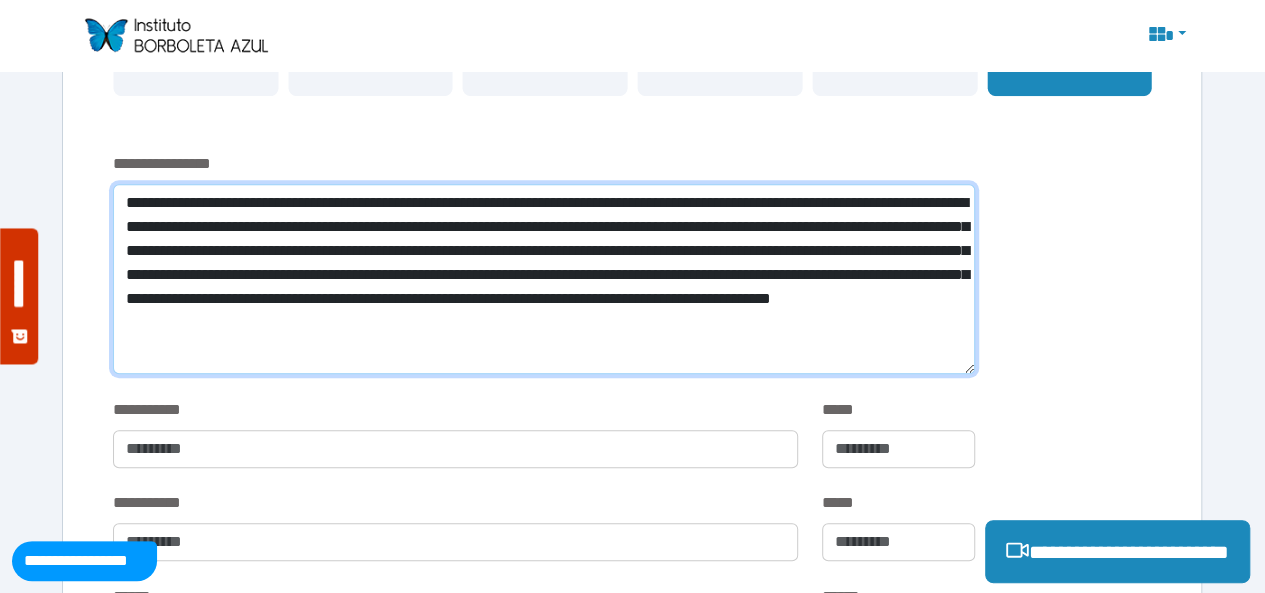 click on "**********" at bounding box center [544, 279] 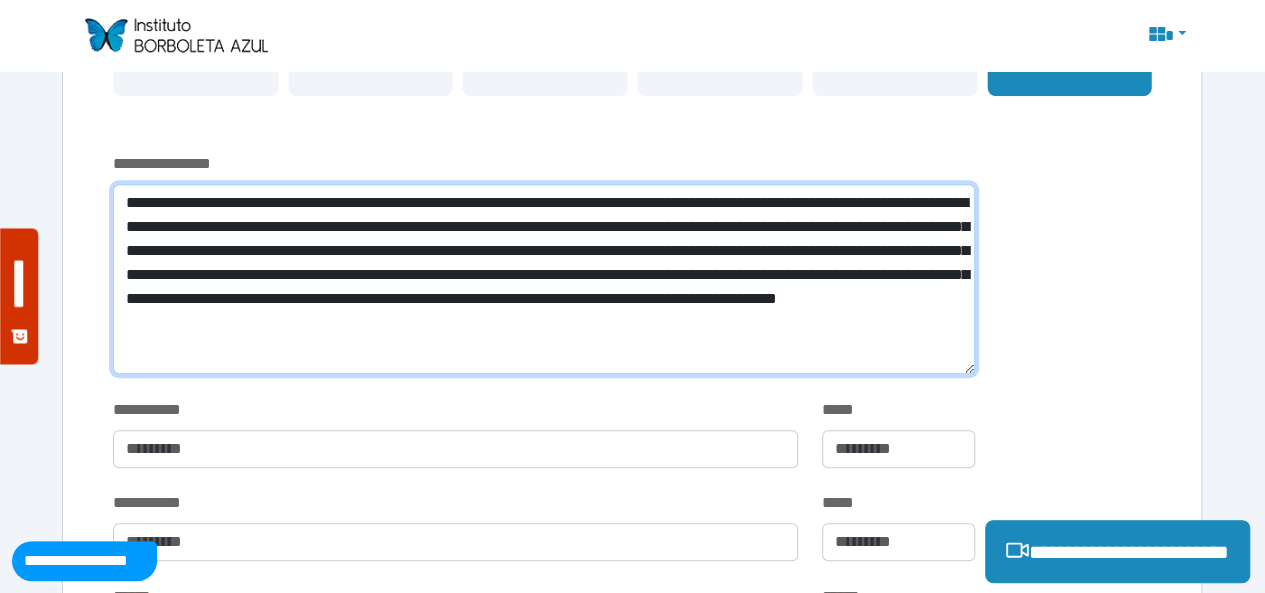 click on "**********" at bounding box center (544, 279) 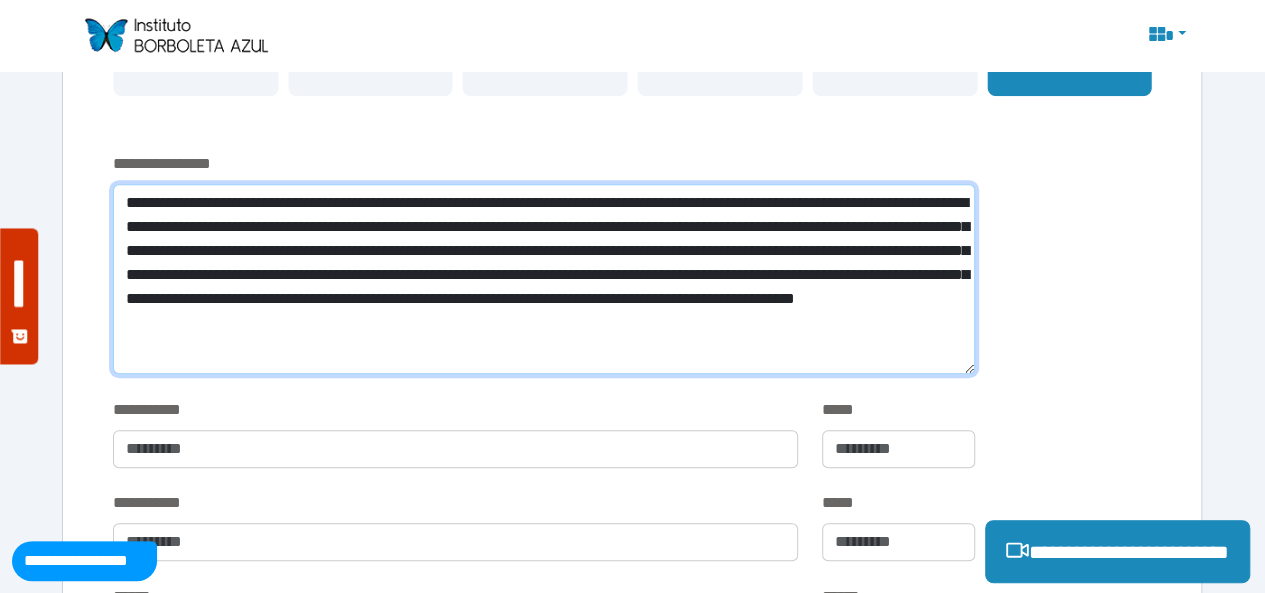 click on "**********" at bounding box center [544, 279] 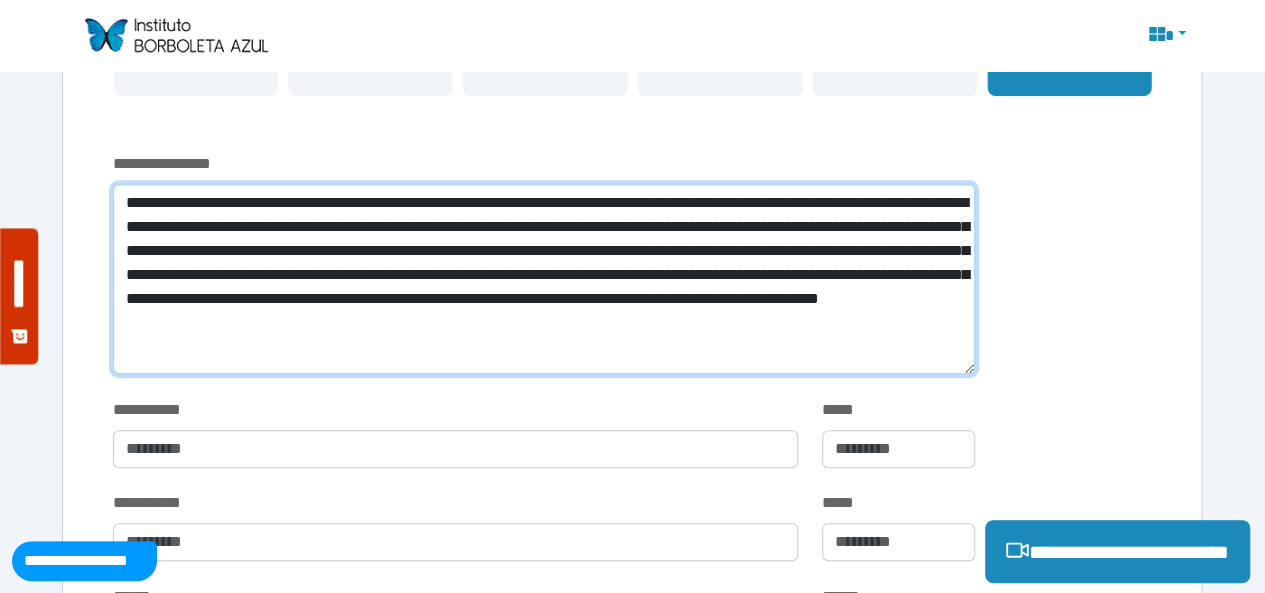 click on "**********" at bounding box center [544, 279] 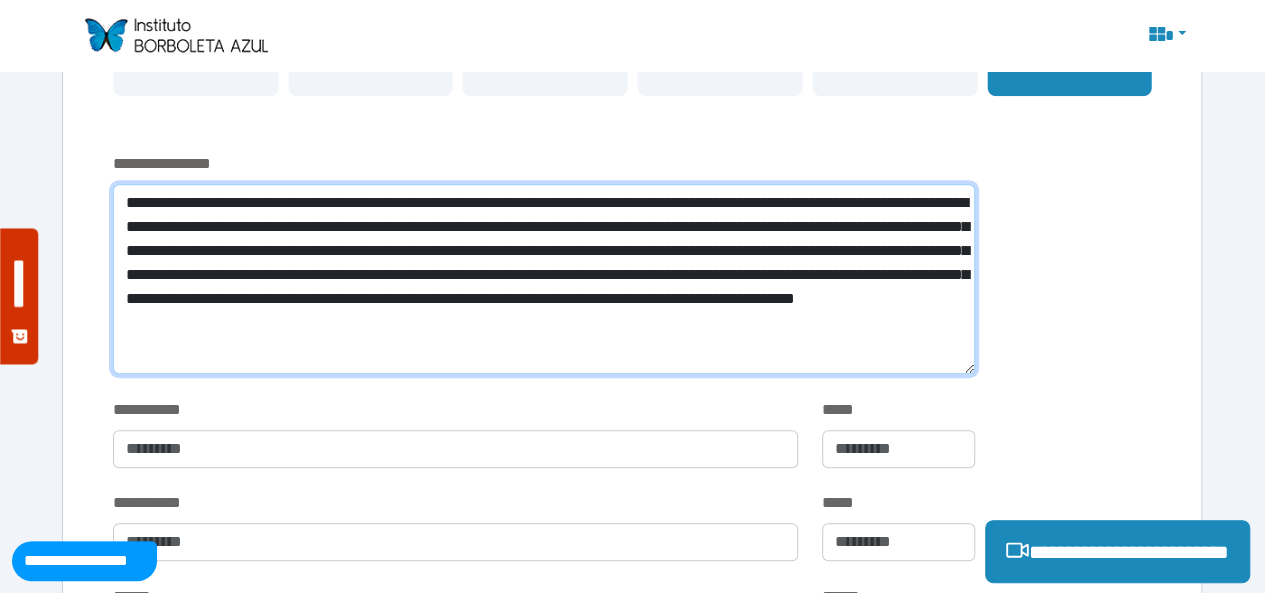 click on "**********" at bounding box center (544, 279) 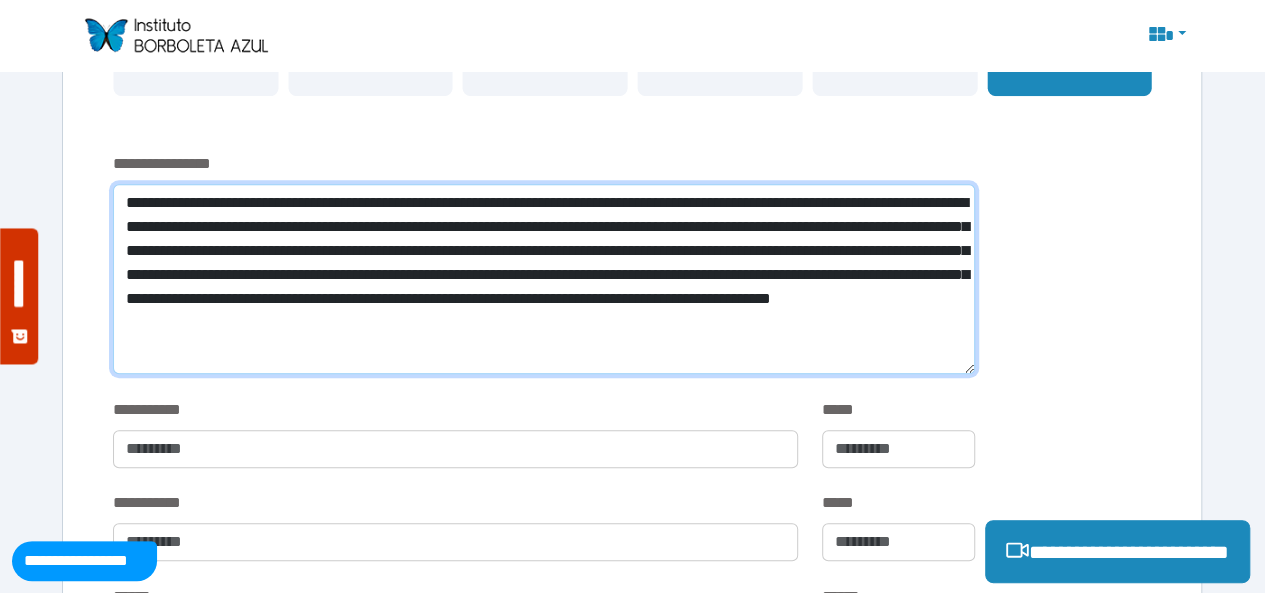 click on "**********" at bounding box center [544, 279] 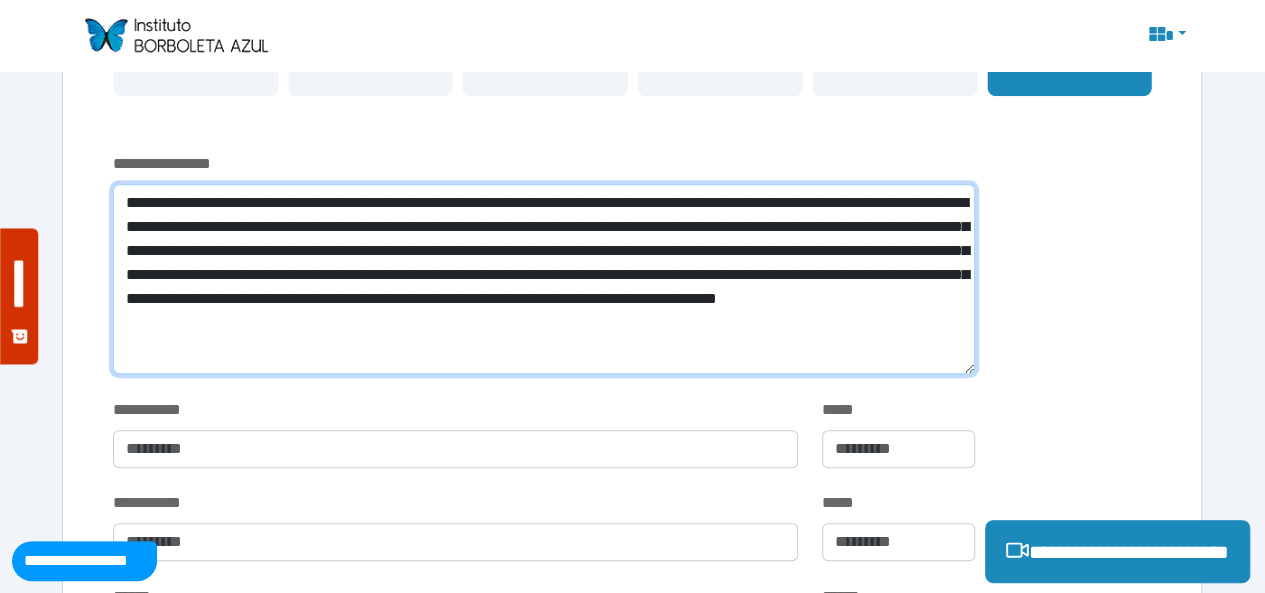 click on "**********" at bounding box center [544, 279] 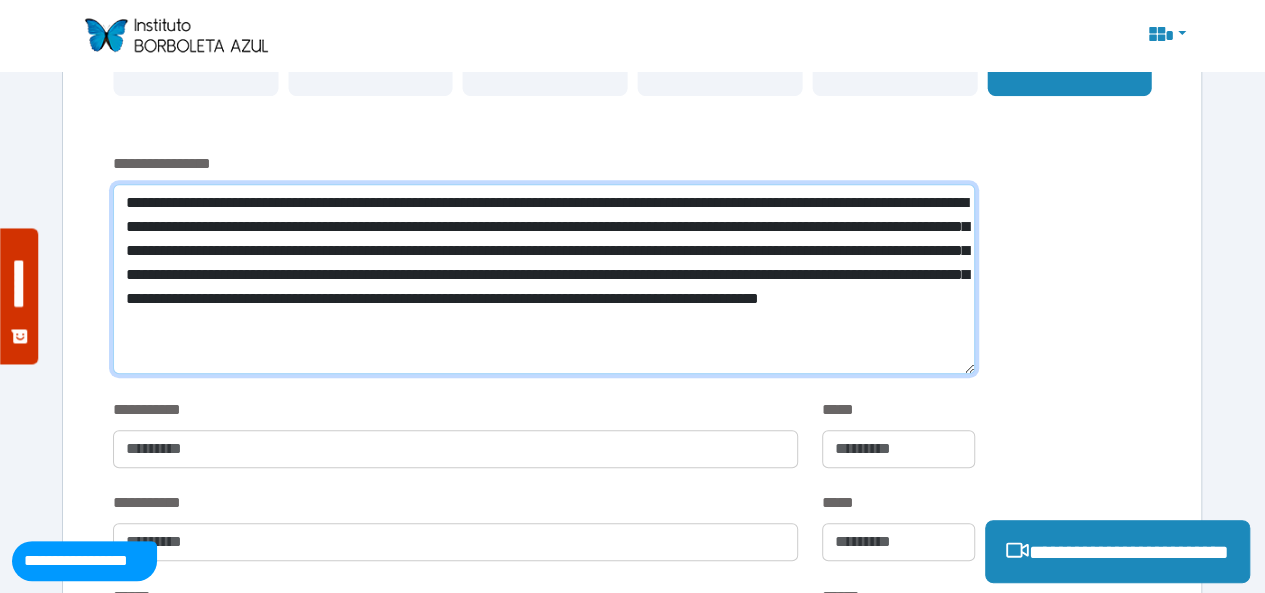 click on "**********" at bounding box center [544, 279] 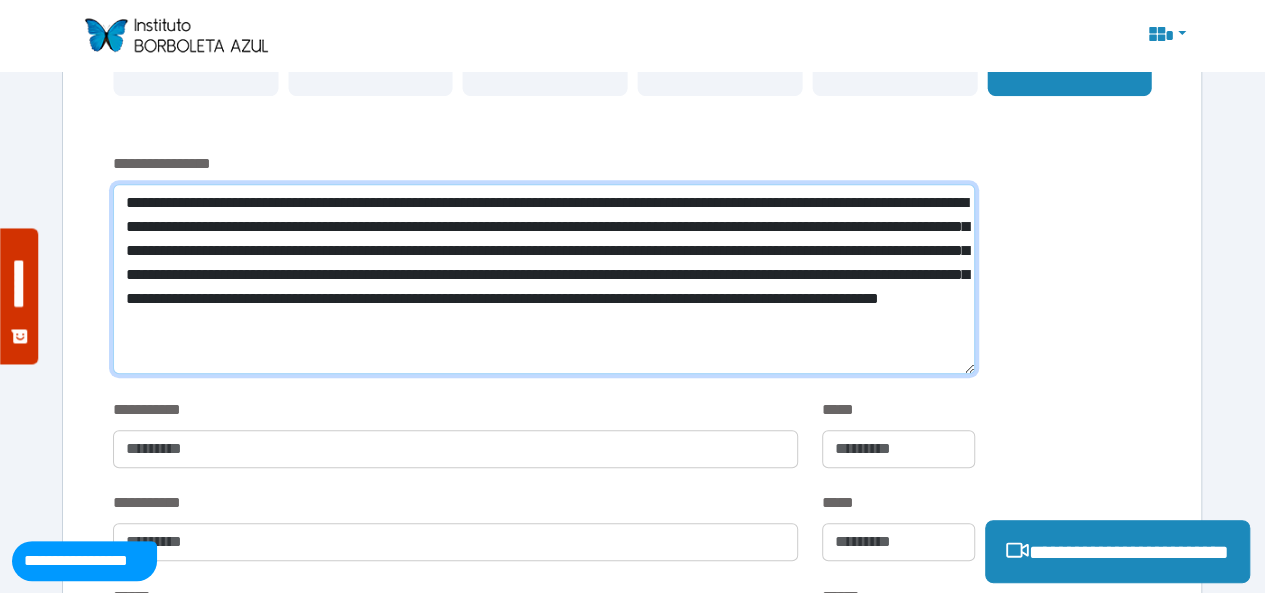 click on "**********" at bounding box center (544, 279) 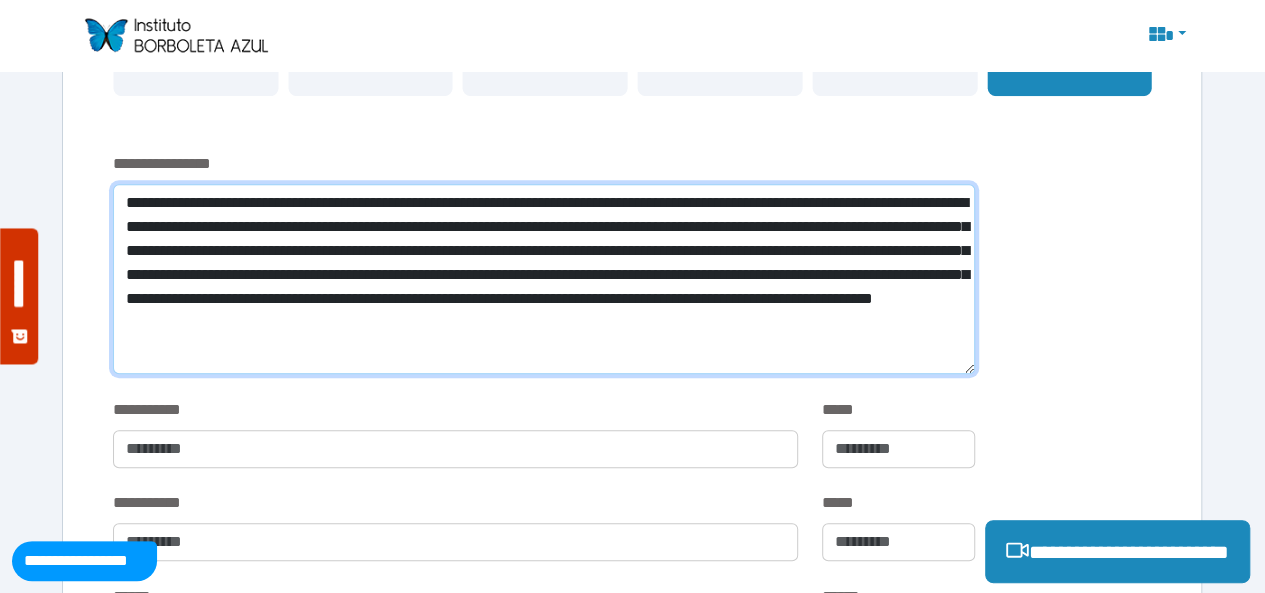 drag, startPoint x: 490, startPoint y: 297, endPoint x: 621, endPoint y: 305, distance: 131.24405 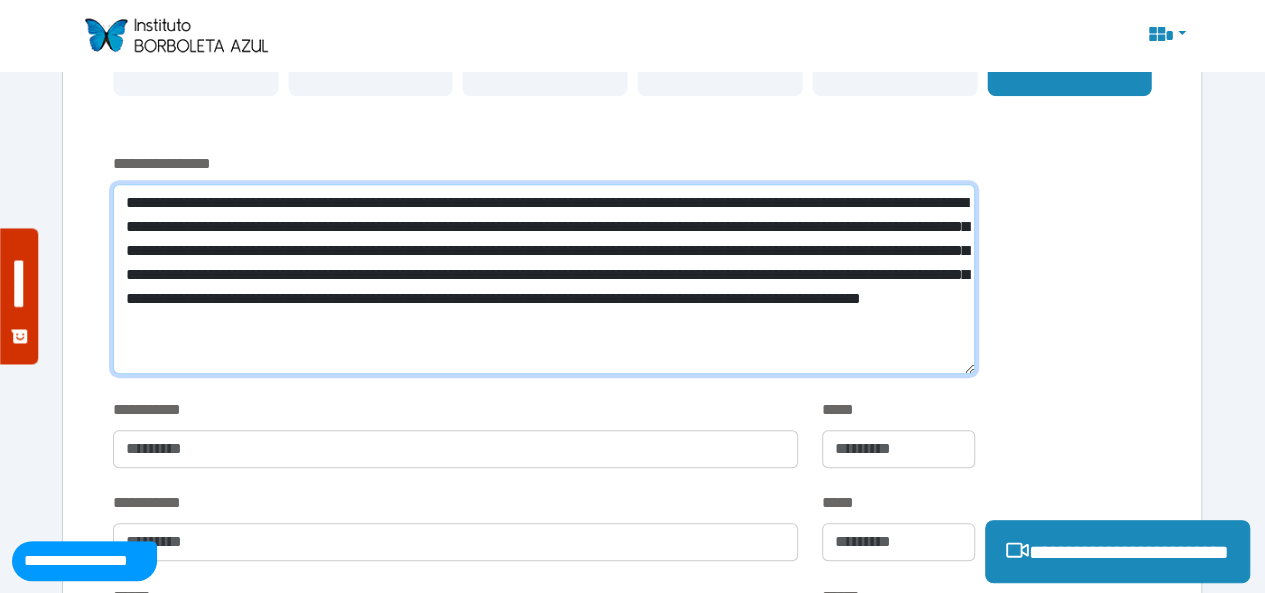 click on "**********" at bounding box center [544, 279] 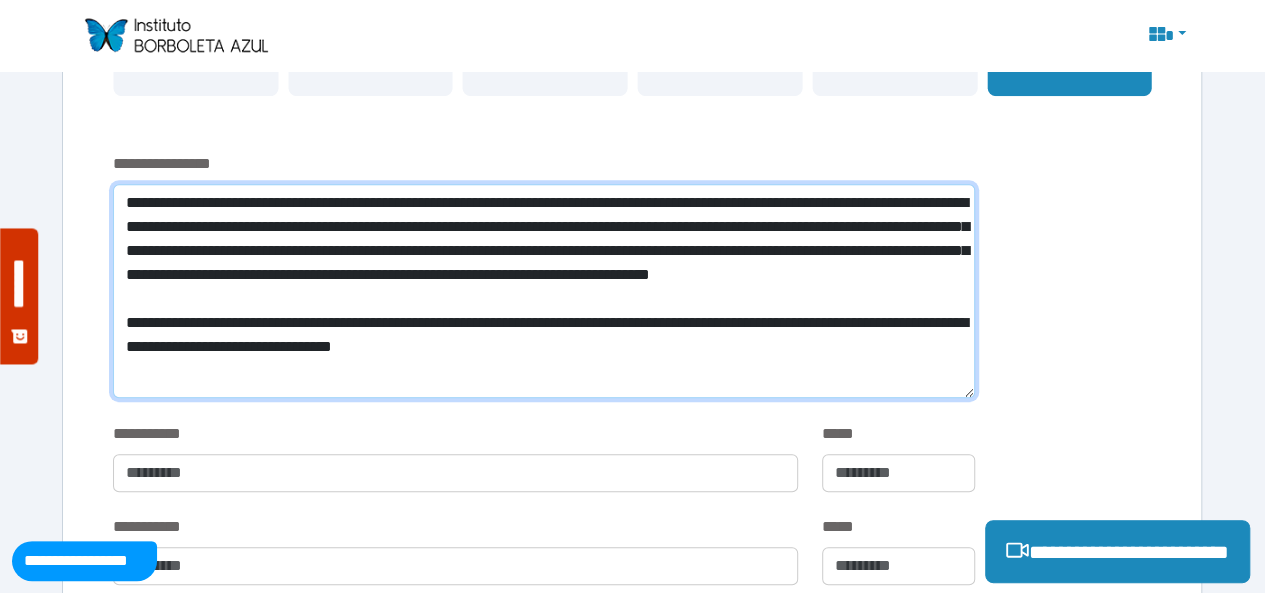 click on "**********" at bounding box center (544, 291) 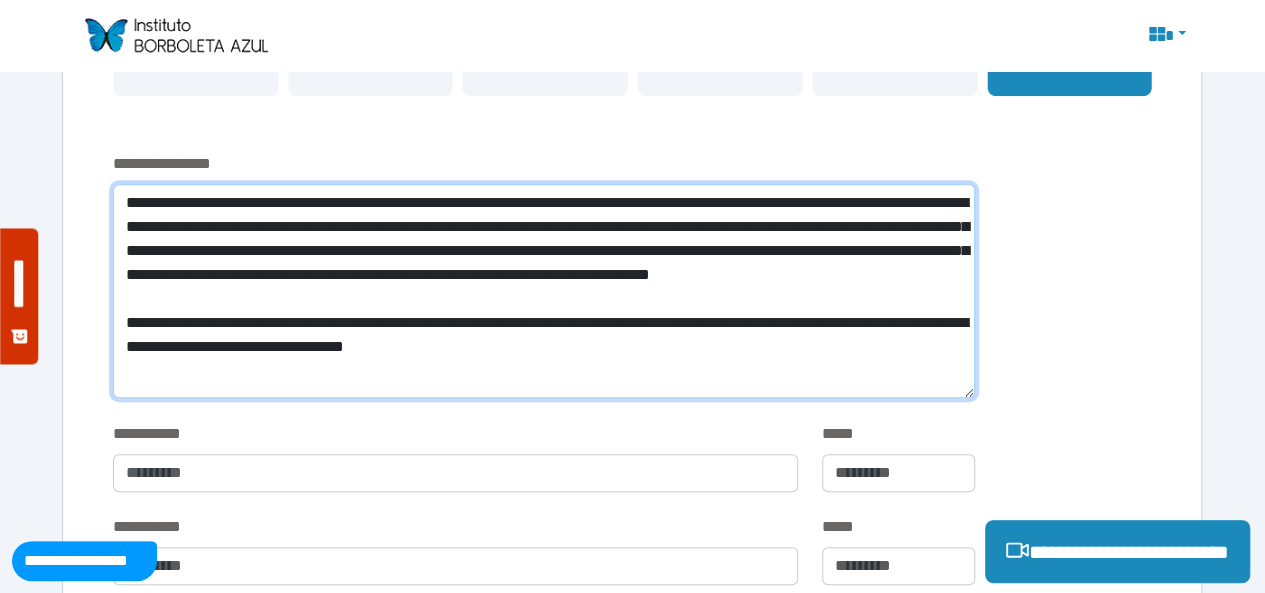 drag, startPoint x: 661, startPoint y: 343, endPoint x: 648, endPoint y: 341, distance: 13.152946 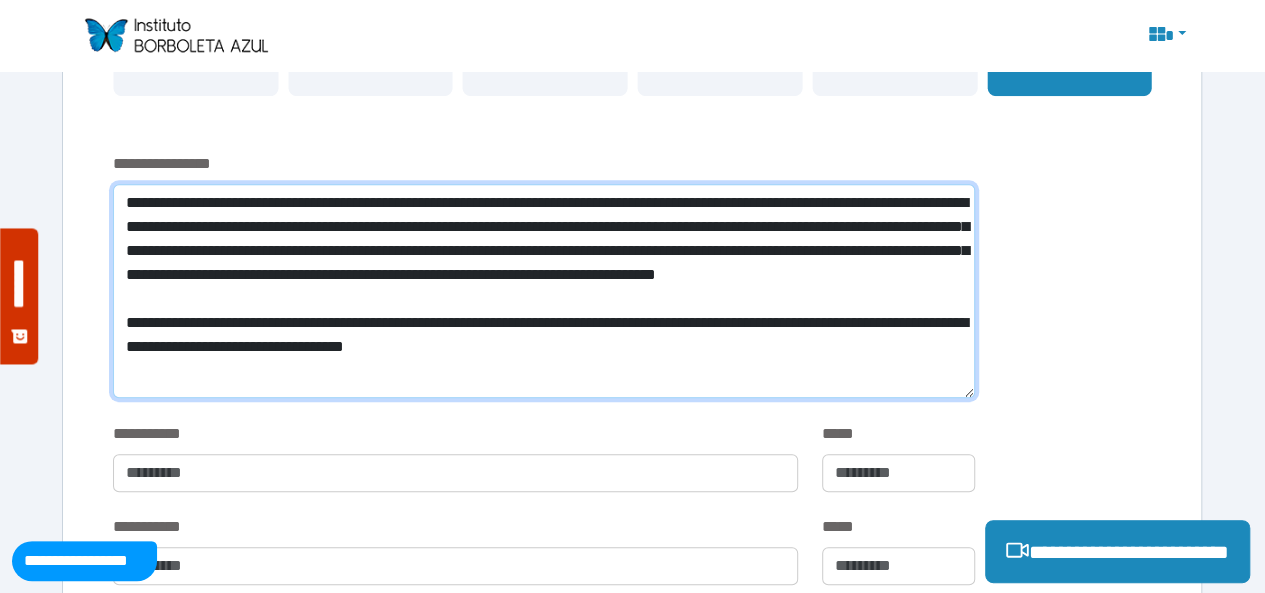 click on "**********" at bounding box center [544, 291] 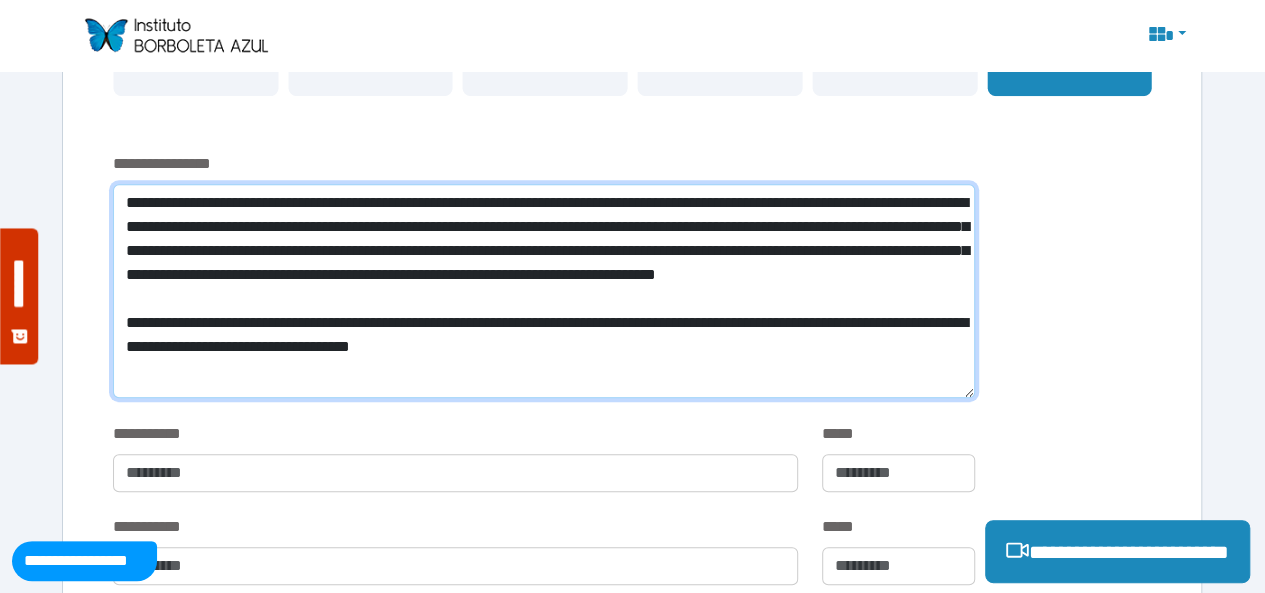 click on "**********" at bounding box center [544, 291] 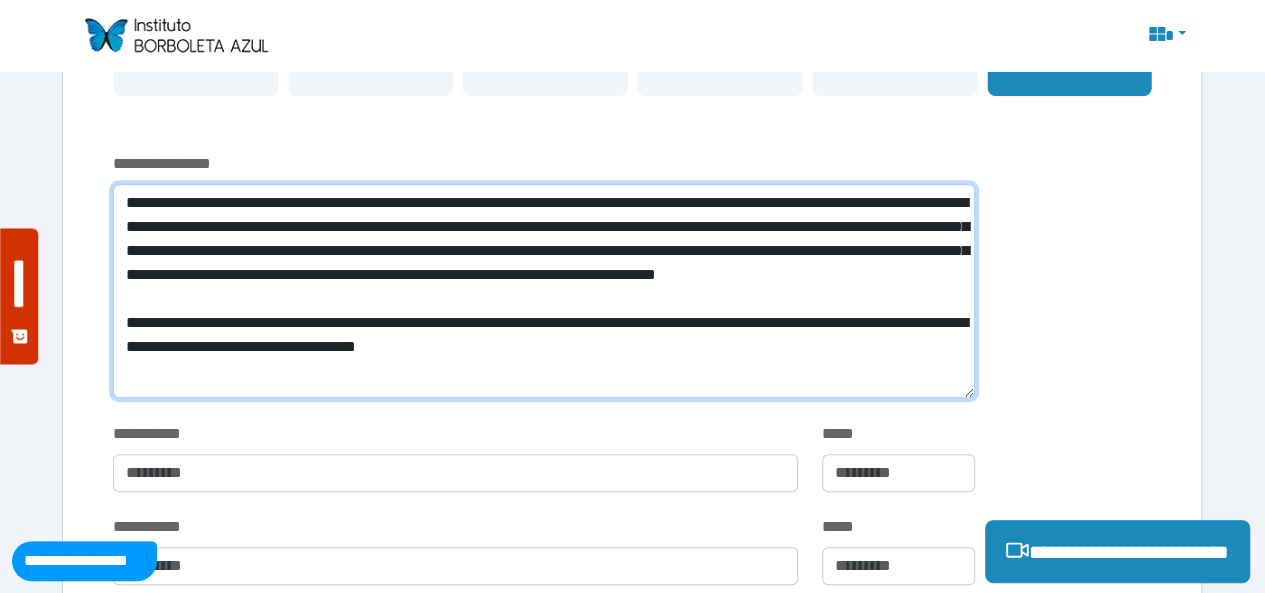click on "**********" at bounding box center (544, 291) 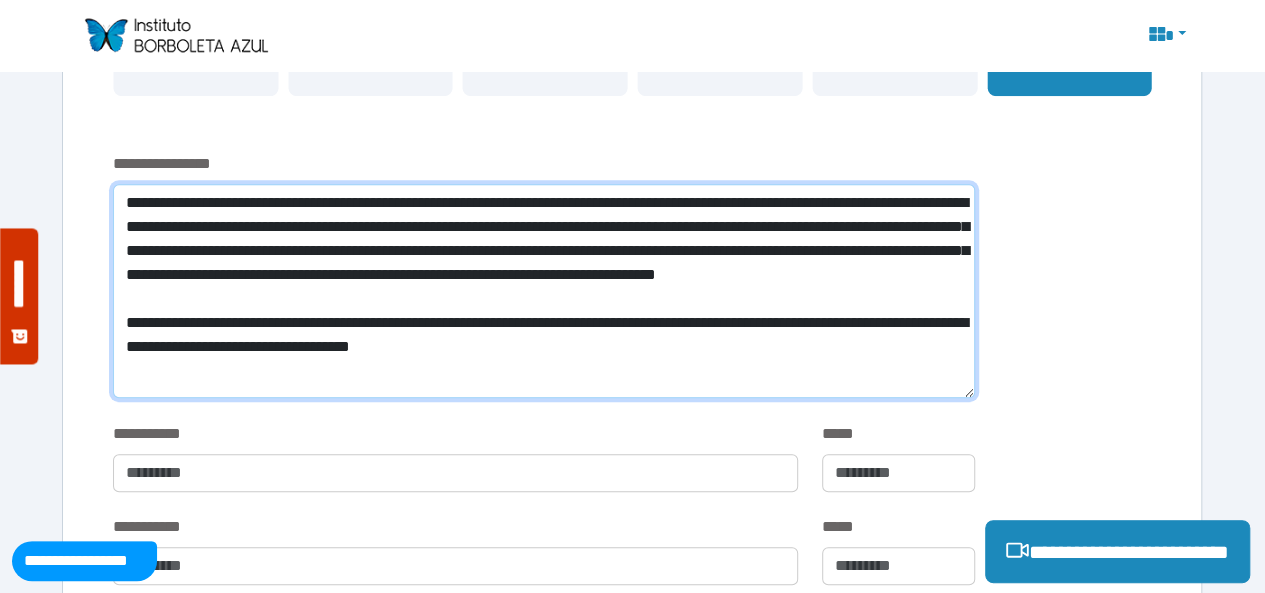 click on "**********" at bounding box center [544, 291] 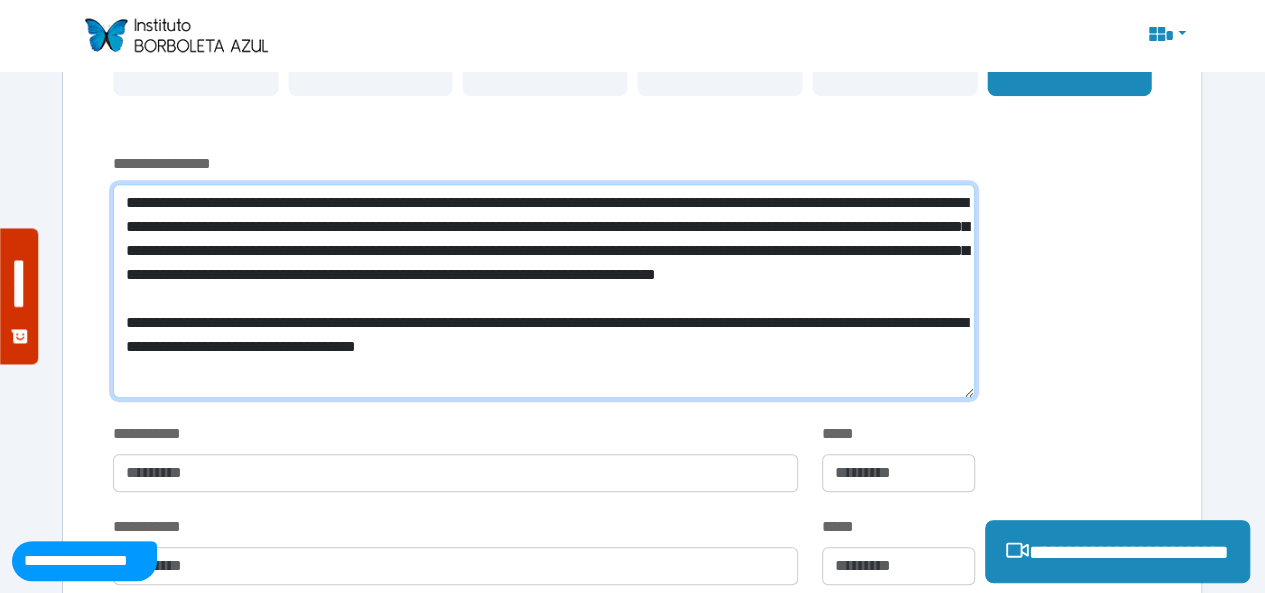 click on "**********" at bounding box center (544, 291) 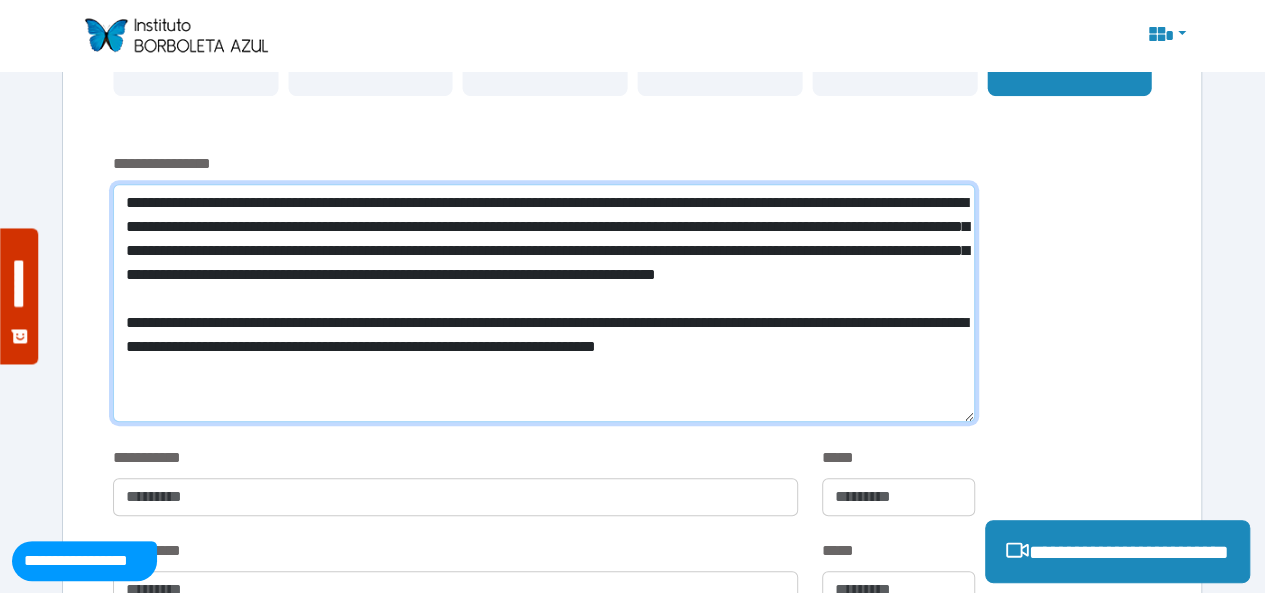 click on "**********" at bounding box center [544, 303] 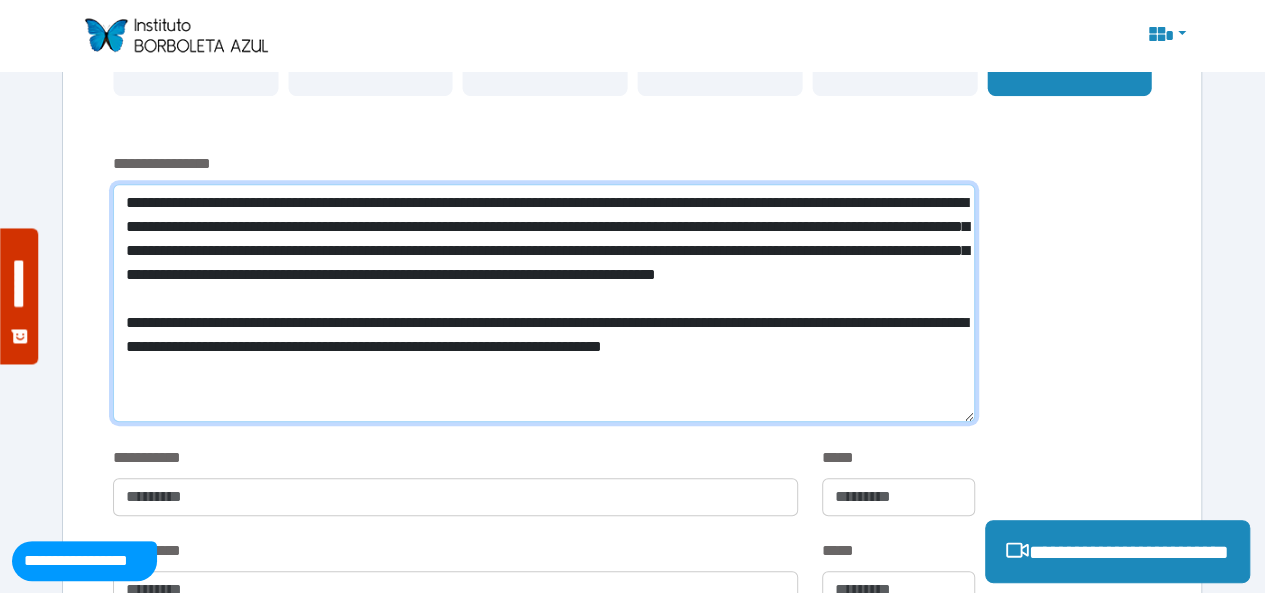 click on "**********" at bounding box center [544, 303] 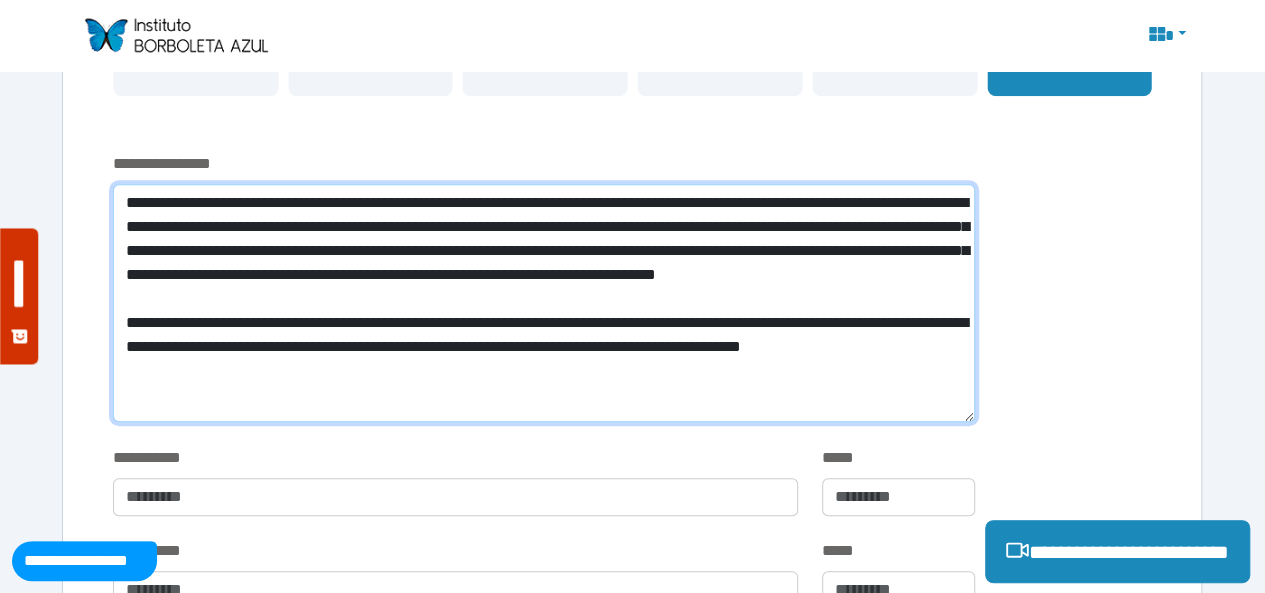 paste on "*" 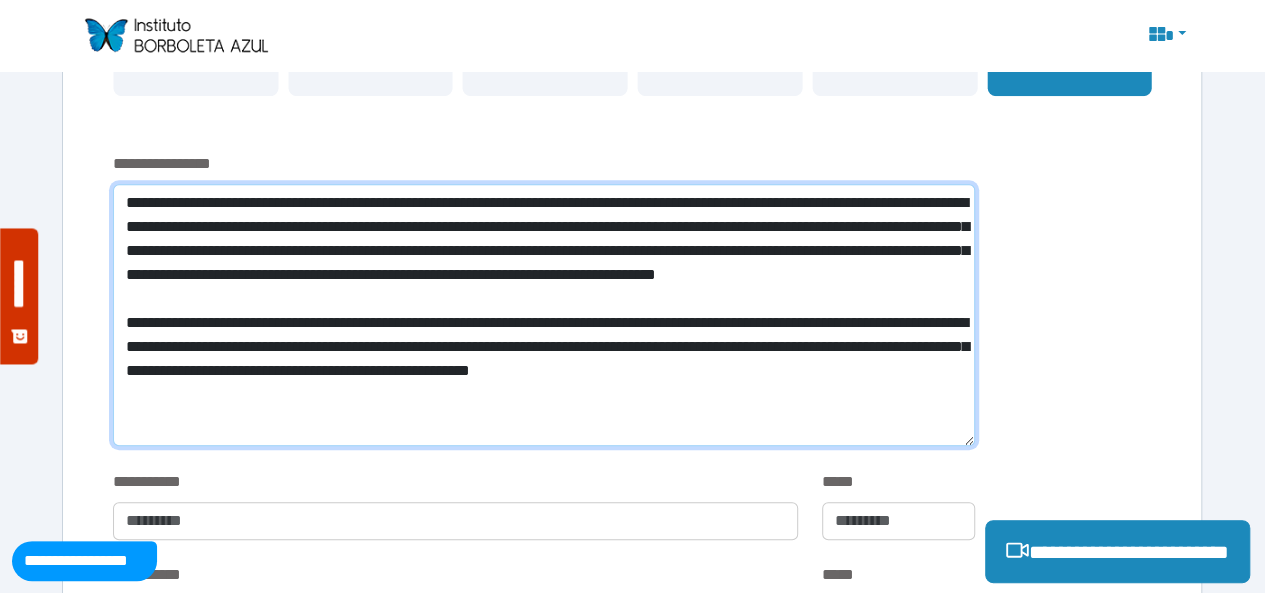 click on "**********" at bounding box center [544, 315] 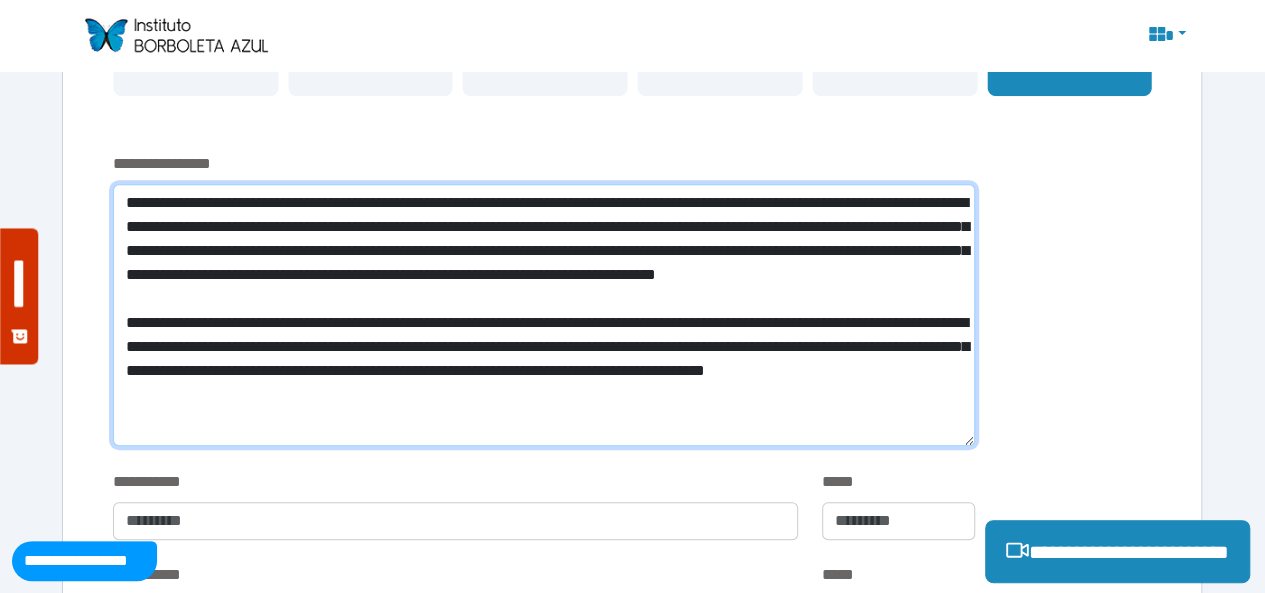 click on "**********" at bounding box center (544, 315) 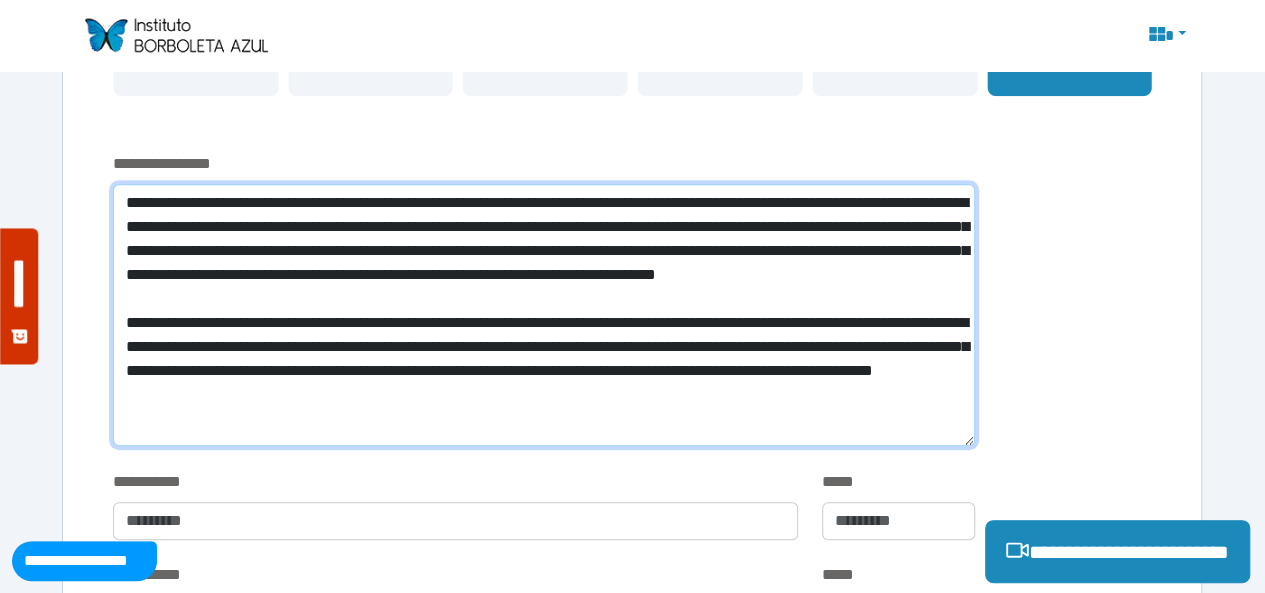 click on "**********" at bounding box center [544, 315] 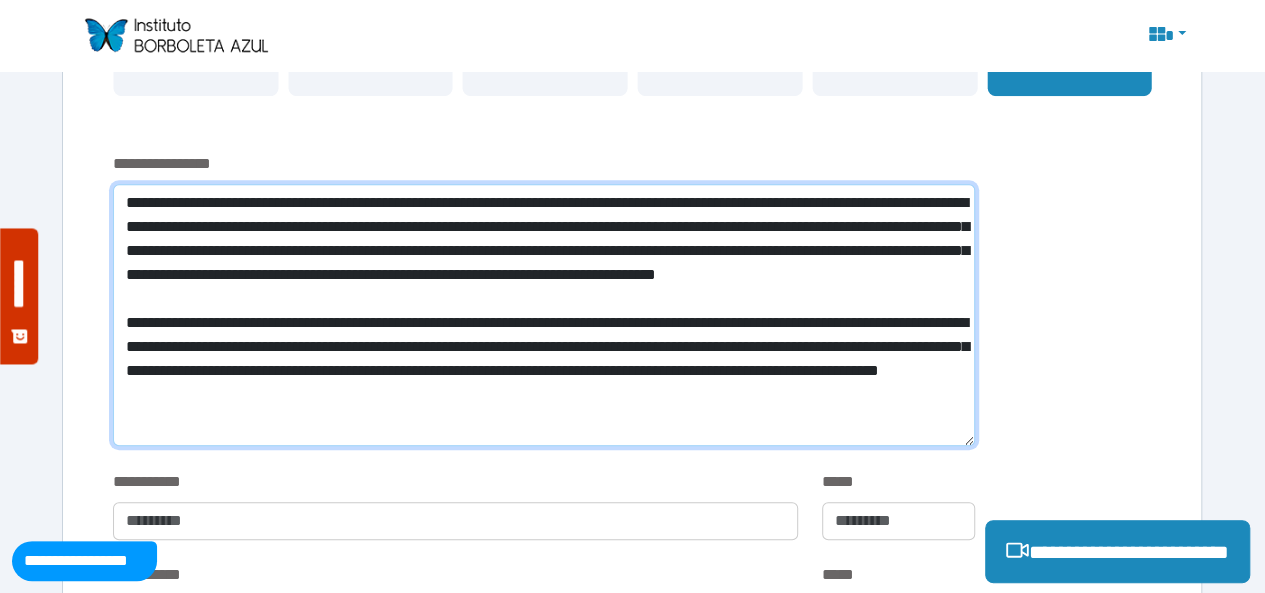 click on "**********" at bounding box center [544, 315] 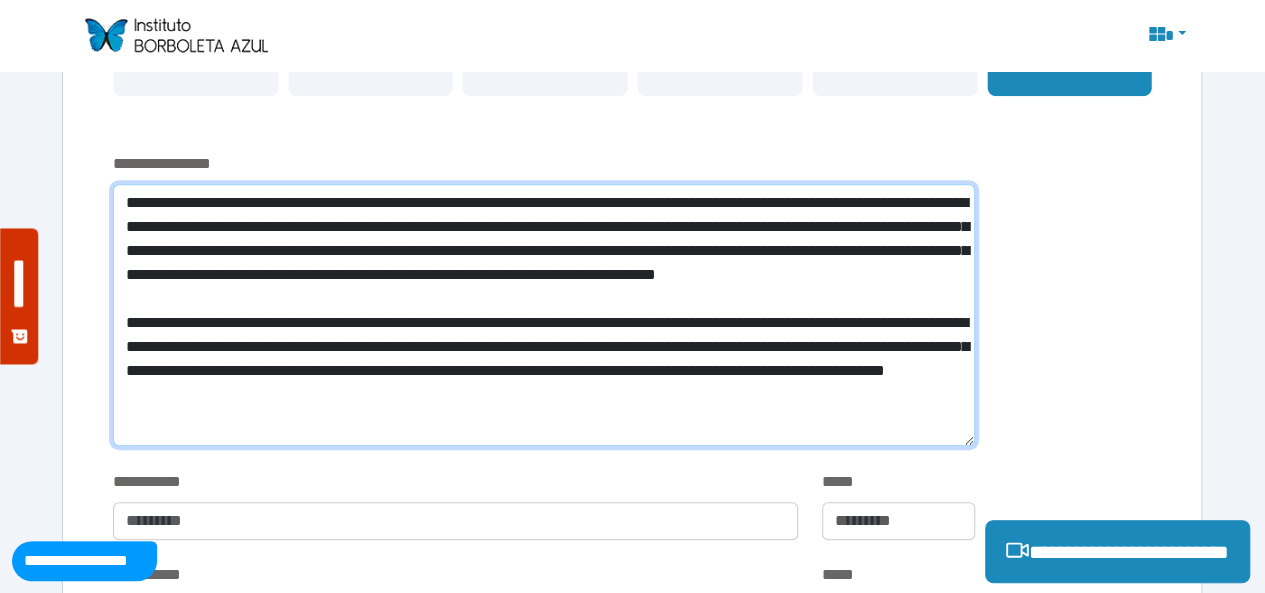 click on "**********" at bounding box center [544, 315] 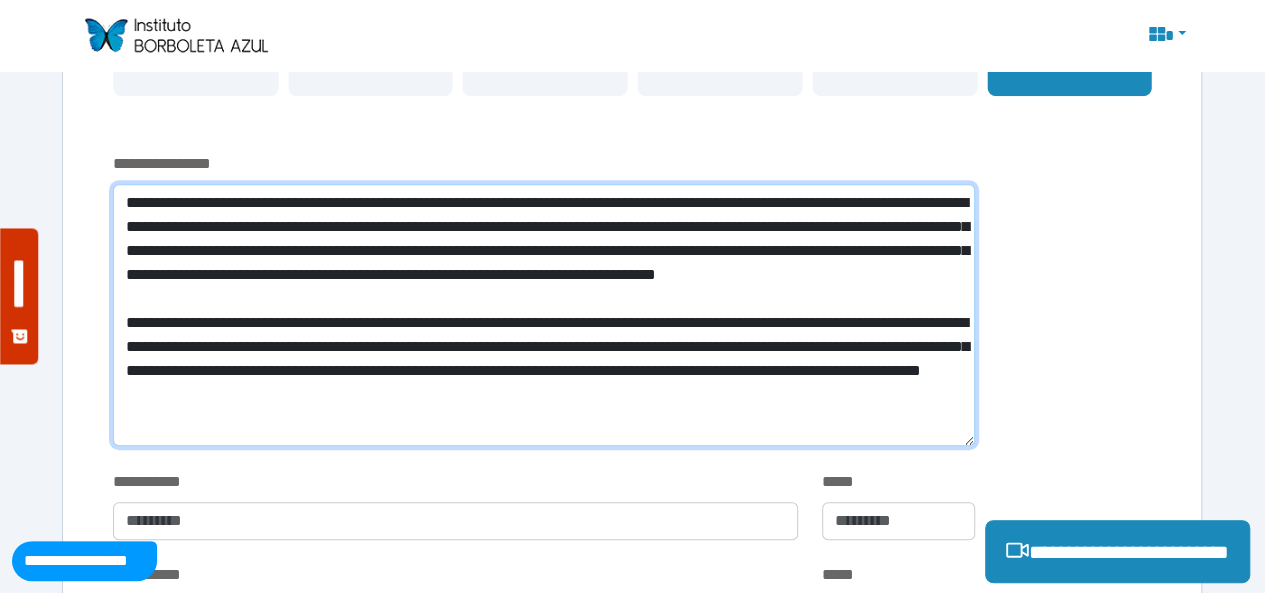 paste on "*" 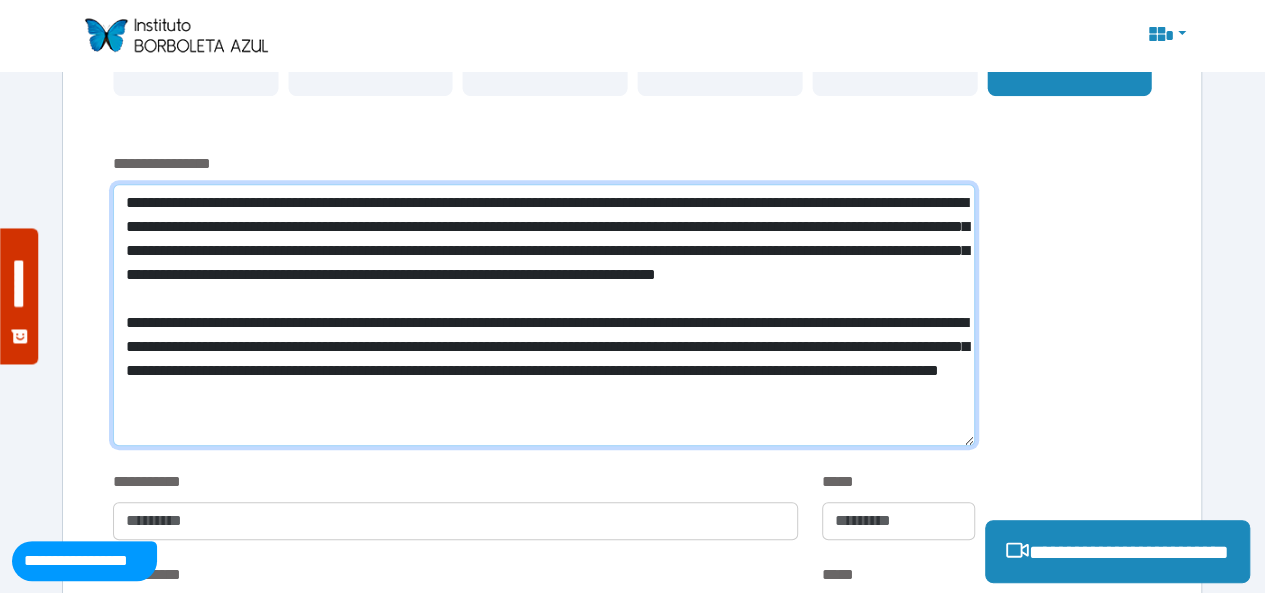 click on "**********" at bounding box center (544, 315) 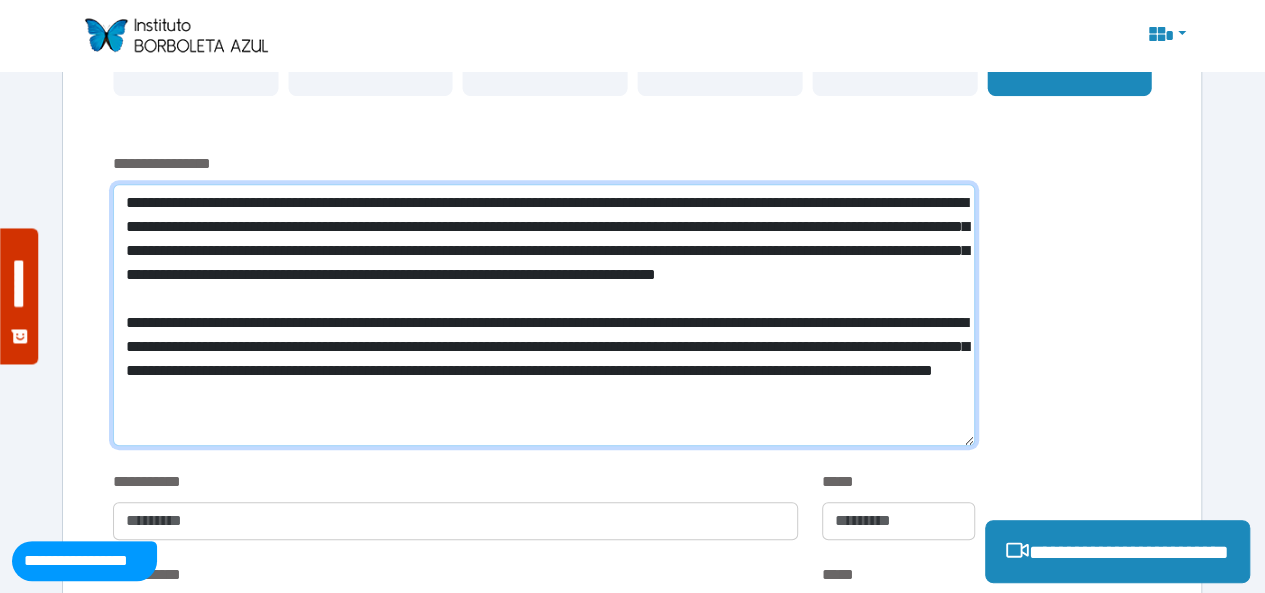 click on "**********" at bounding box center (544, 315) 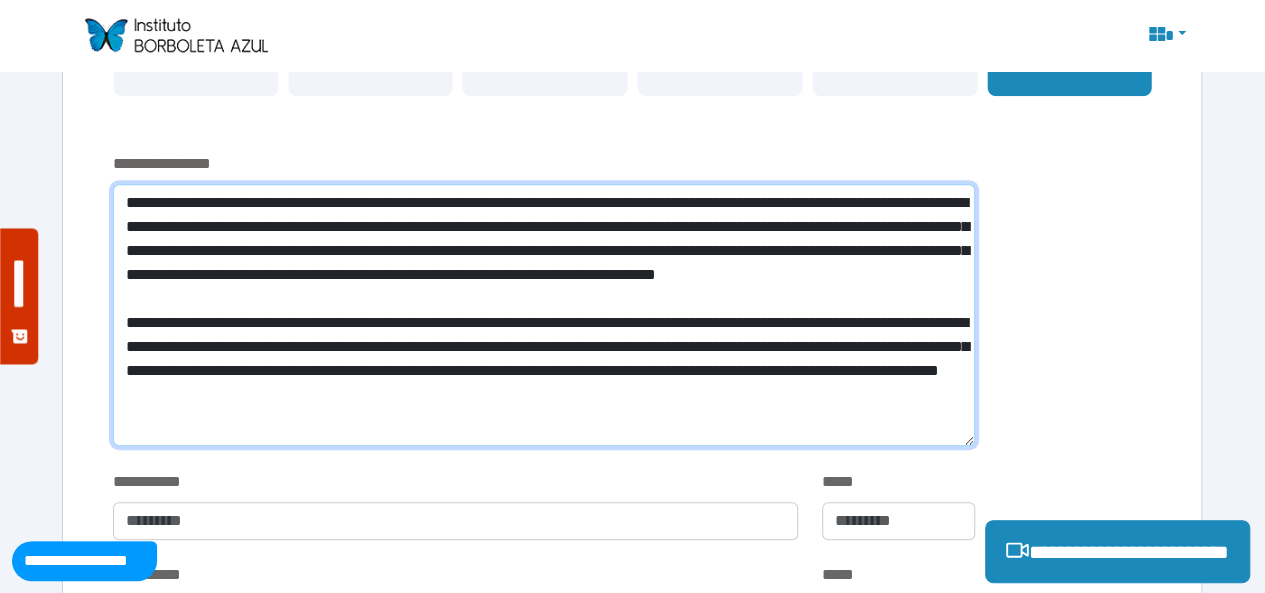 click on "**********" at bounding box center [544, 315] 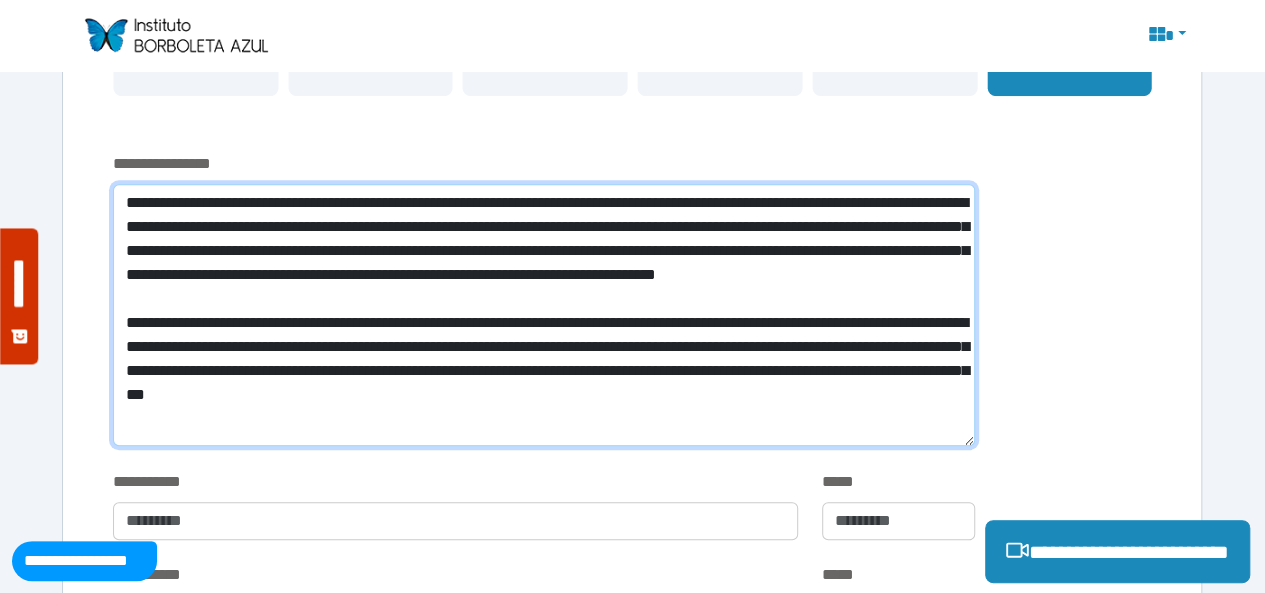 click on "**********" at bounding box center [544, 315] 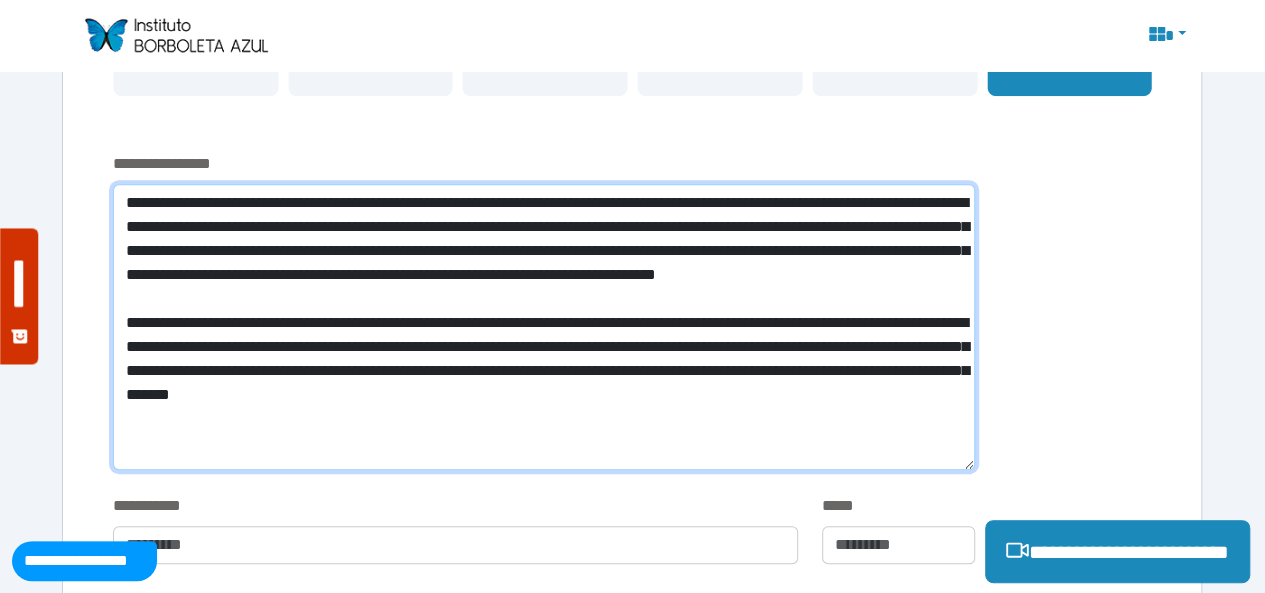 click on "**********" at bounding box center (544, 327) 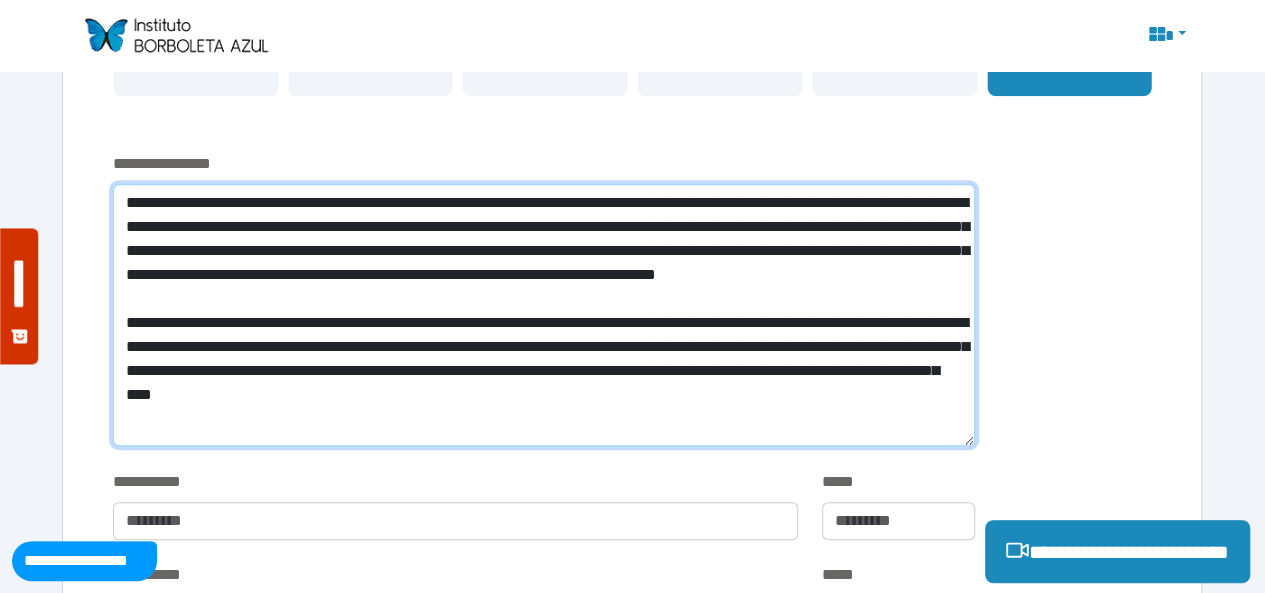click on "**********" at bounding box center [544, 315] 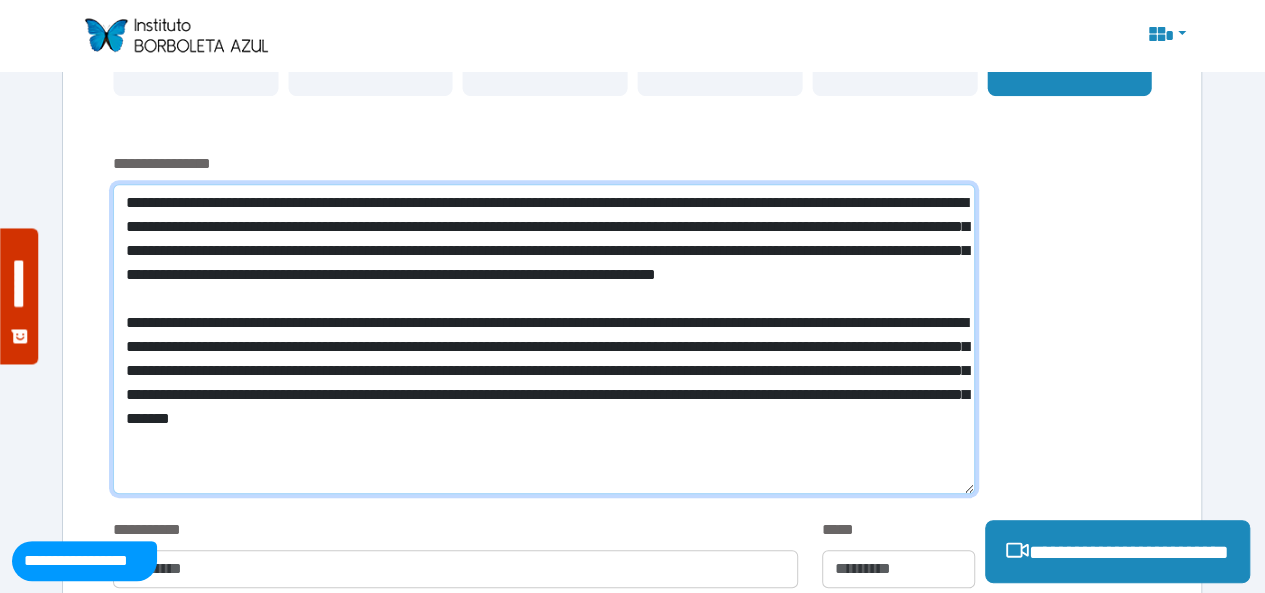 click at bounding box center [544, 339] 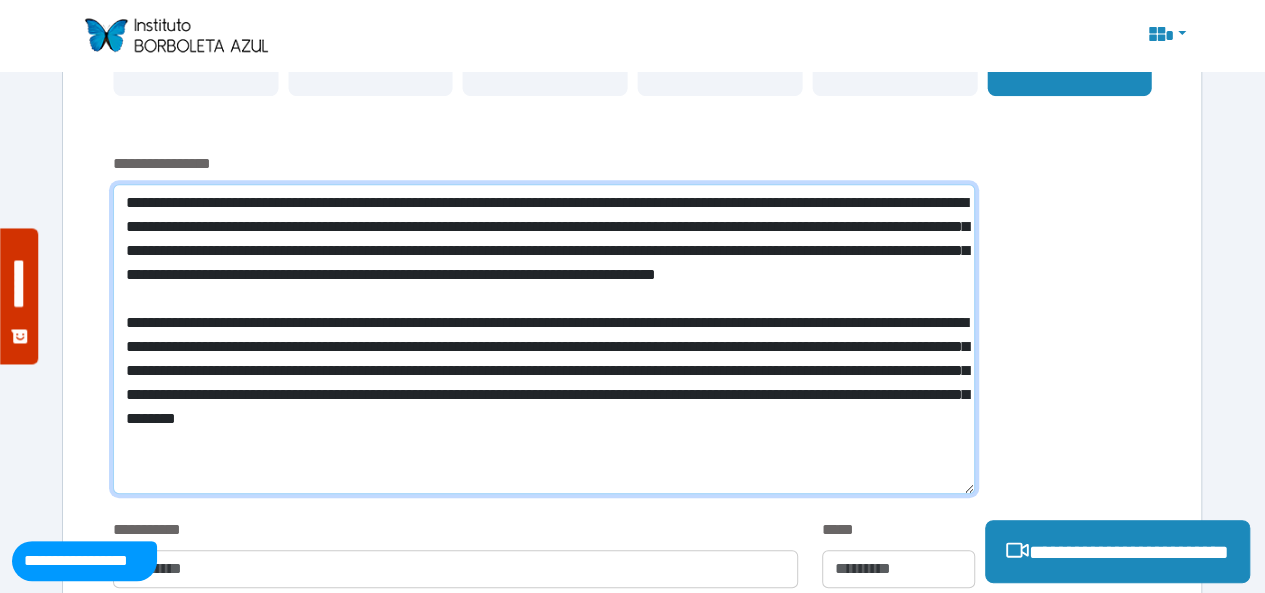 click at bounding box center [544, 339] 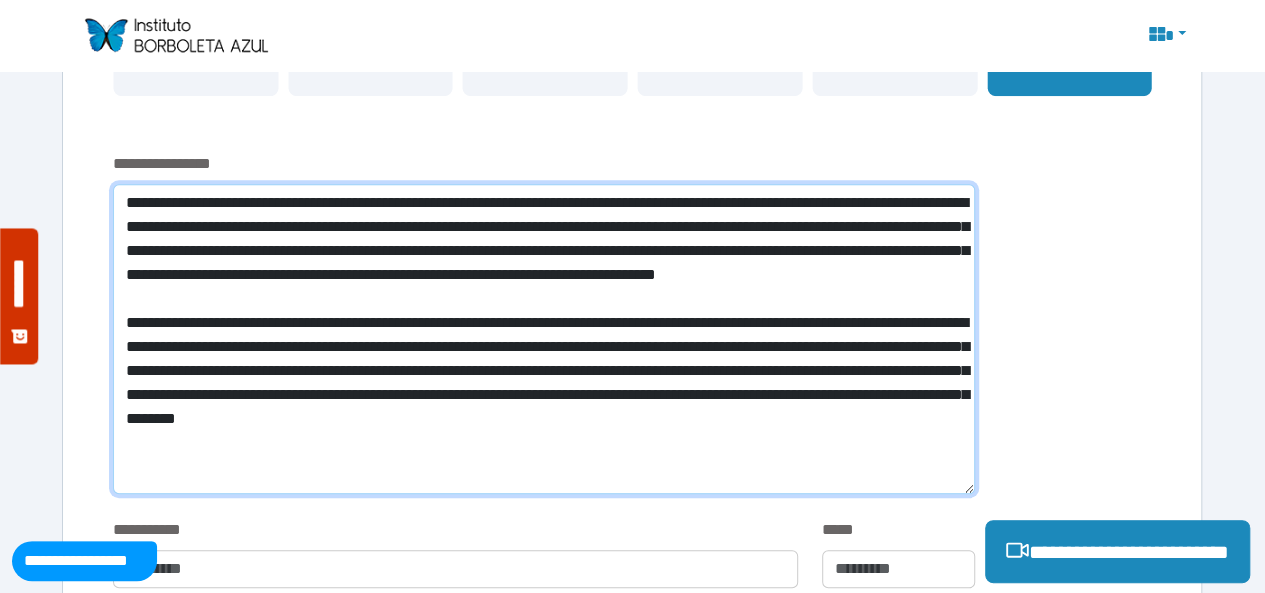 click at bounding box center [544, 339] 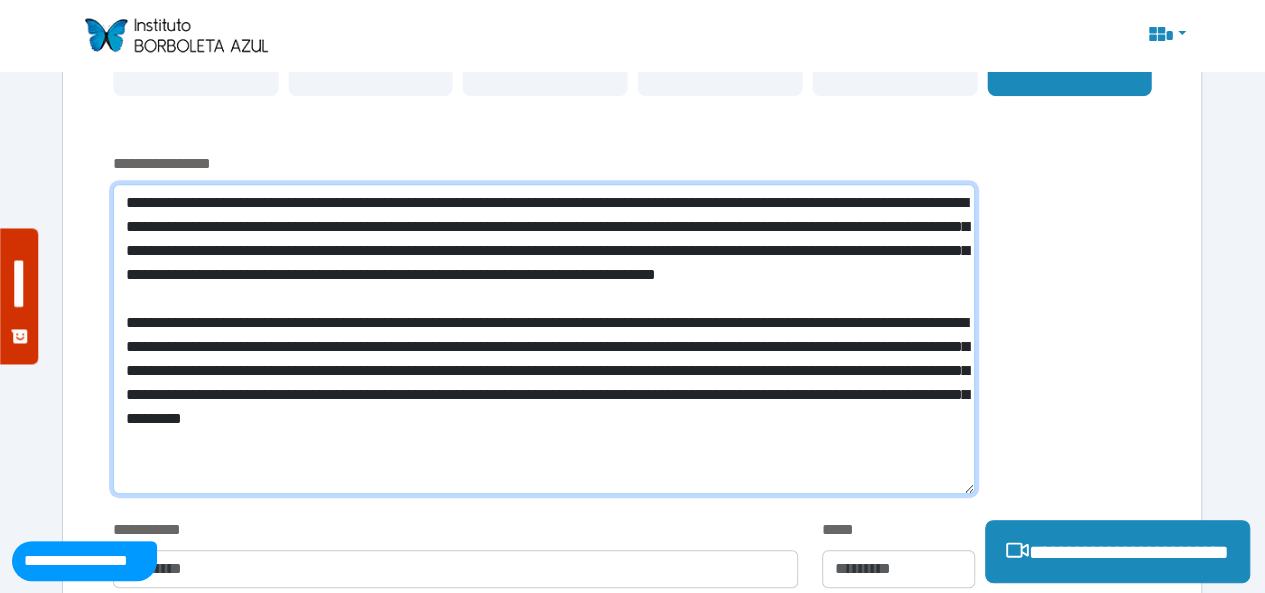 click at bounding box center (544, 339) 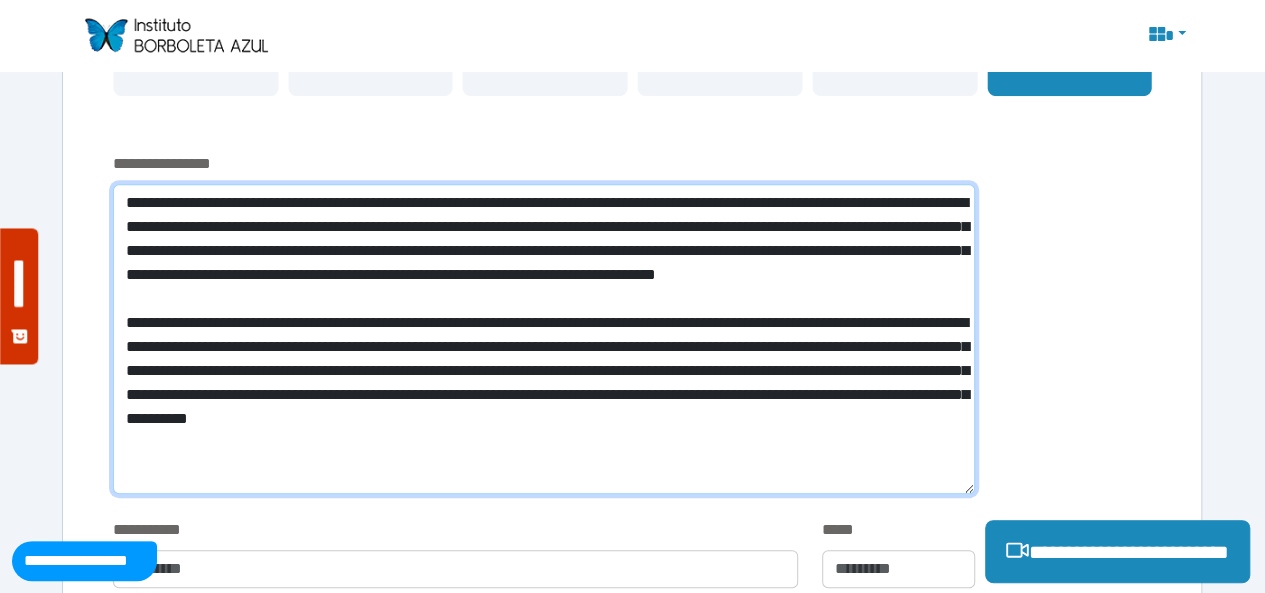 click at bounding box center [544, 339] 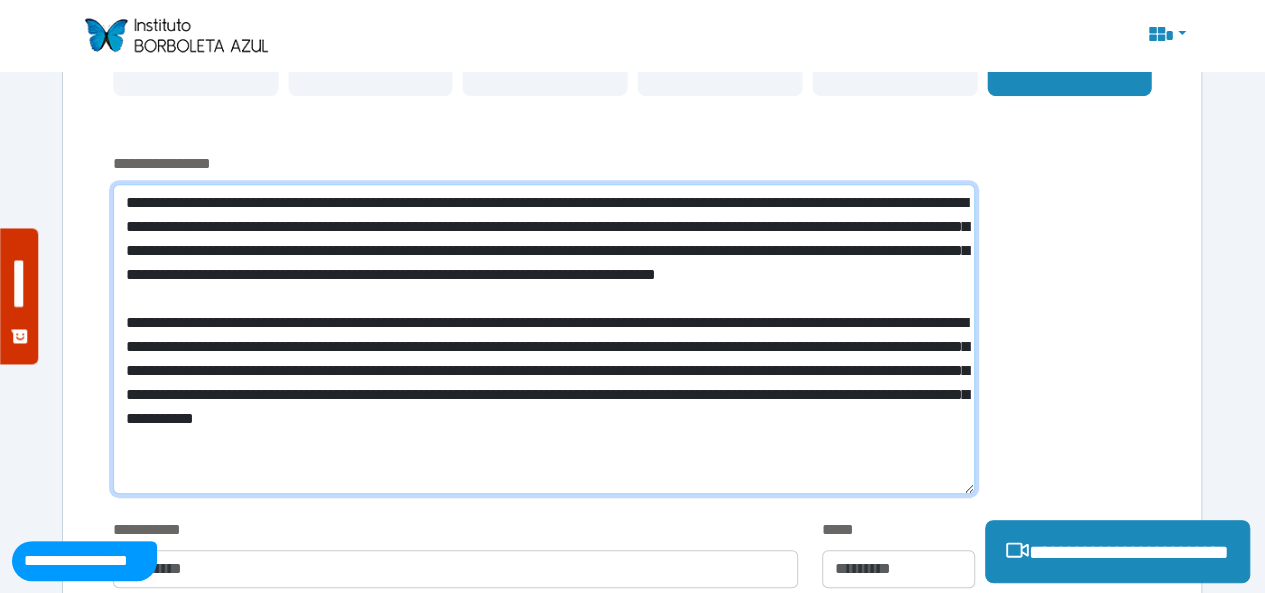 click at bounding box center [544, 339] 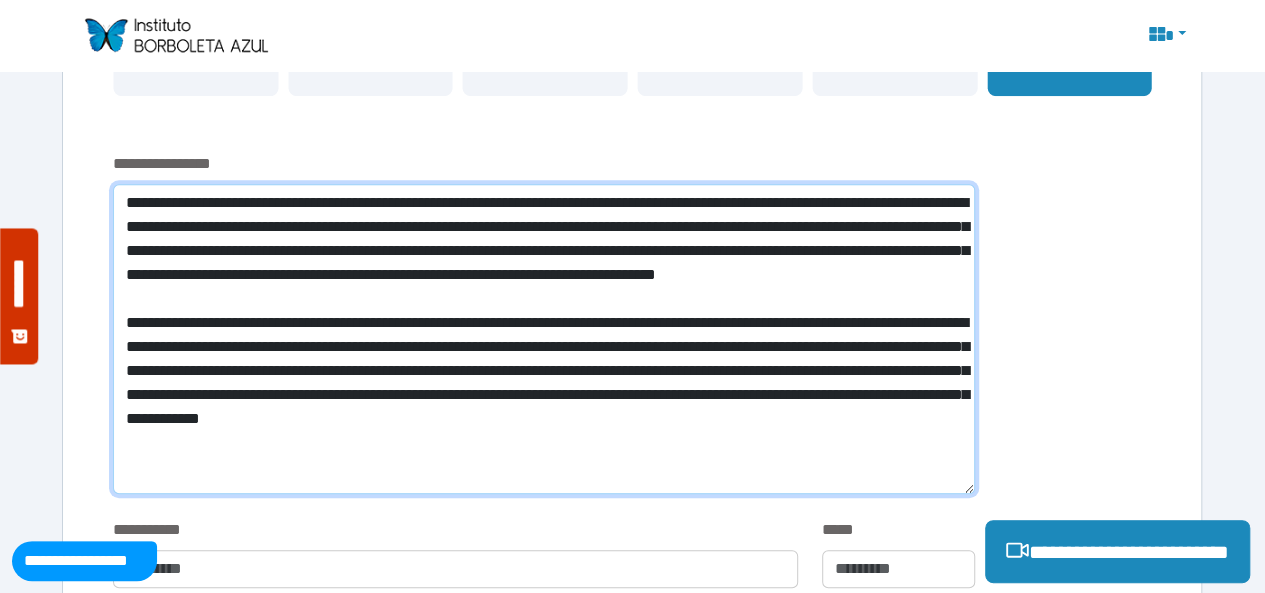 drag, startPoint x: 505, startPoint y: 445, endPoint x: 657, endPoint y: 437, distance: 152.21039 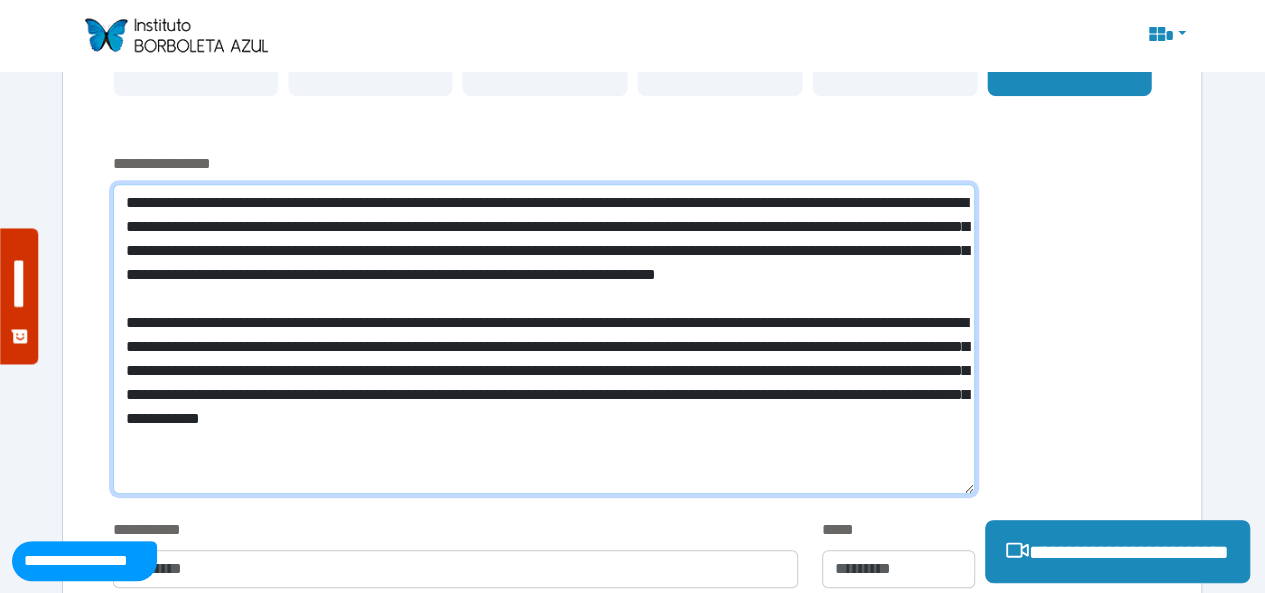 click at bounding box center [544, 339] 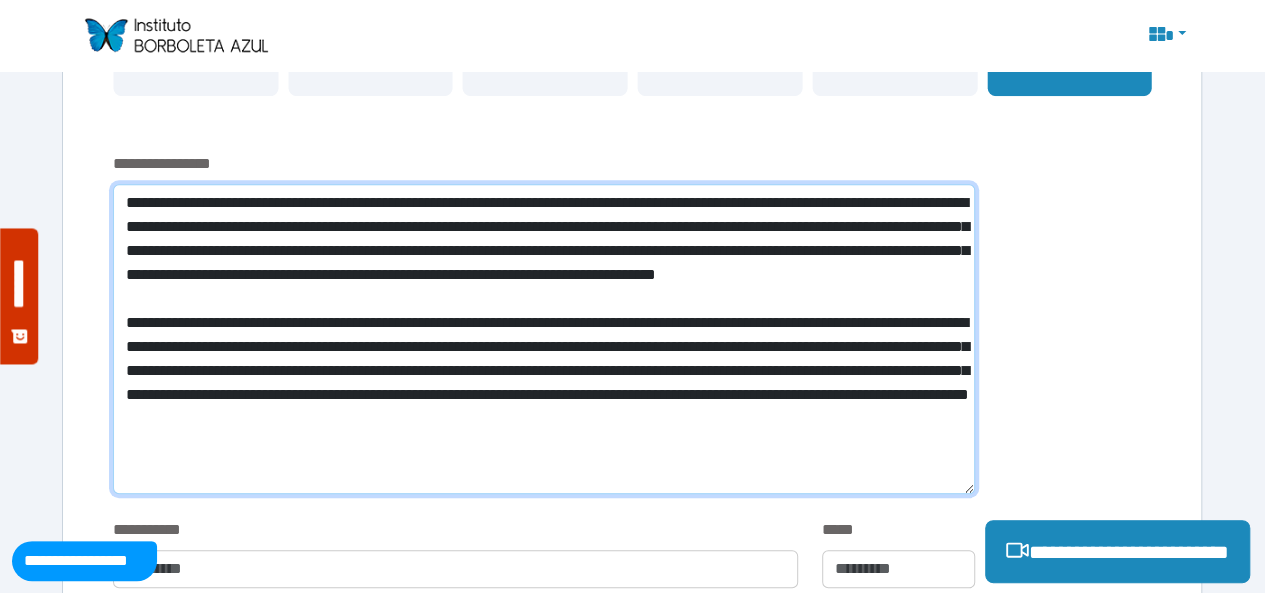 click at bounding box center [544, 339] 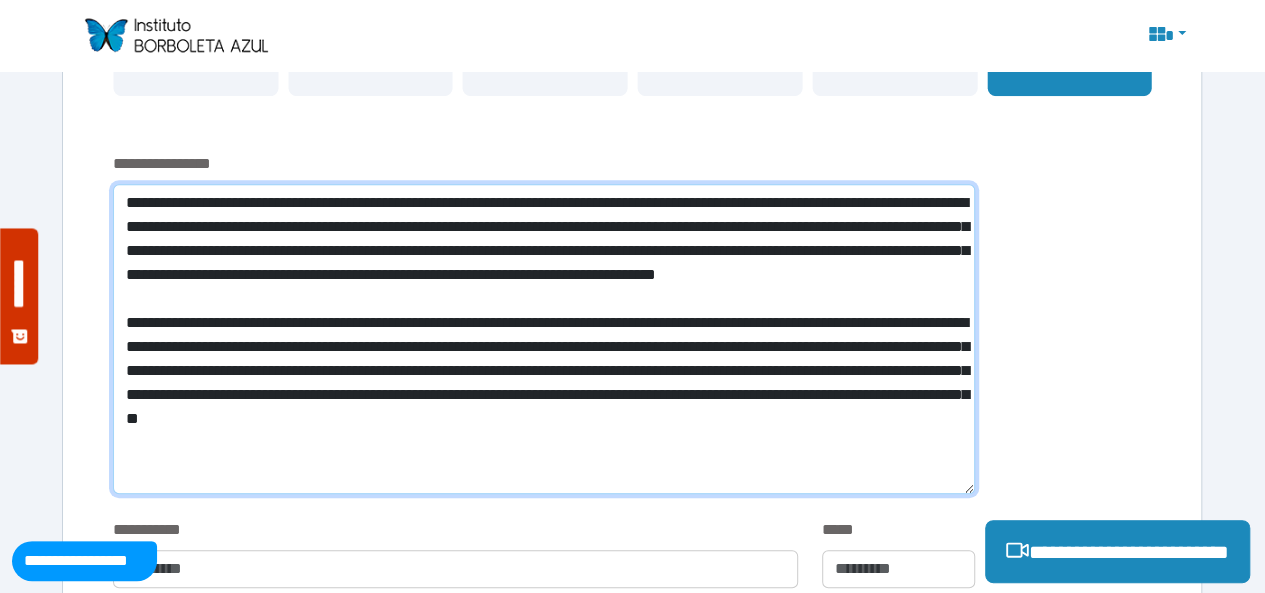 click at bounding box center (544, 339) 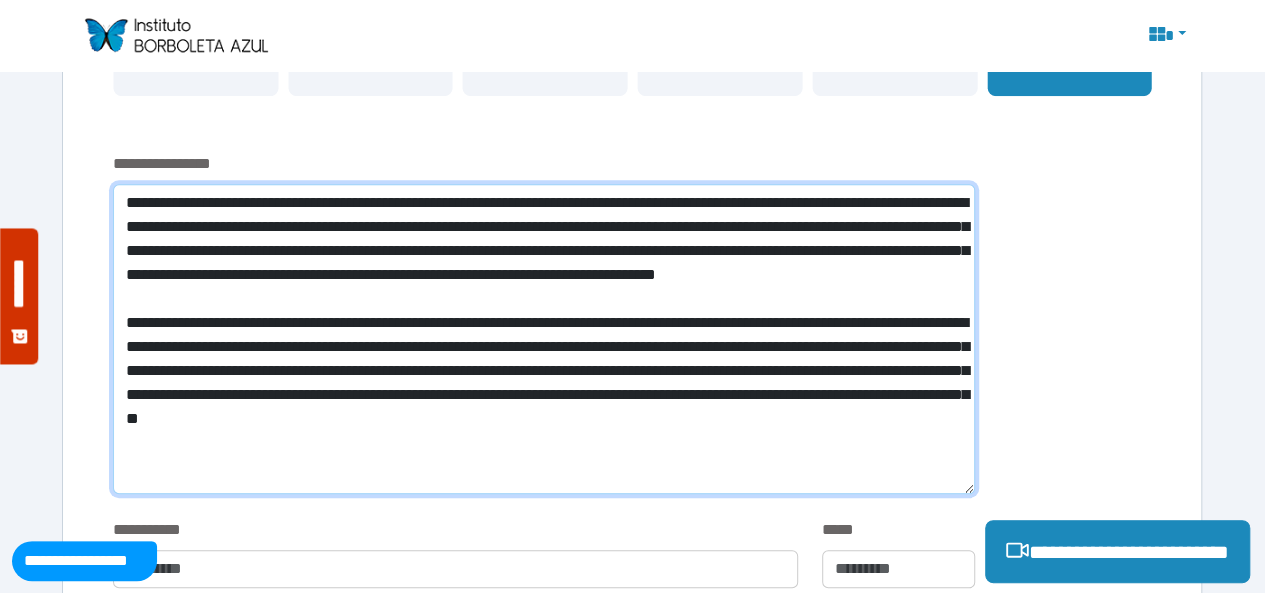 click at bounding box center [544, 339] 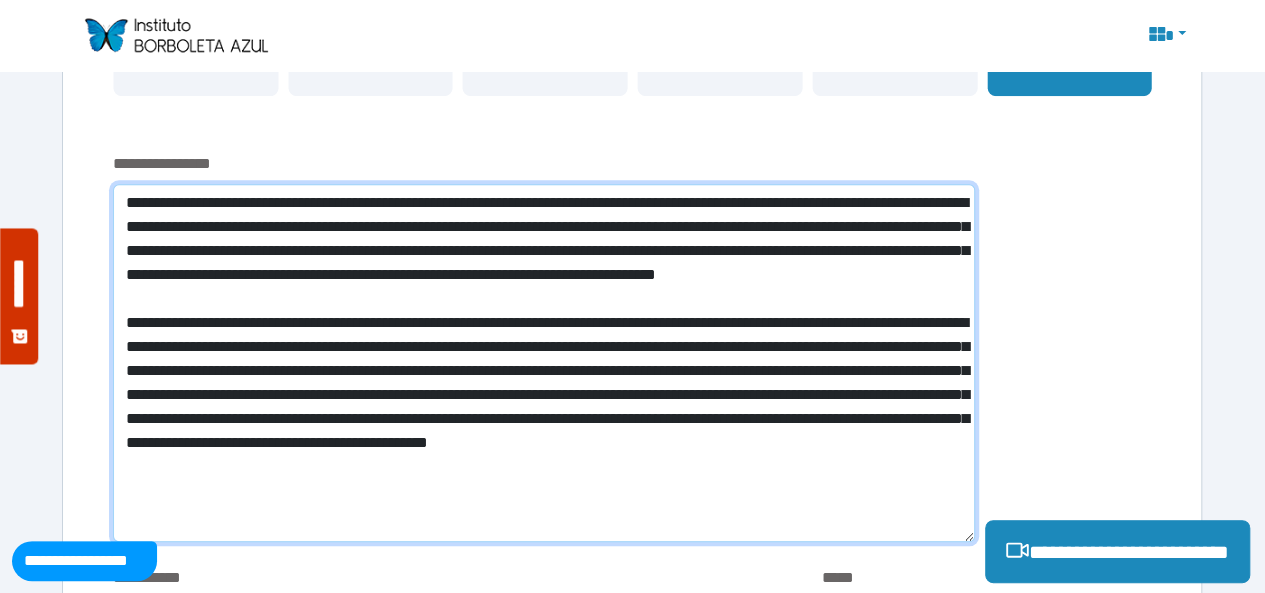 click at bounding box center [544, 363] 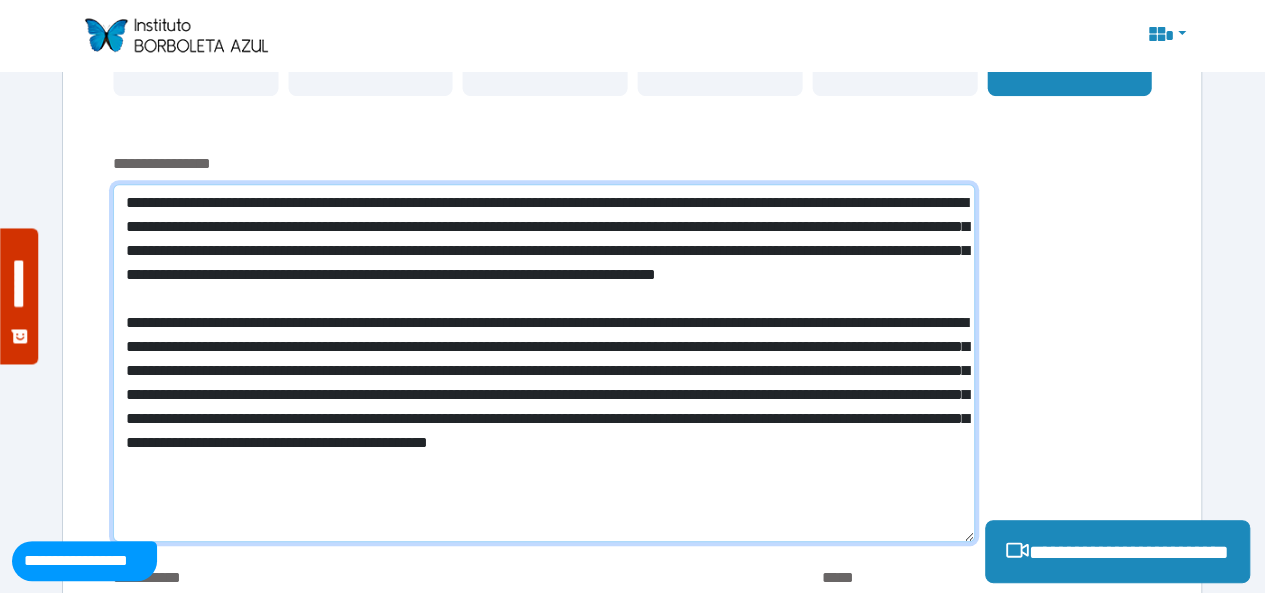 click at bounding box center (544, 363) 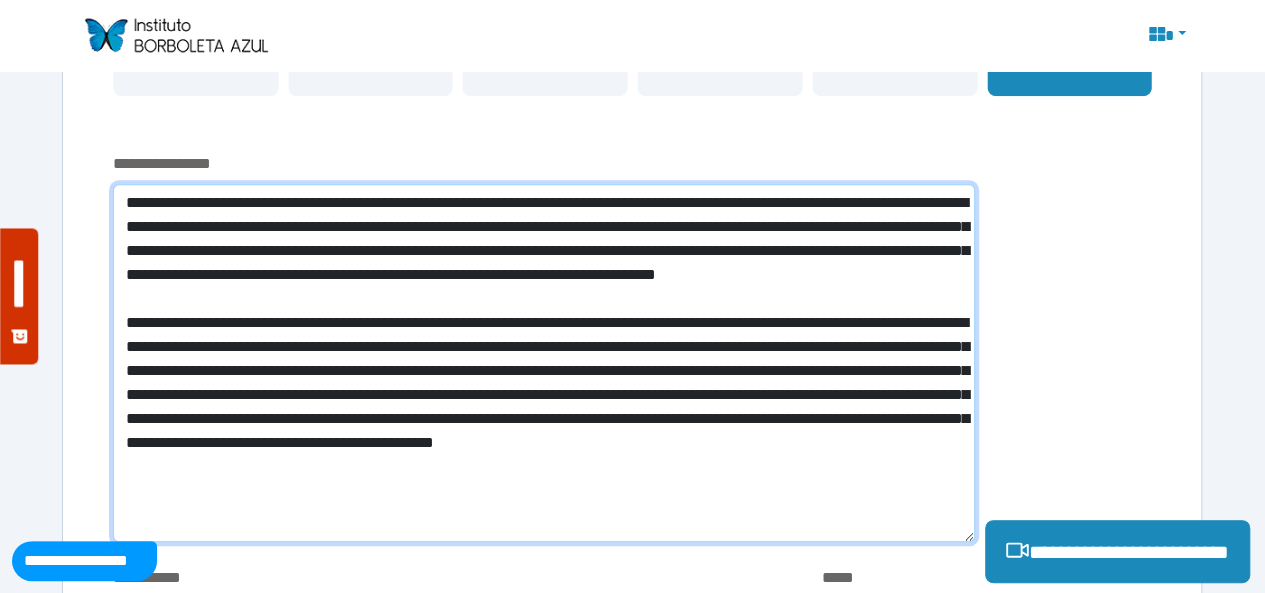 click at bounding box center (544, 363) 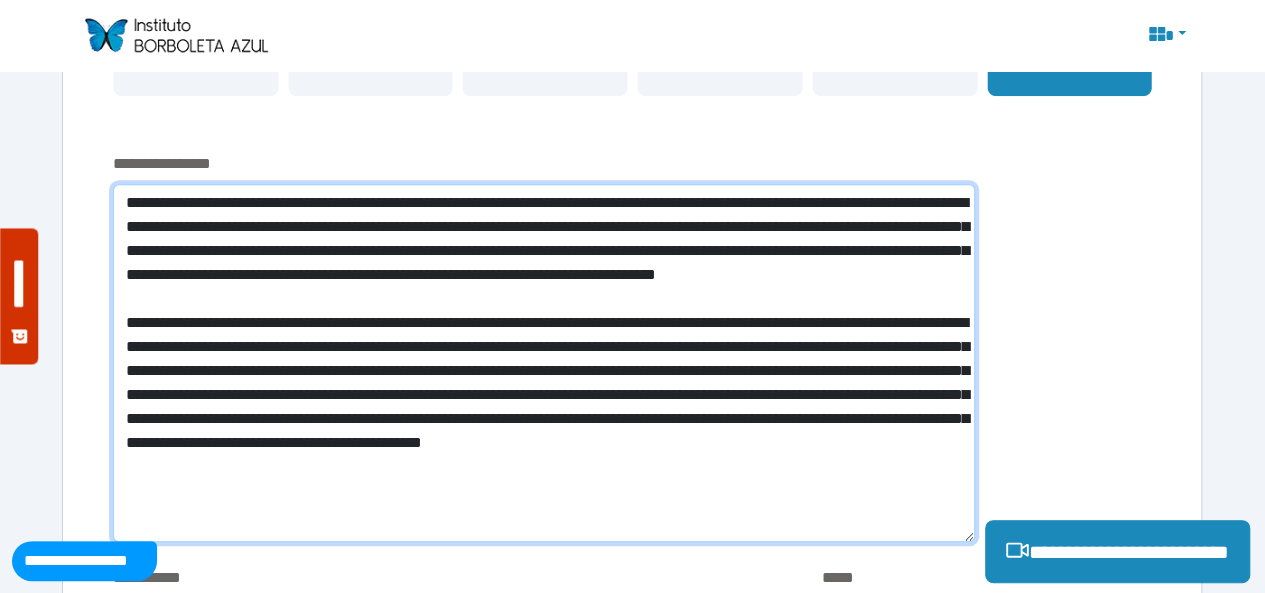 click at bounding box center (544, 363) 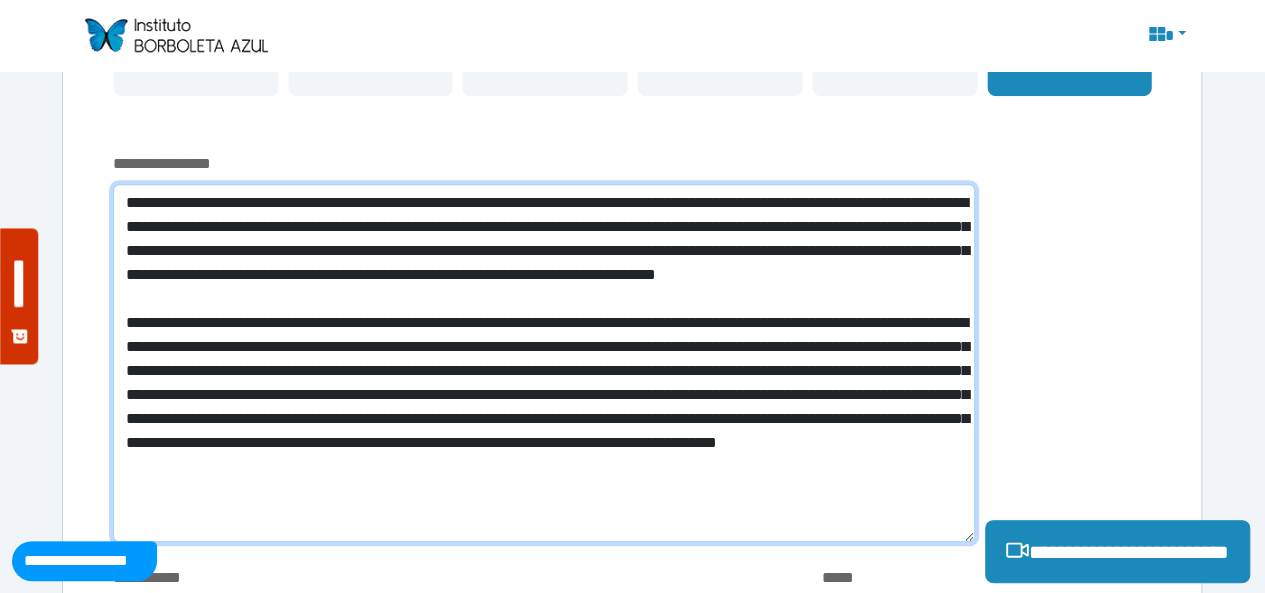 click at bounding box center (544, 363) 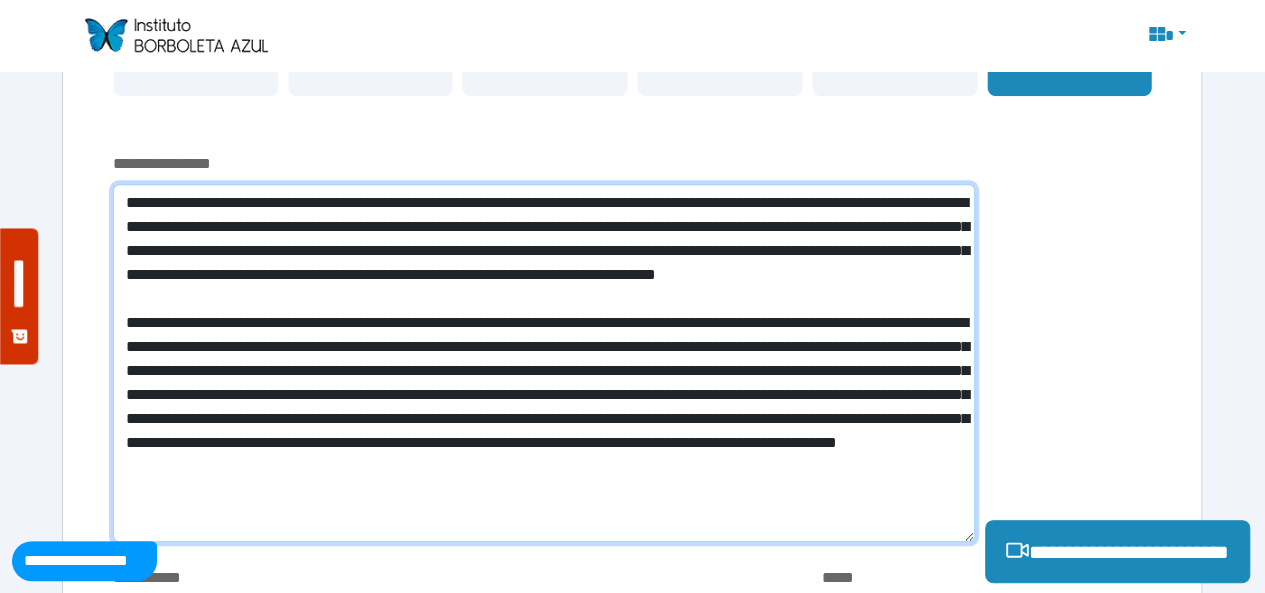 click at bounding box center [544, 363] 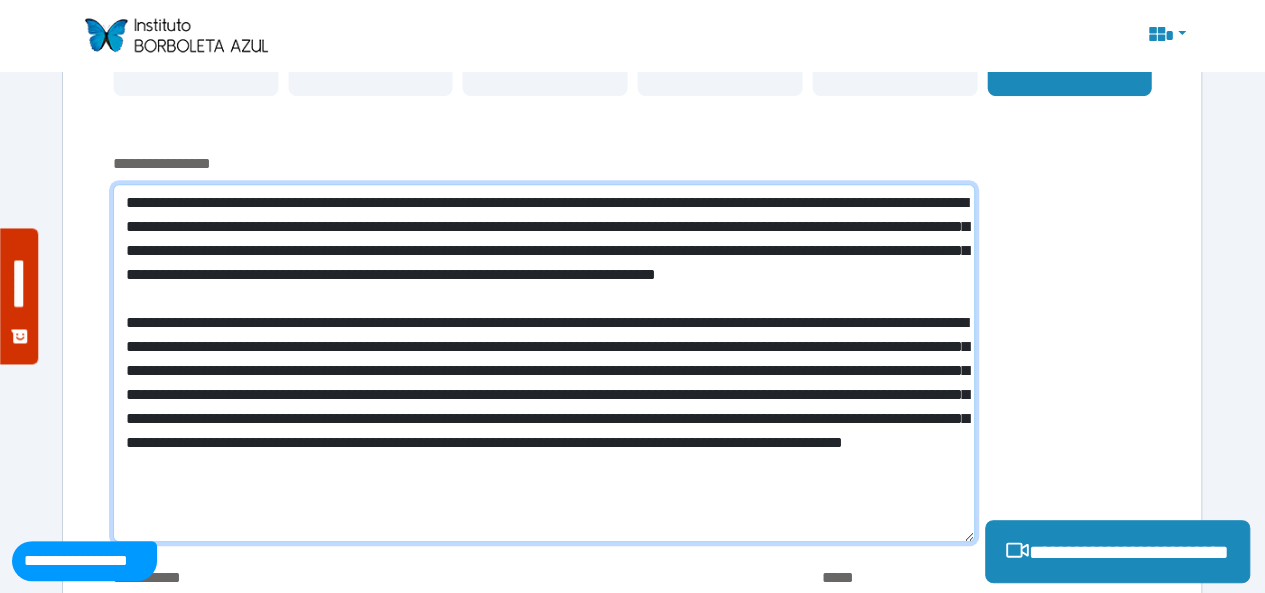 click at bounding box center (544, 363) 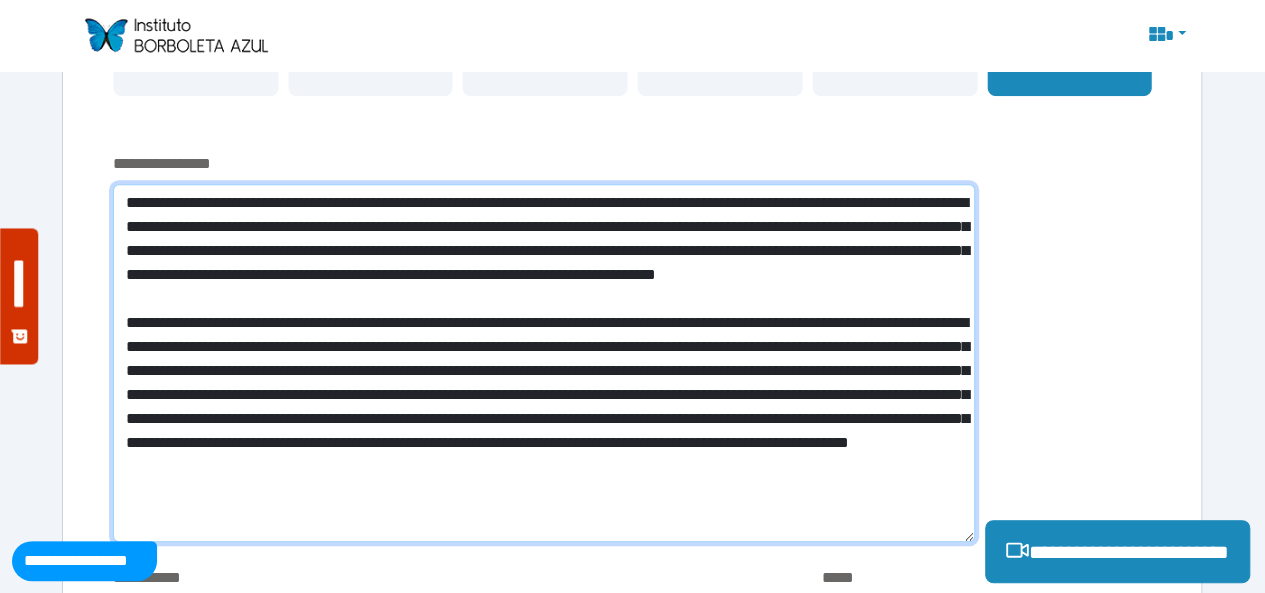 click at bounding box center [544, 363] 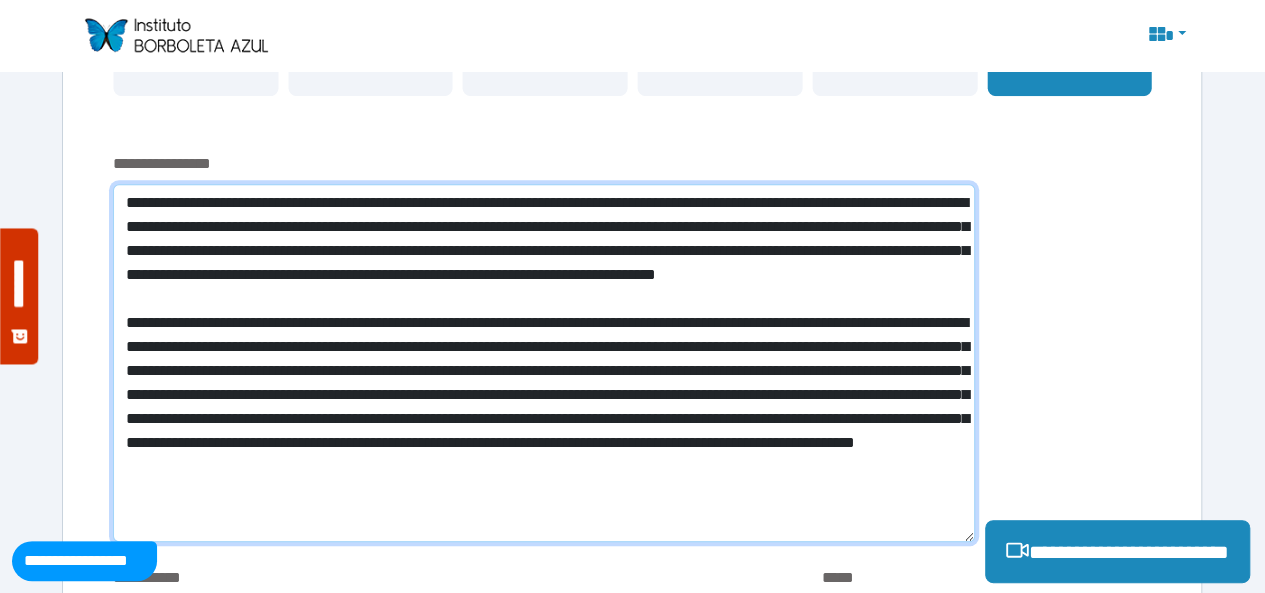 click at bounding box center [544, 363] 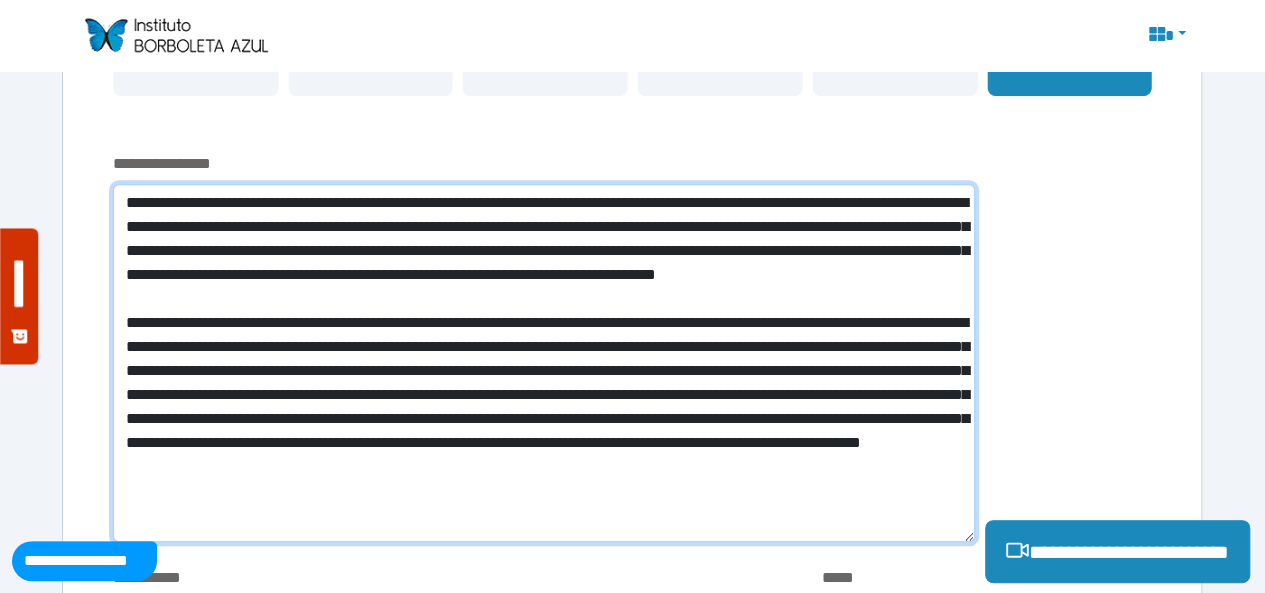 click at bounding box center [544, 363] 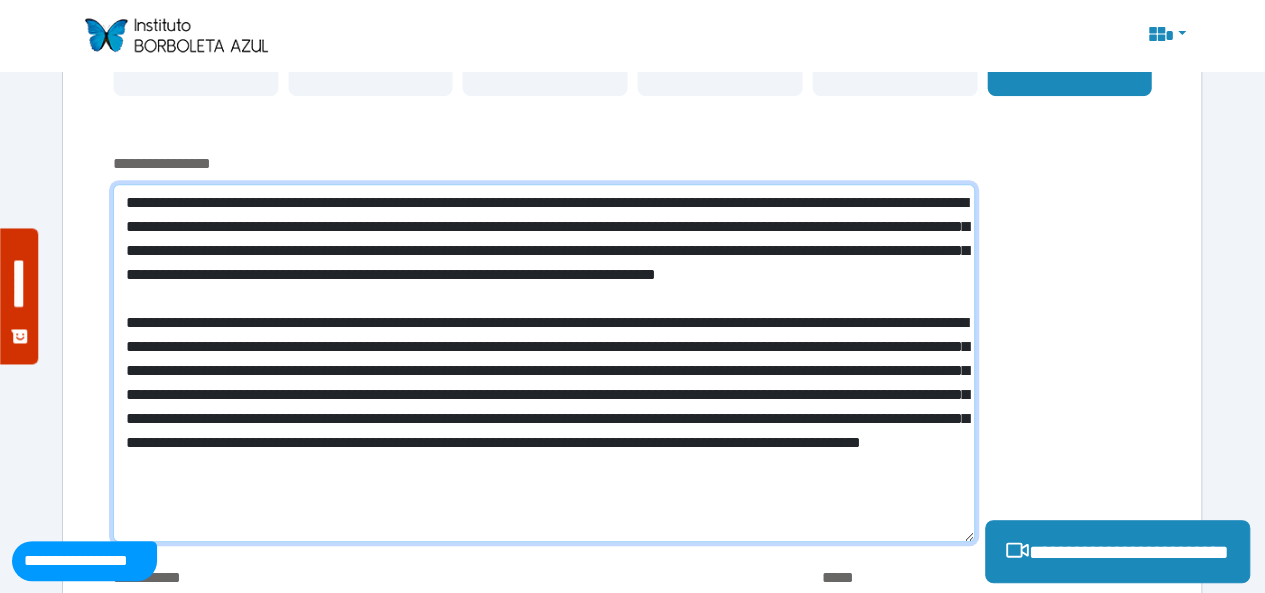 click at bounding box center (544, 363) 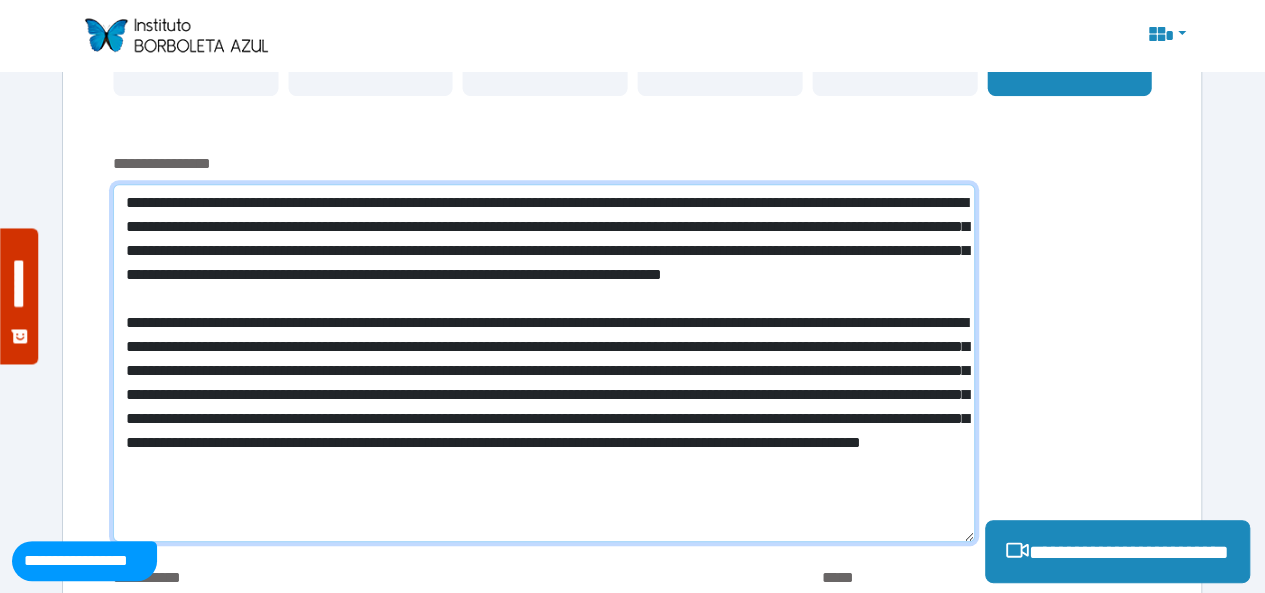 click at bounding box center (544, 363) 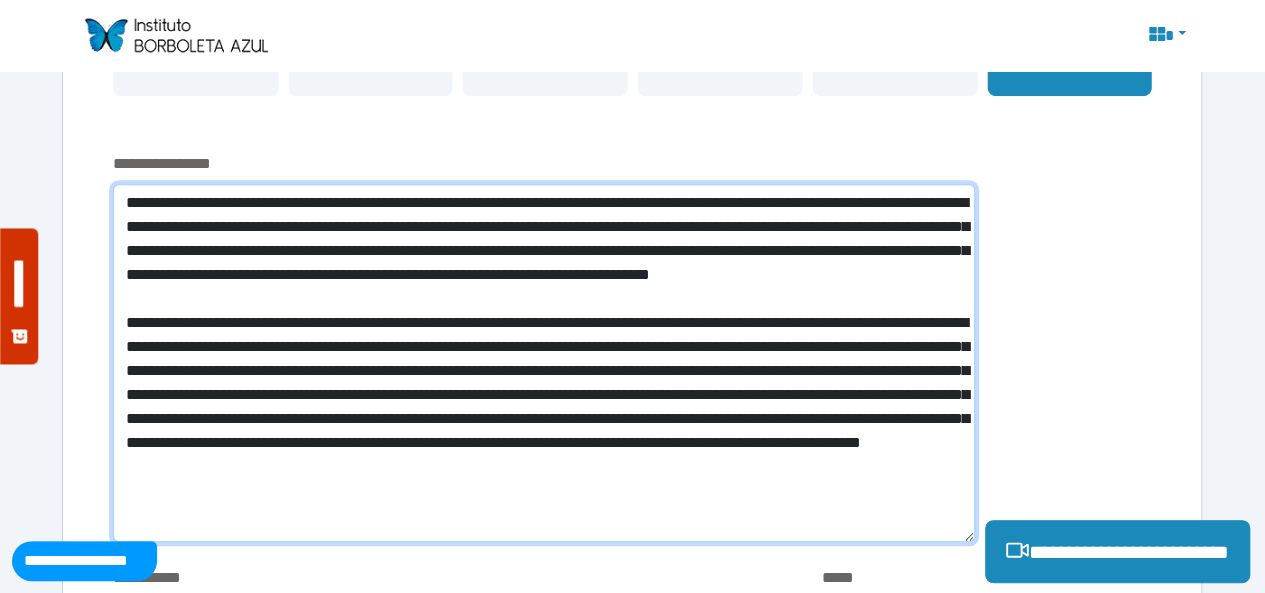 click at bounding box center [544, 363] 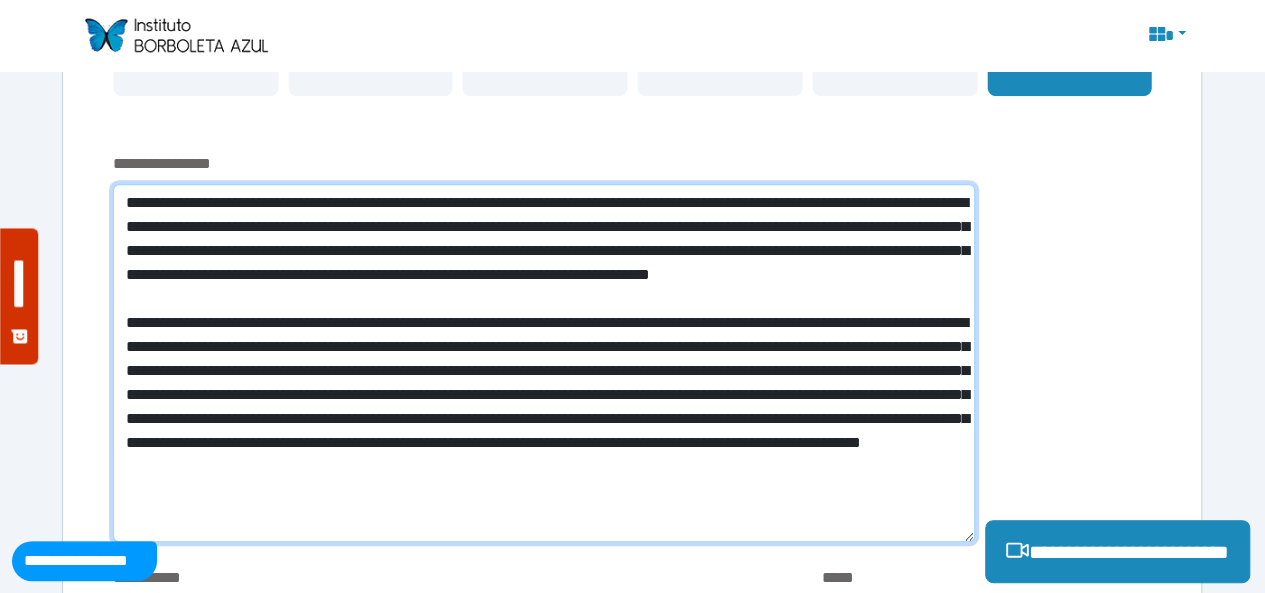 drag, startPoint x: 621, startPoint y: 294, endPoint x: 631, endPoint y: 271, distance: 25.079872 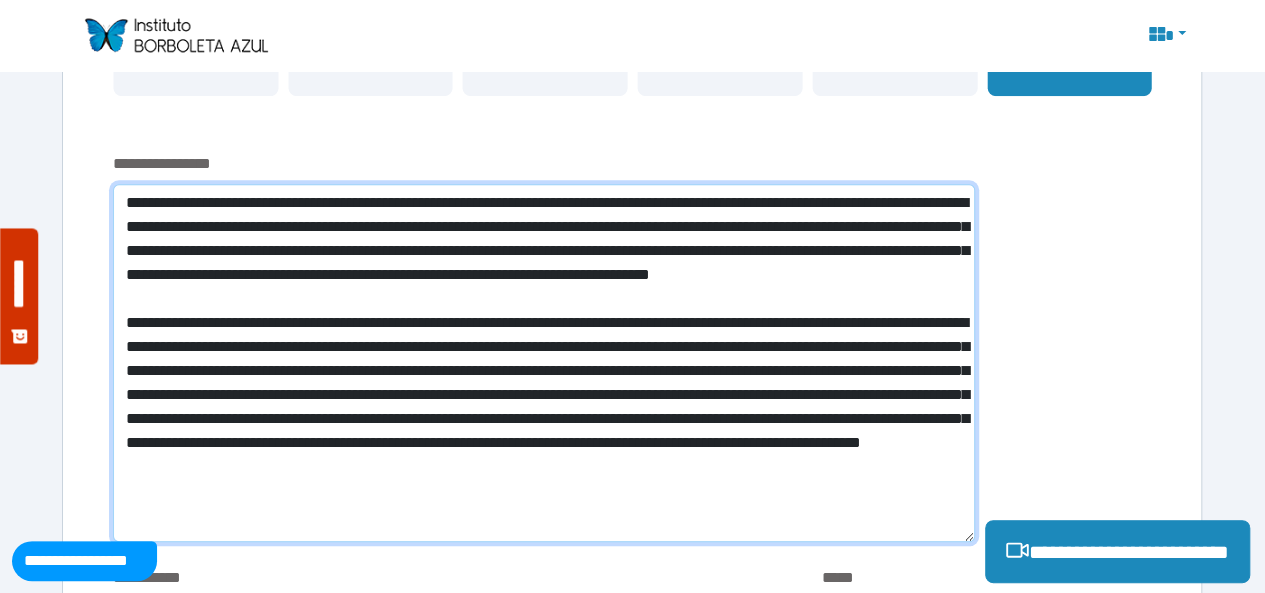 click at bounding box center [544, 363] 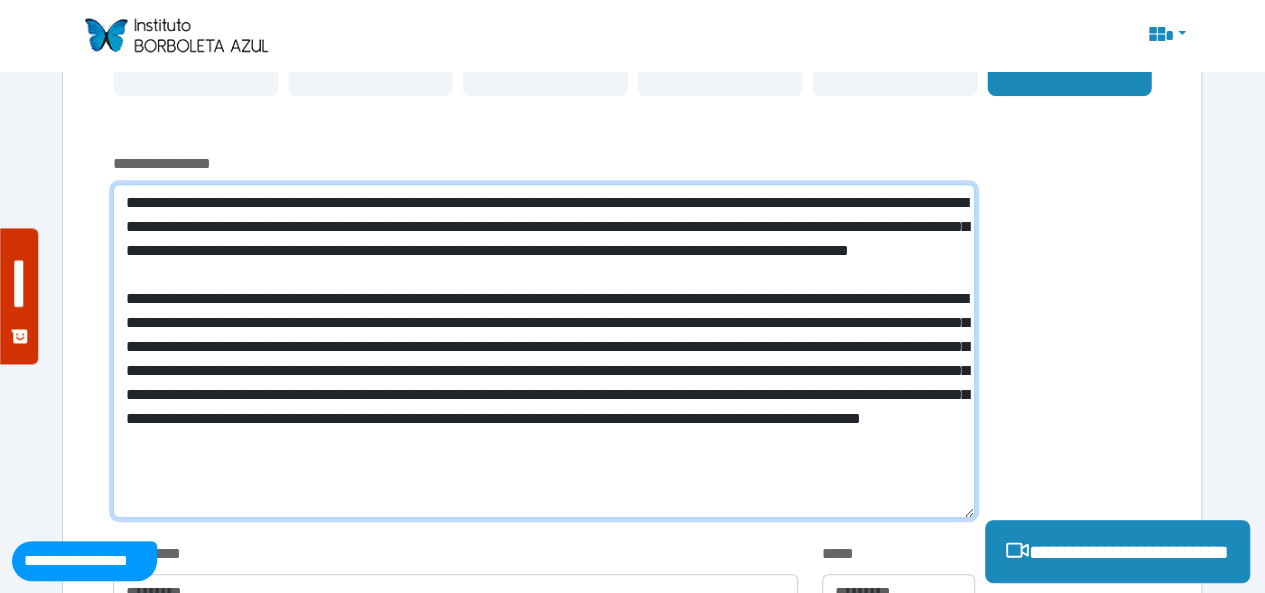 click at bounding box center (544, 351) 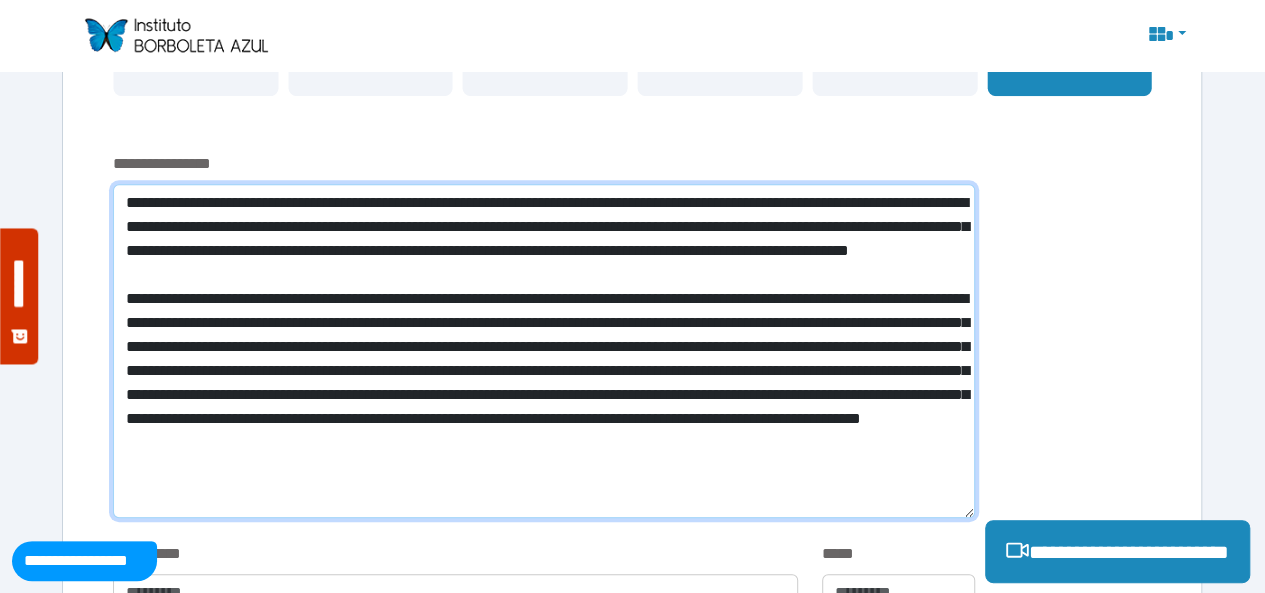 click at bounding box center (544, 351) 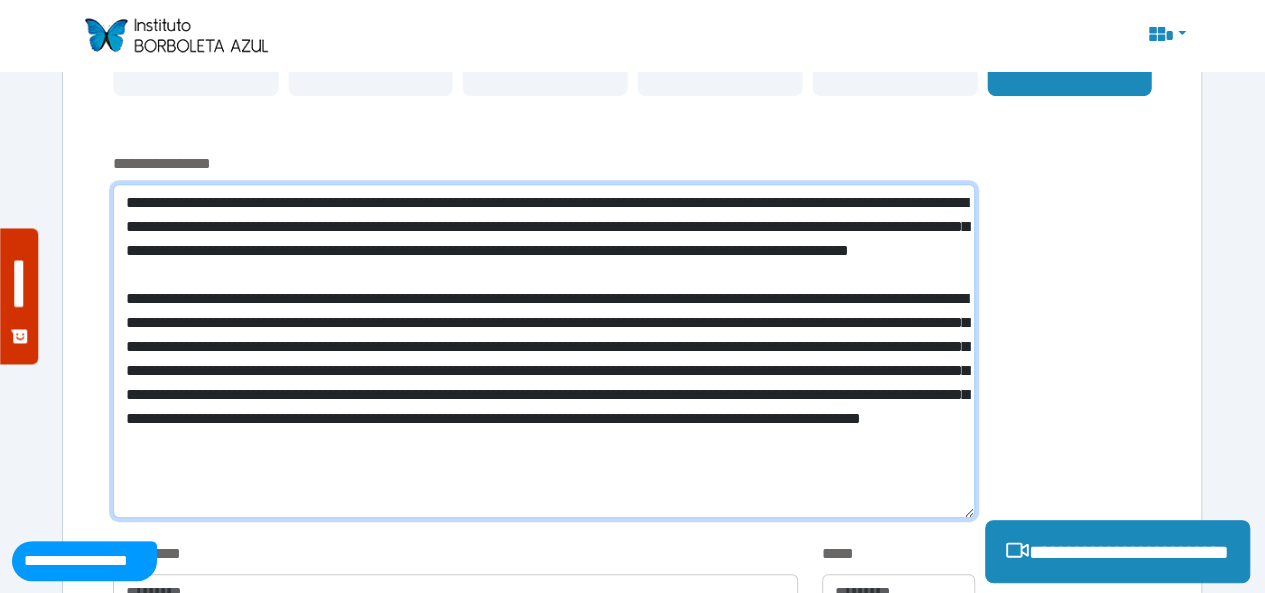click at bounding box center [544, 351] 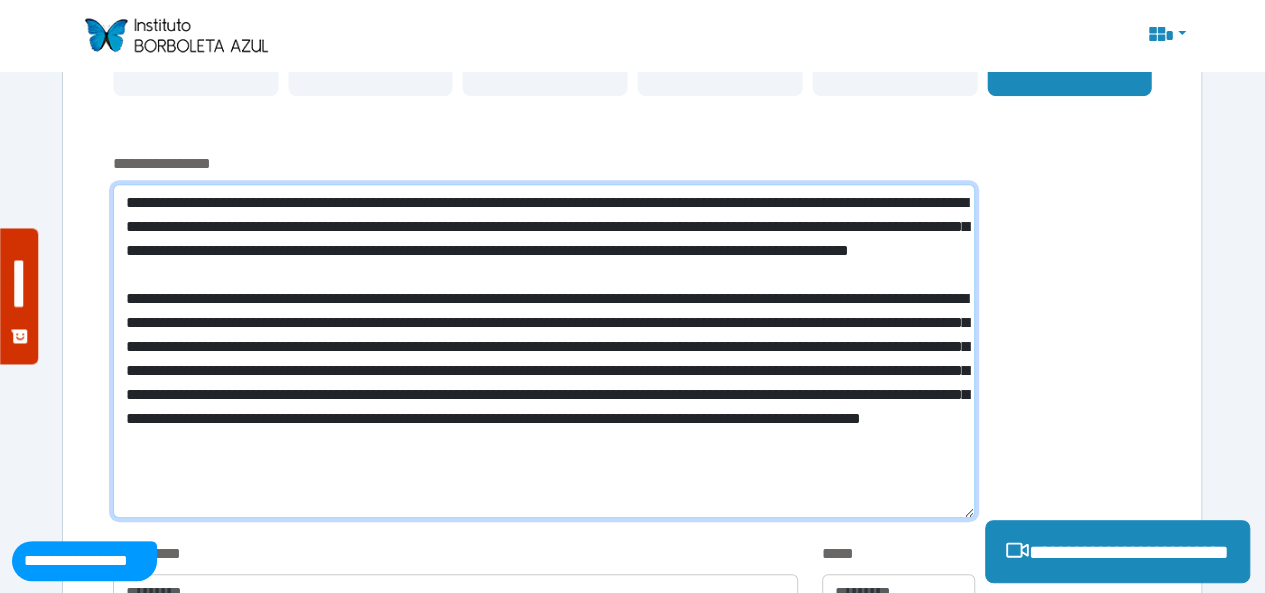 click at bounding box center [544, 351] 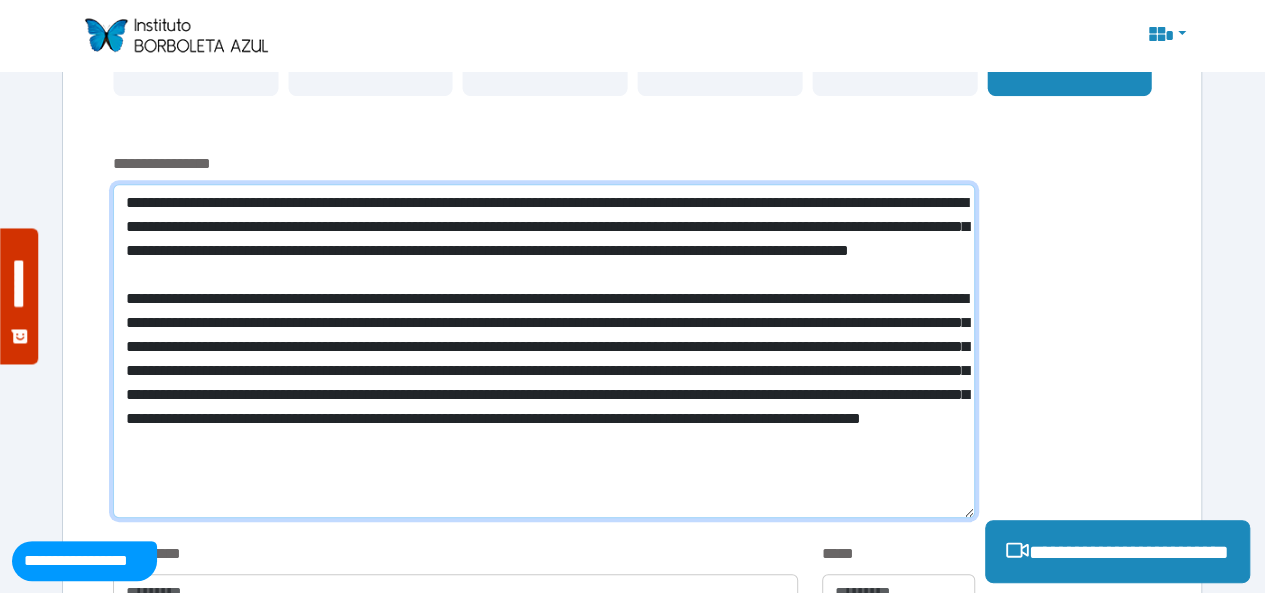 paste on "*" 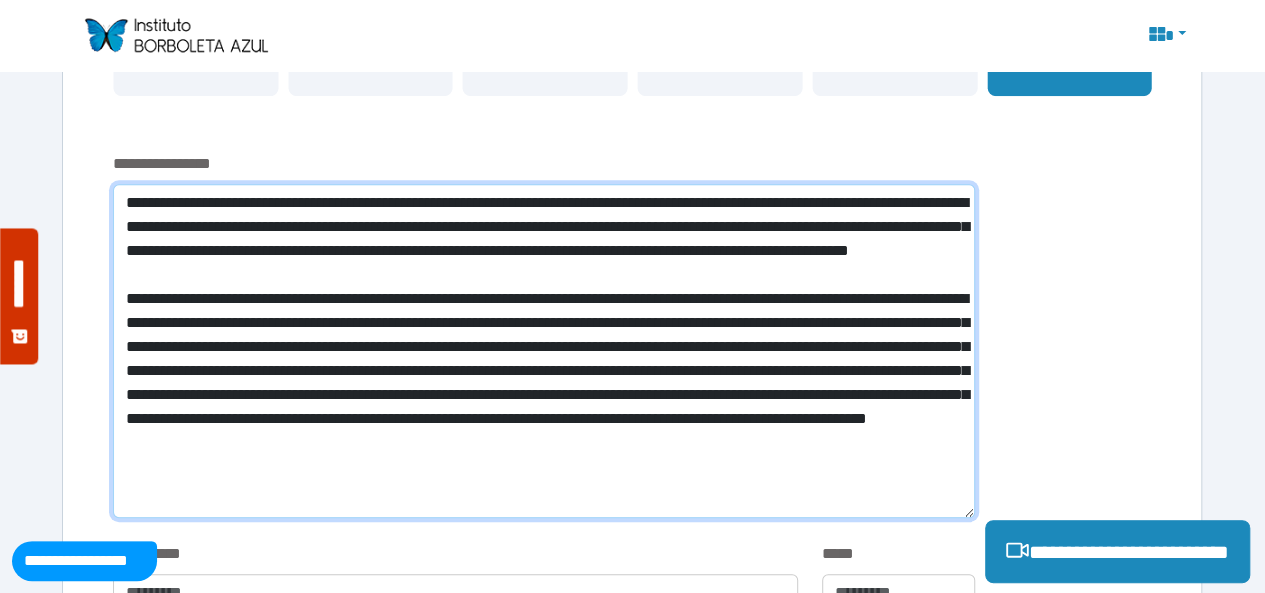 click at bounding box center (544, 351) 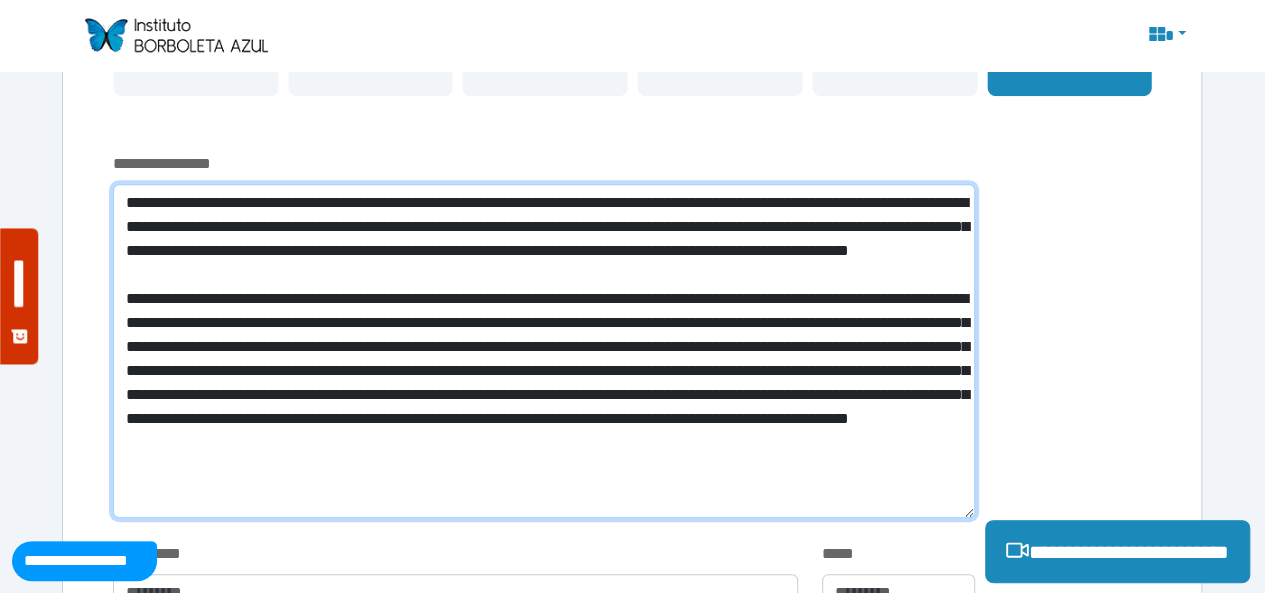 click at bounding box center (544, 351) 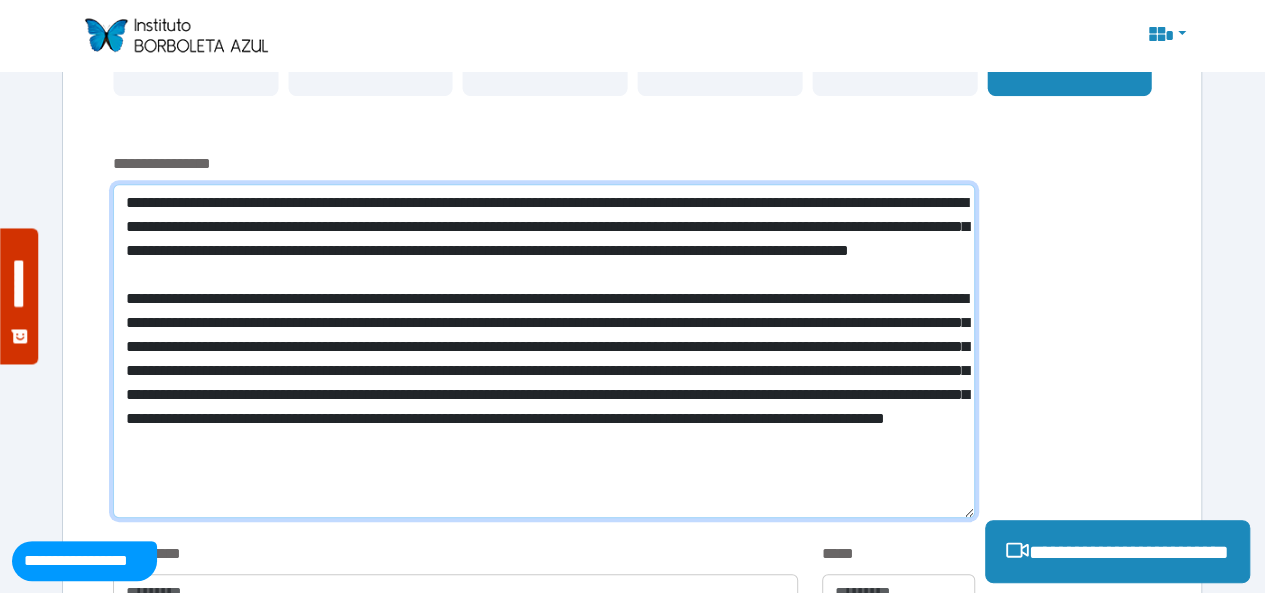 click at bounding box center (544, 351) 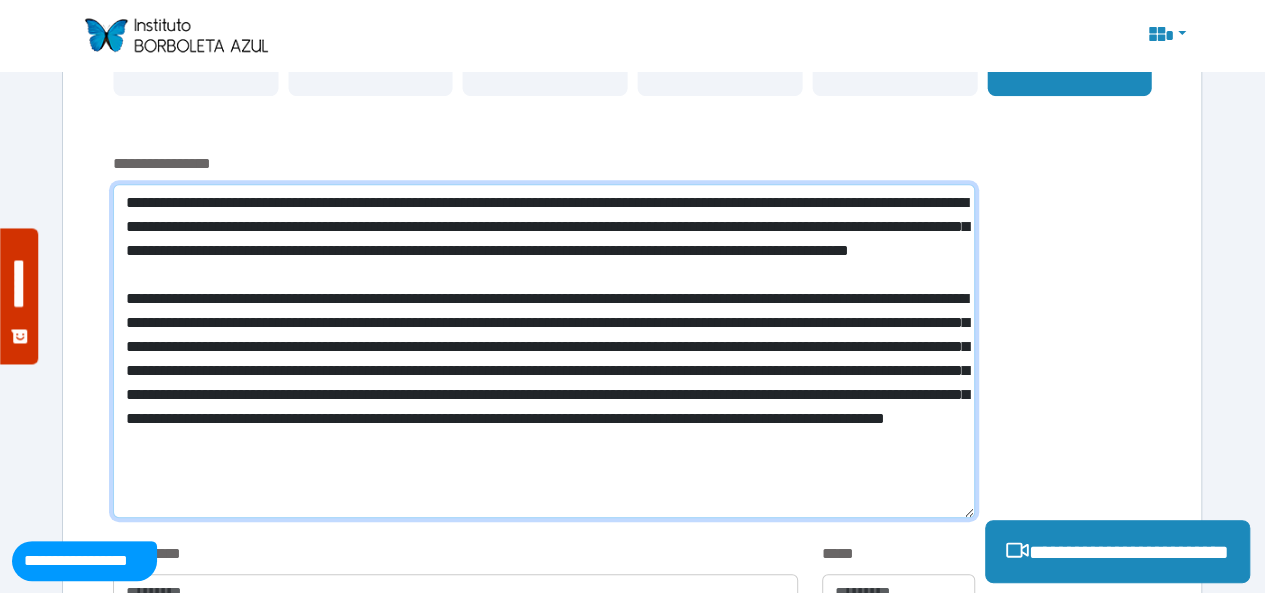 paste on "*" 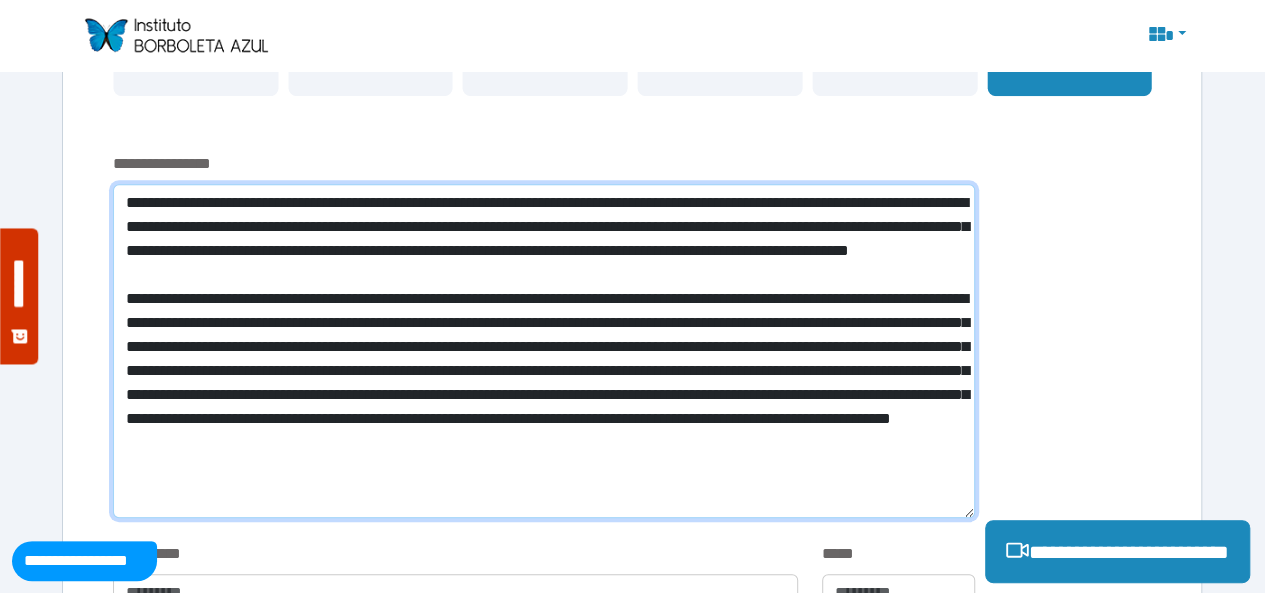 click at bounding box center [544, 351] 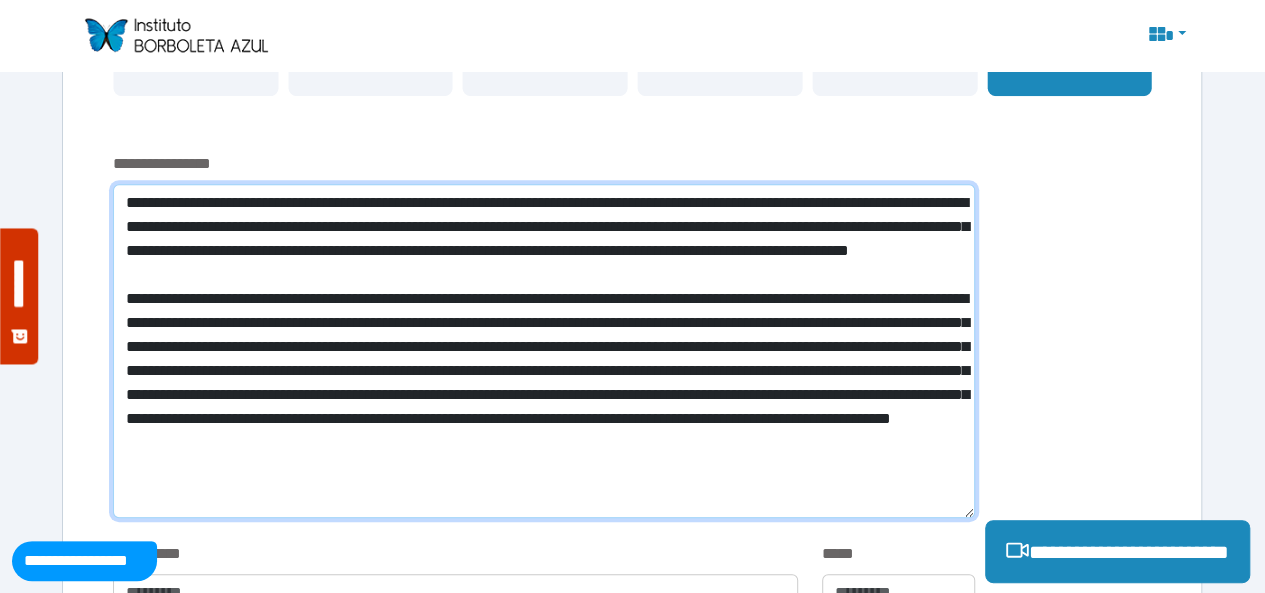 drag, startPoint x: 520, startPoint y: 466, endPoint x: 432, endPoint y: 458, distance: 88.362885 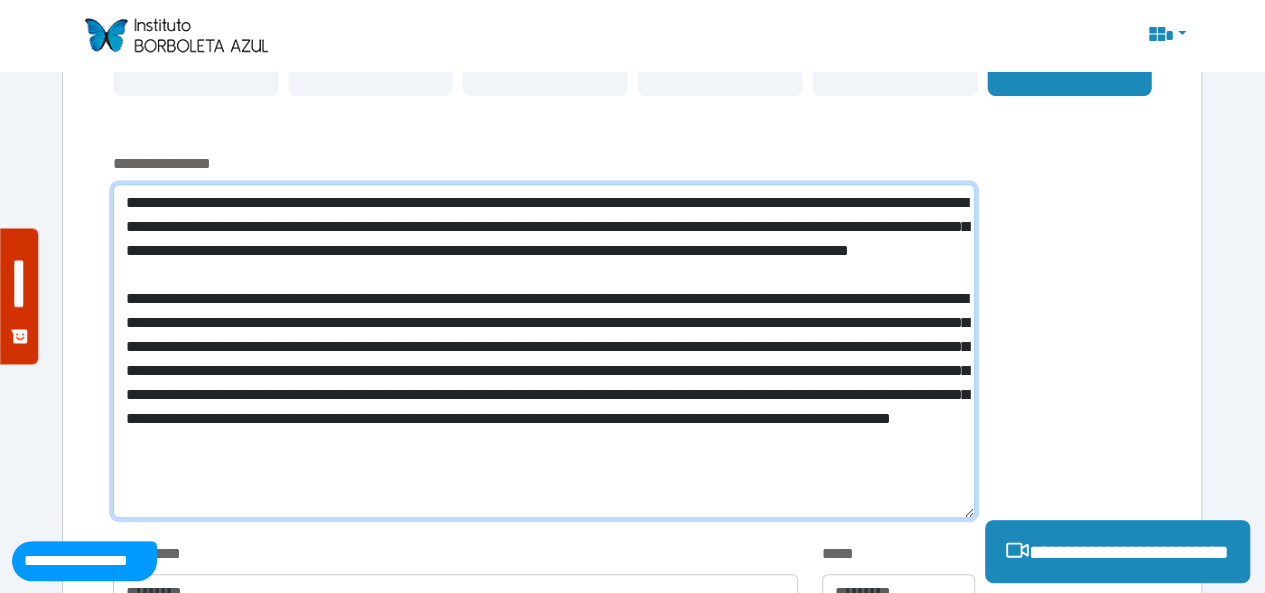 click at bounding box center (544, 351) 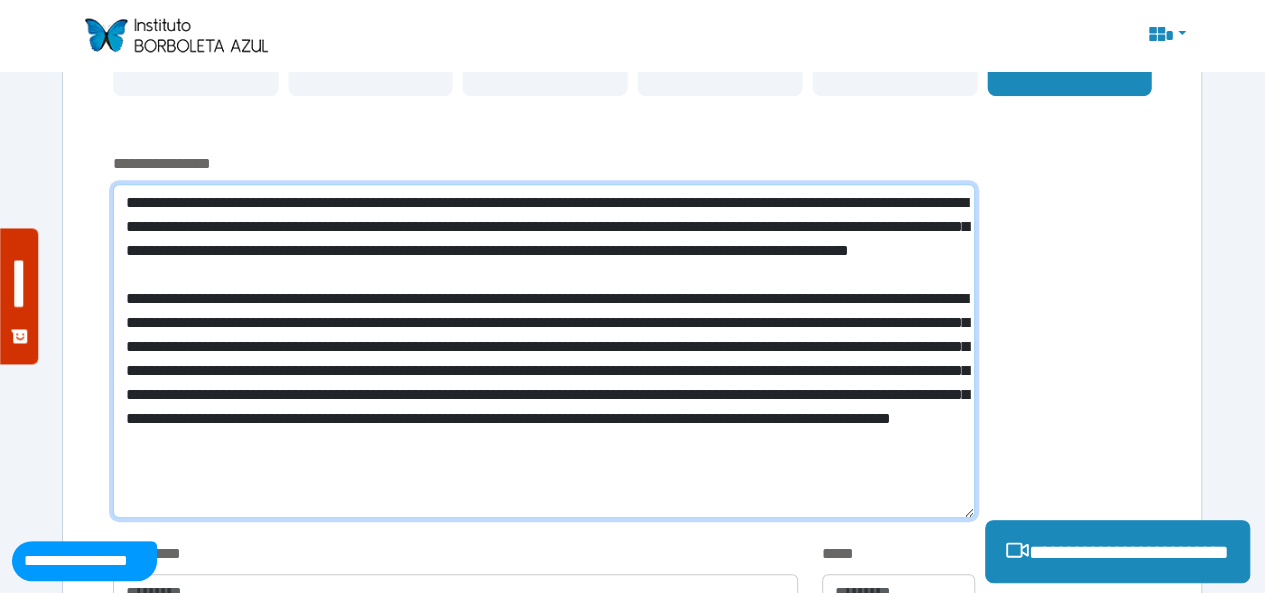 click at bounding box center (544, 351) 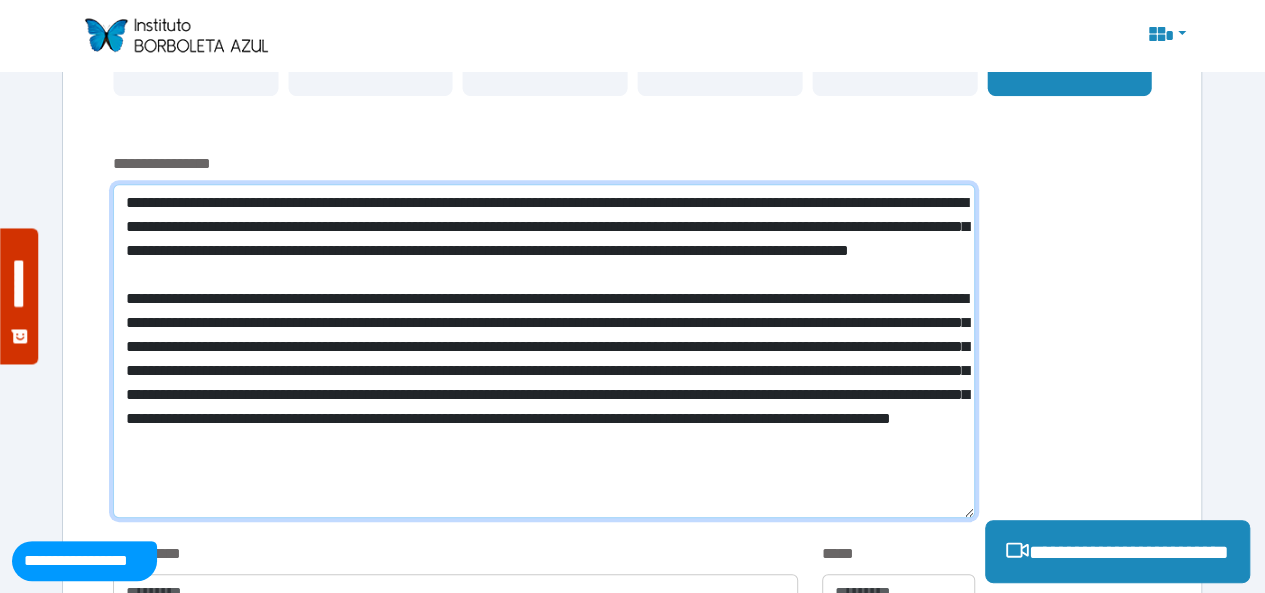 click at bounding box center [544, 351] 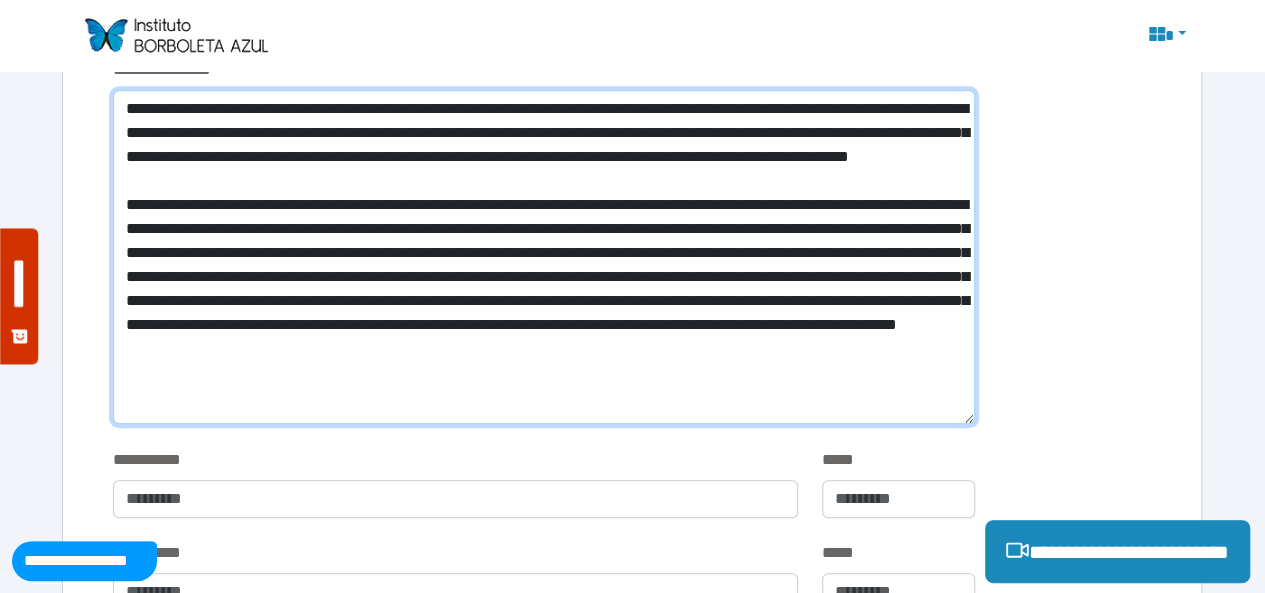 scroll, scrollTop: 680, scrollLeft: 0, axis: vertical 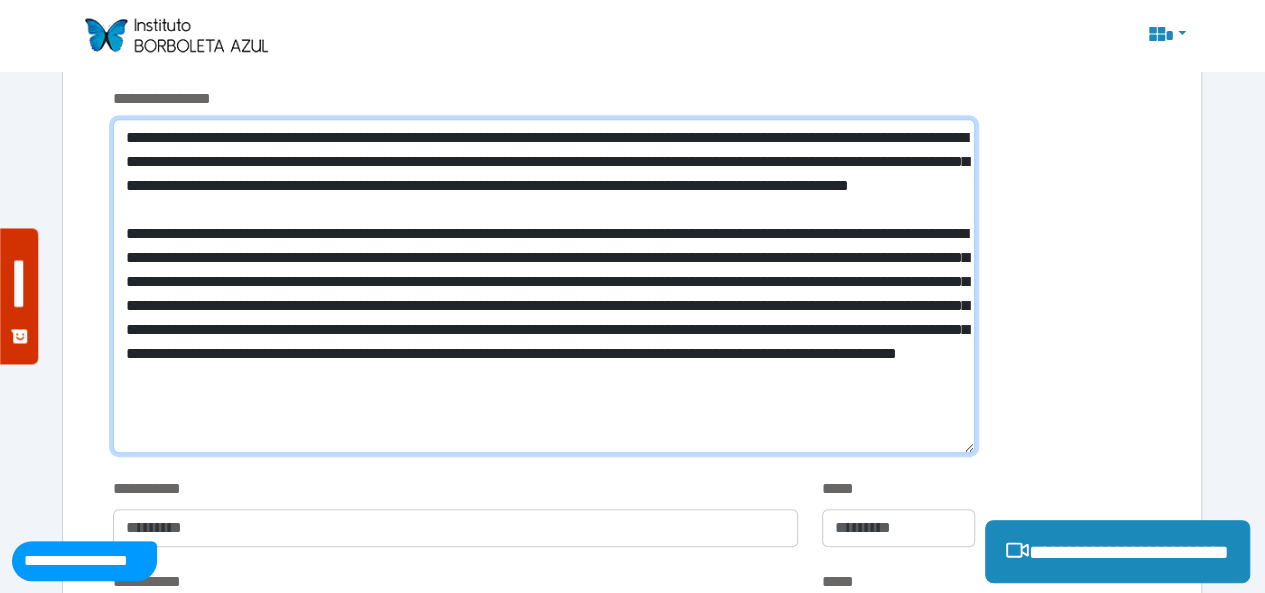 click at bounding box center (544, 286) 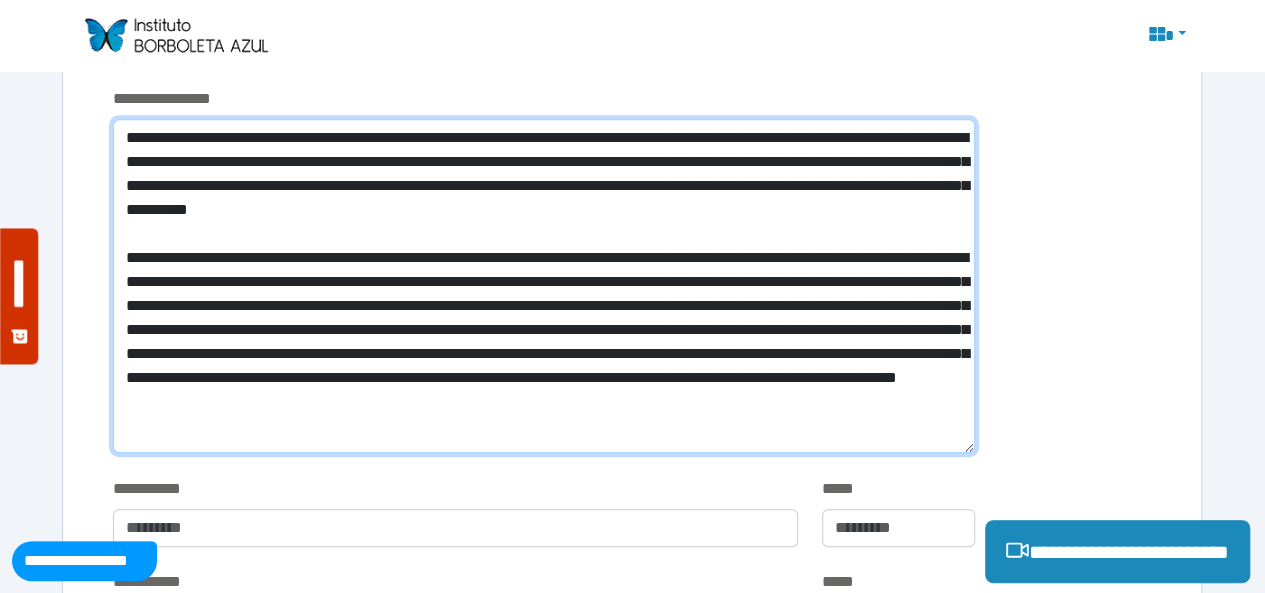 click at bounding box center [544, 286] 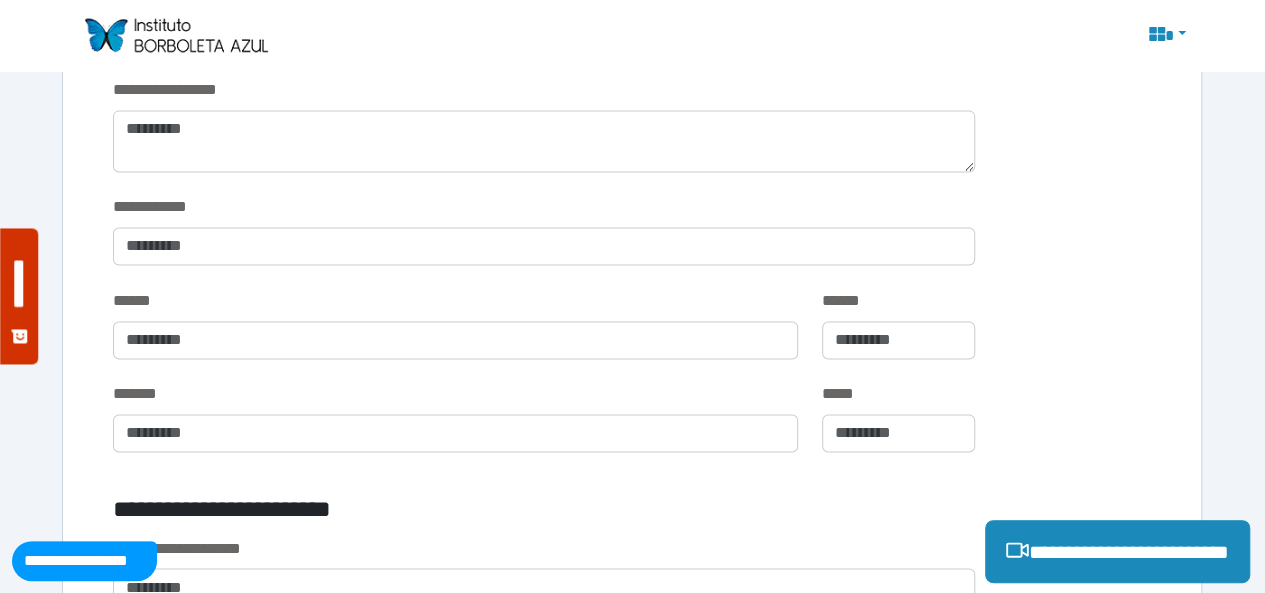 scroll, scrollTop: 1387, scrollLeft: 0, axis: vertical 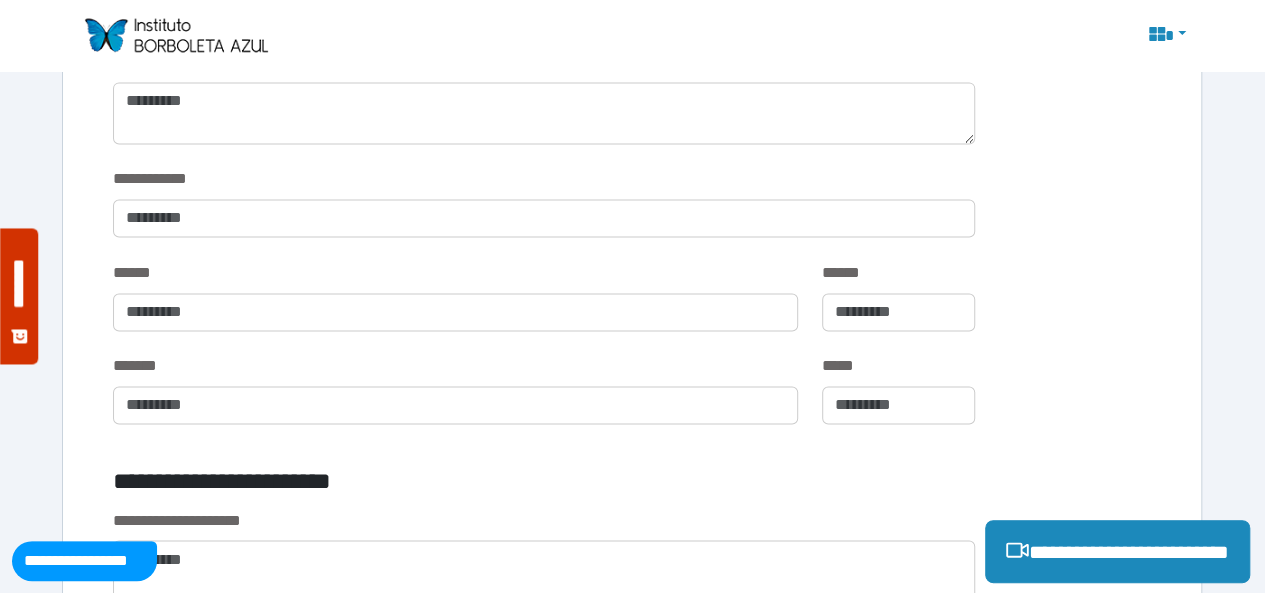 type on "**********" 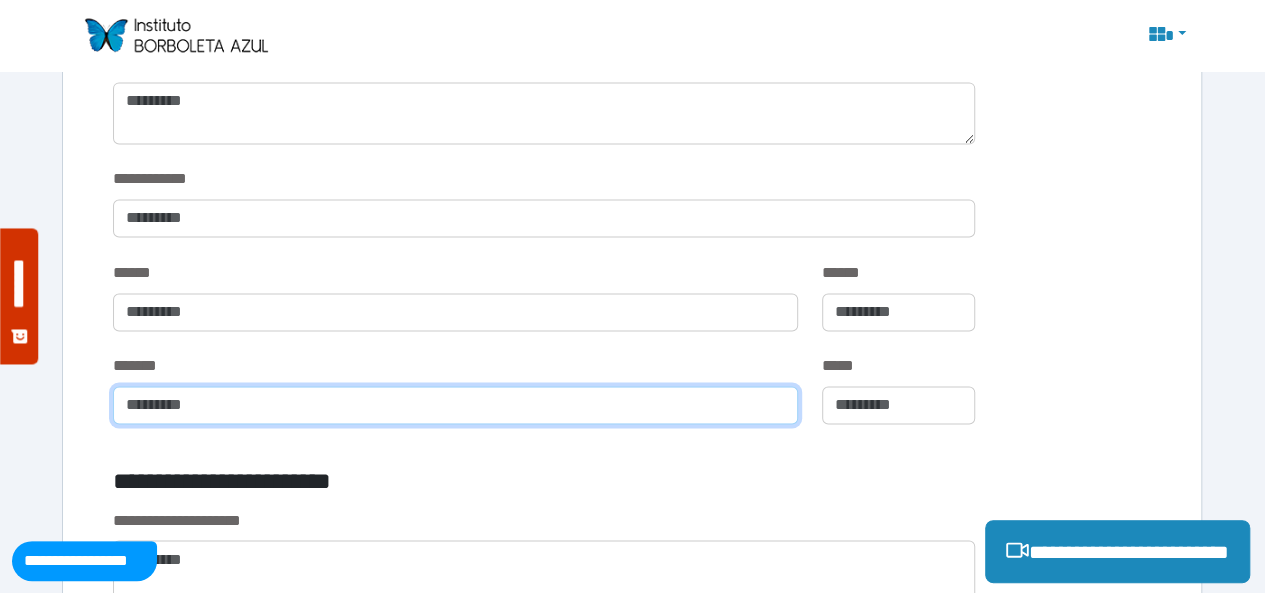click at bounding box center [455, 405] 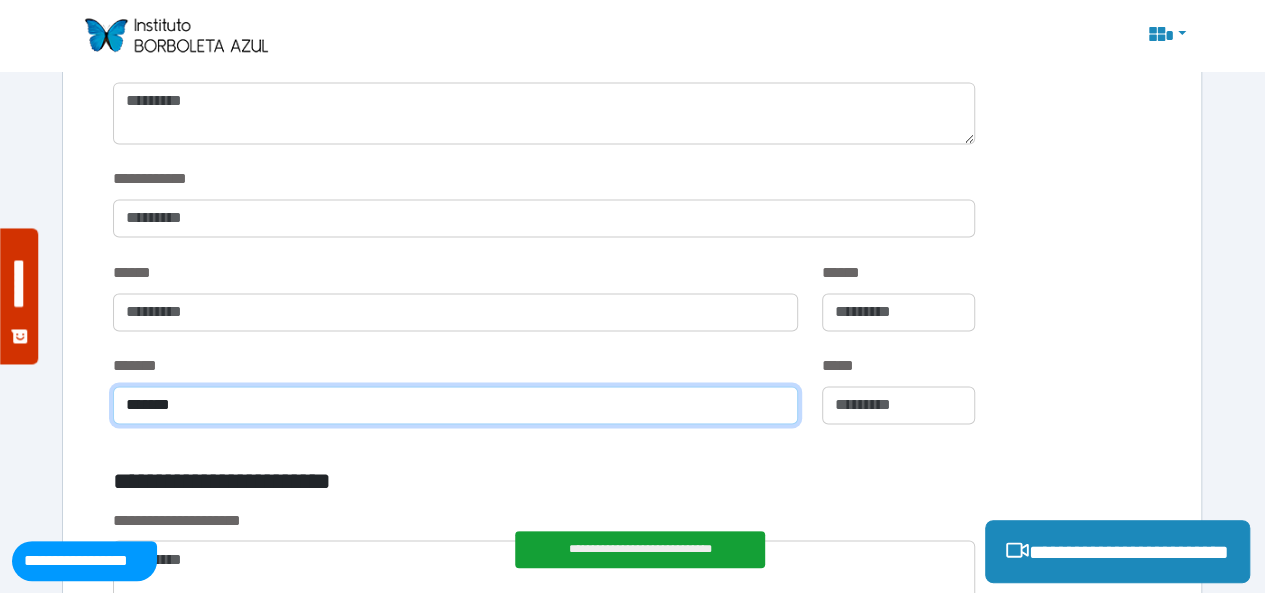 type on "********" 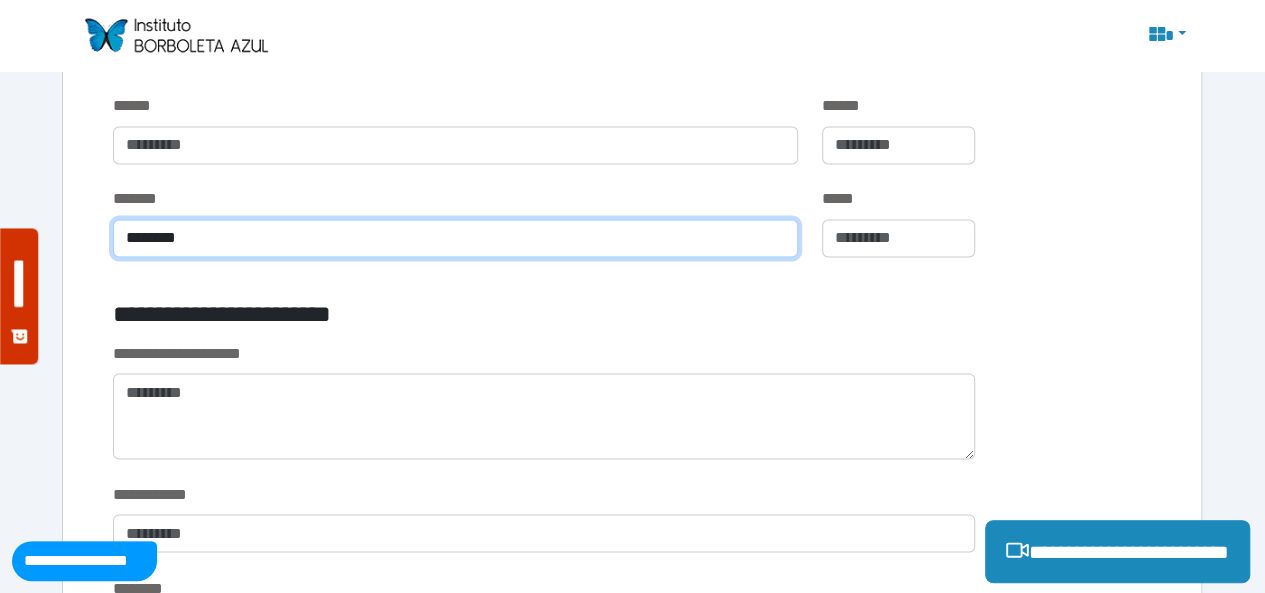 scroll, scrollTop: 1538, scrollLeft: 0, axis: vertical 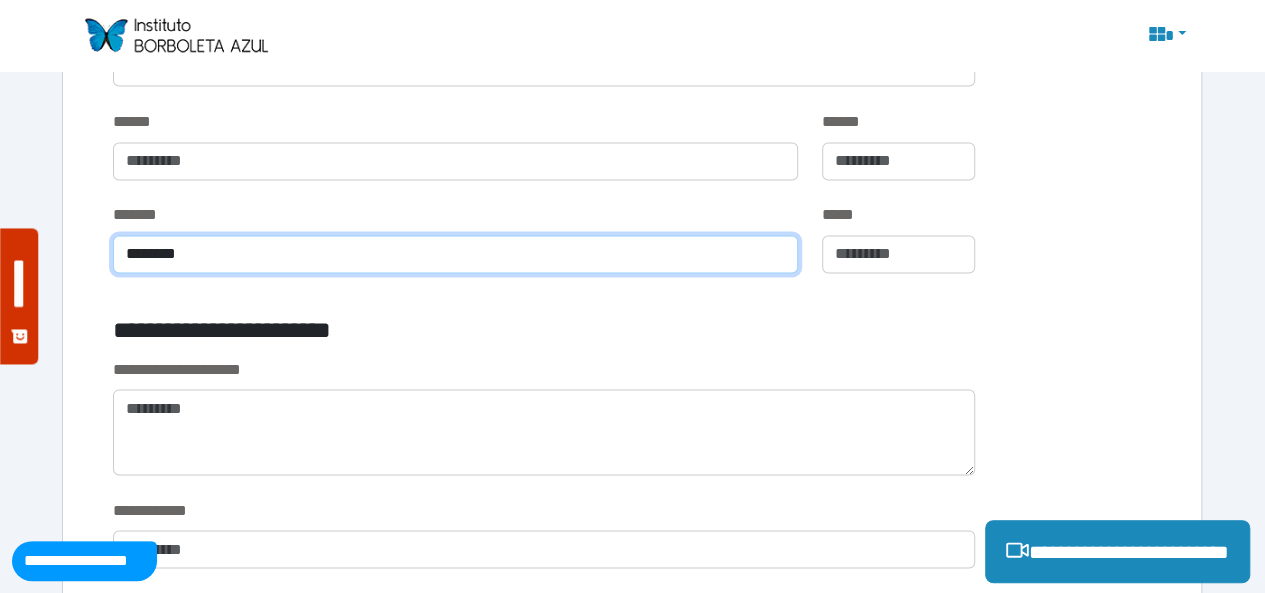 drag, startPoint x: 308, startPoint y: 251, endPoint x: 0, endPoint y: 265, distance: 308.31802 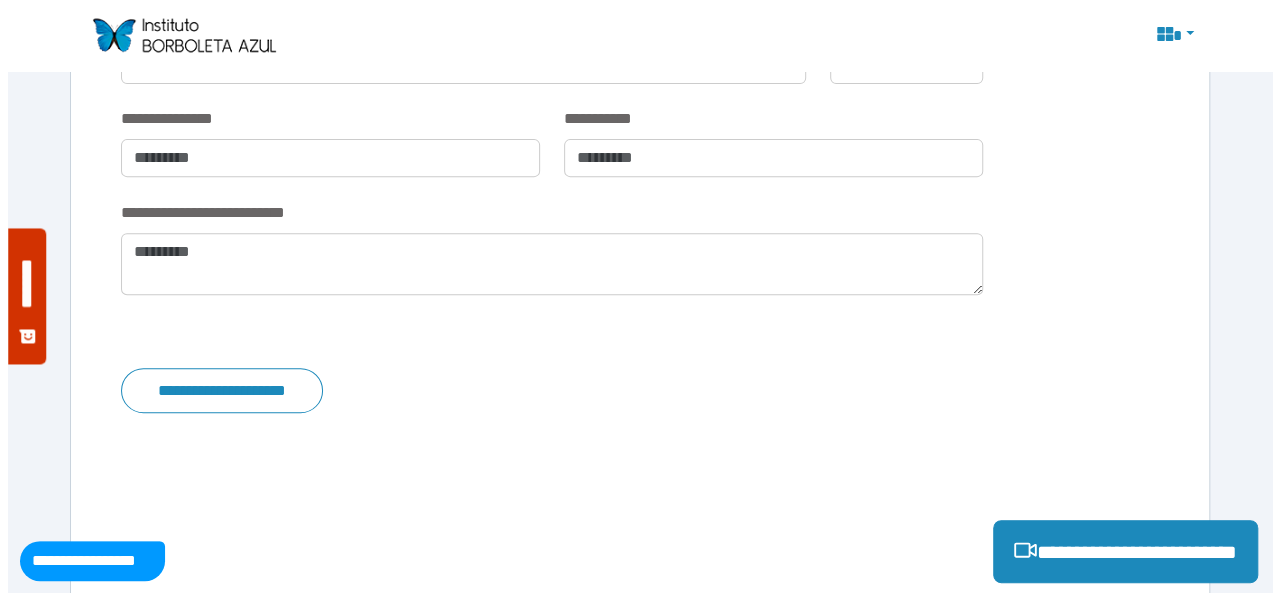 scroll, scrollTop: 4154, scrollLeft: 0, axis: vertical 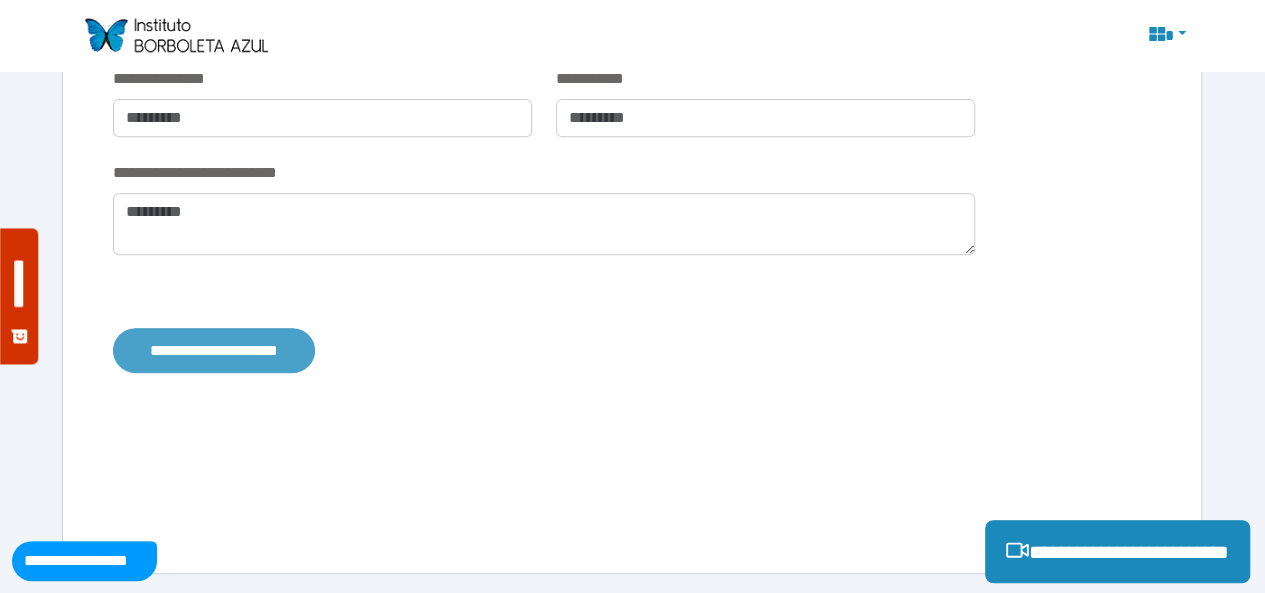 click on "**********" at bounding box center [214, 350] 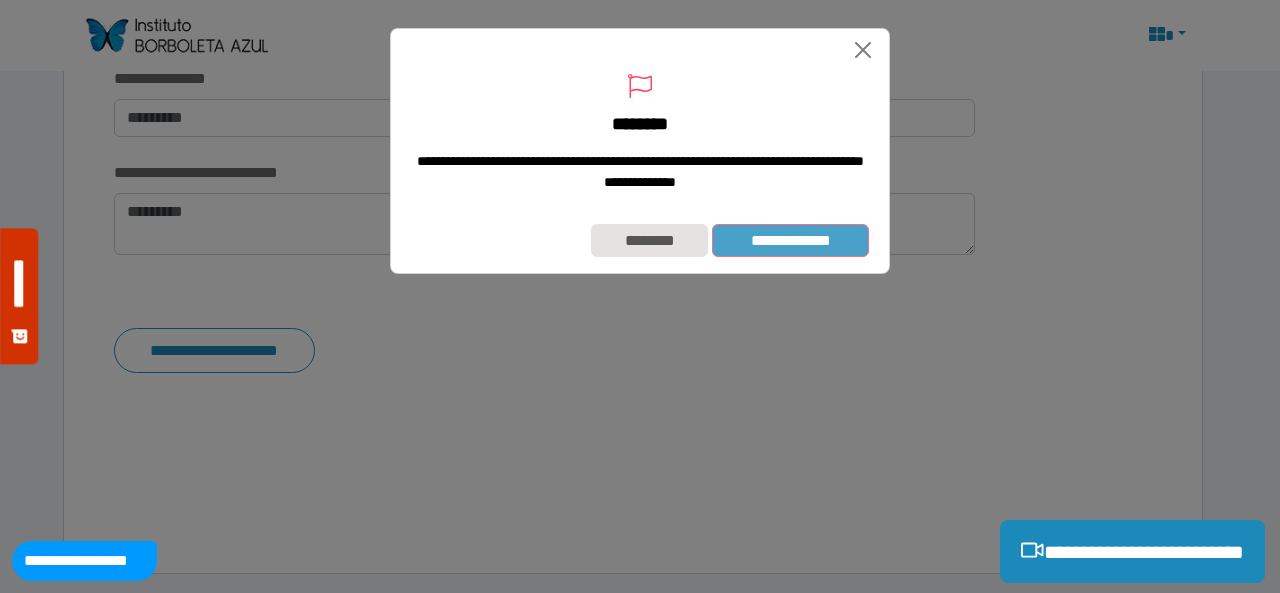 click on "**********" at bounding box center (790, 240) 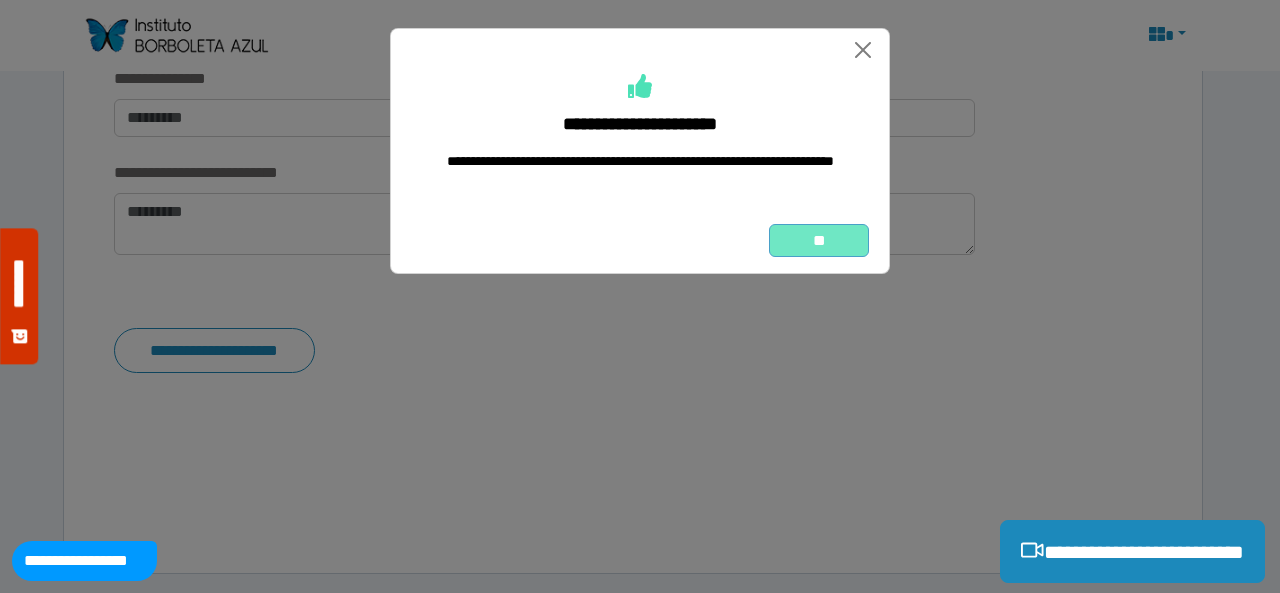 click on "**" at bounding box center [819, 240] 